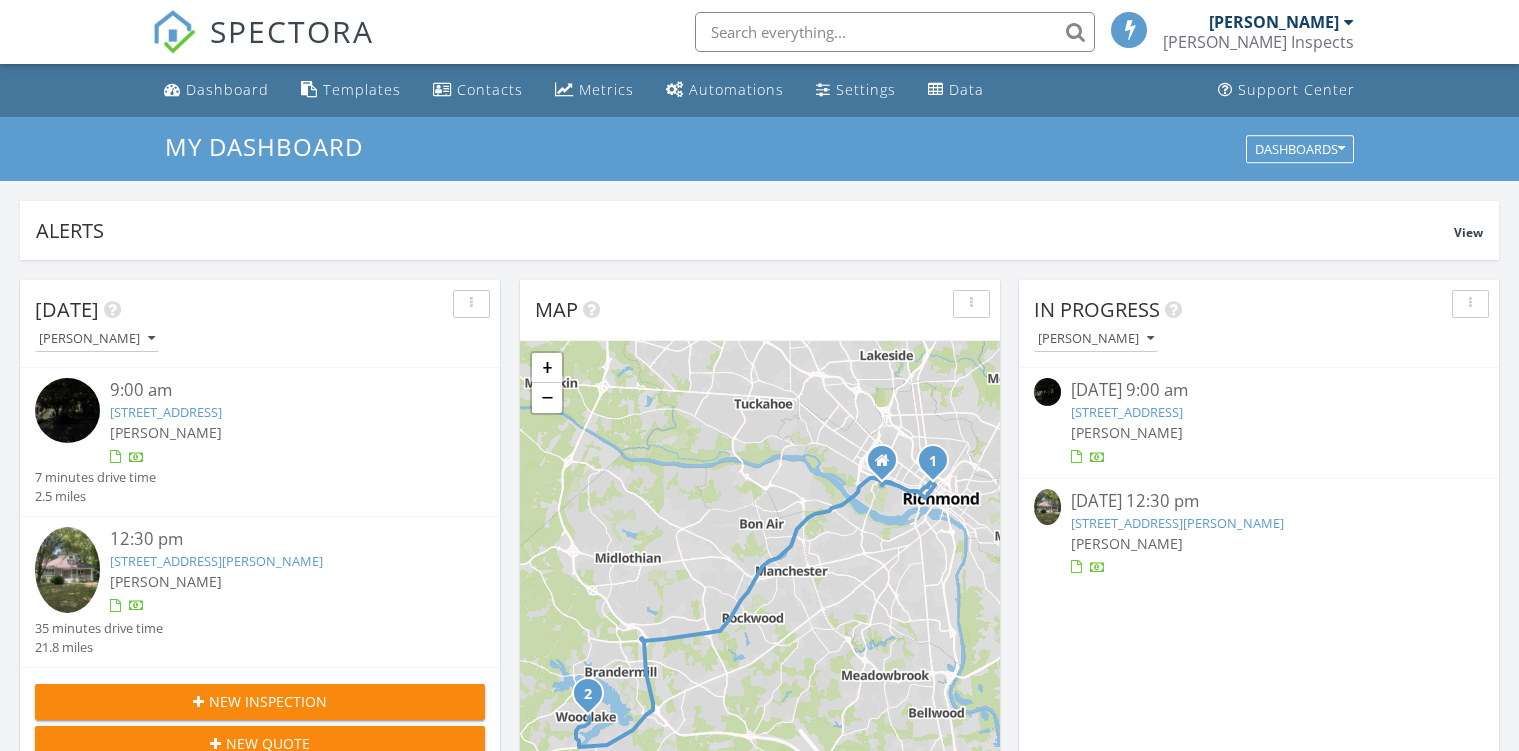 scroll, scrollTop: 0, scrollLeft: 0, axis: both 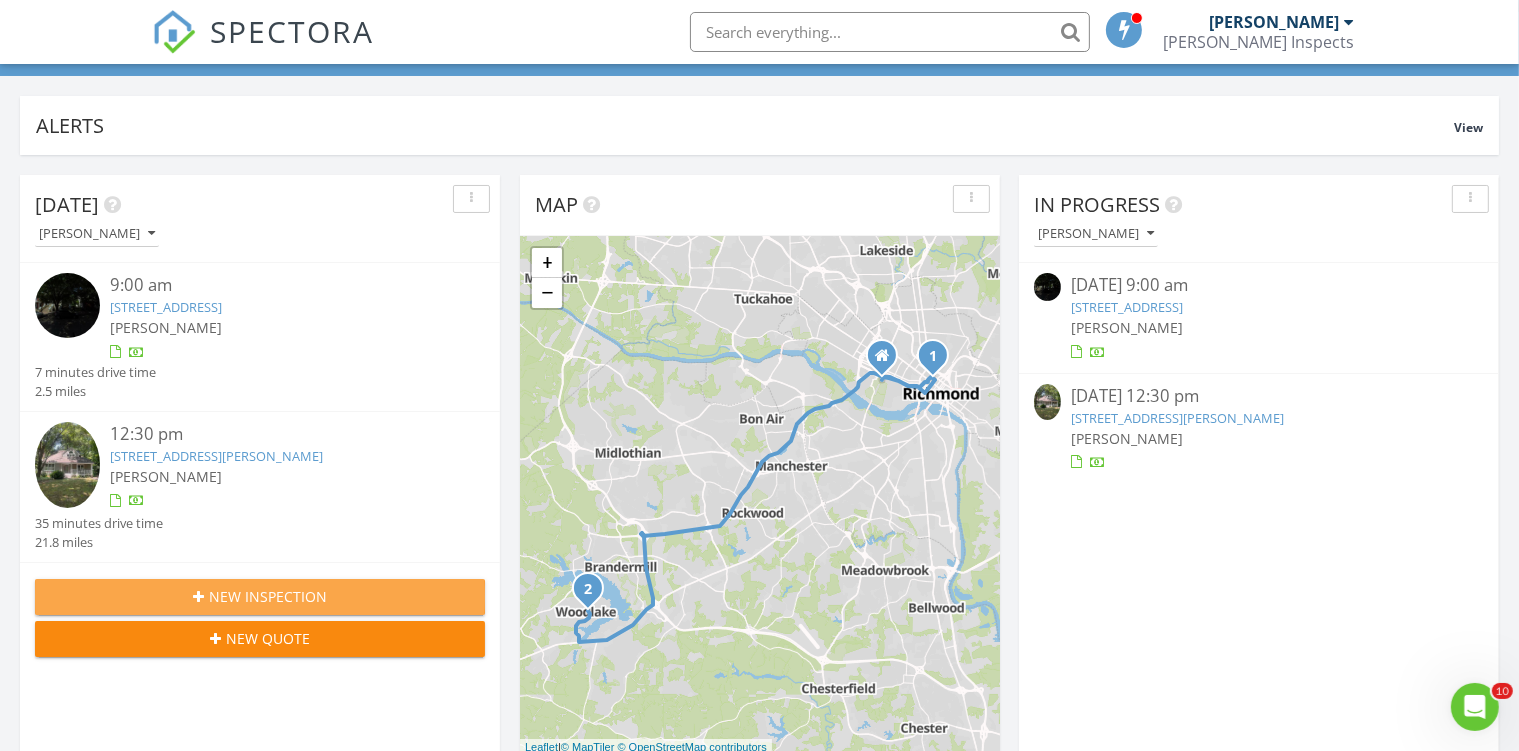 click on "New Inspection" at bounding box center [260, 596] 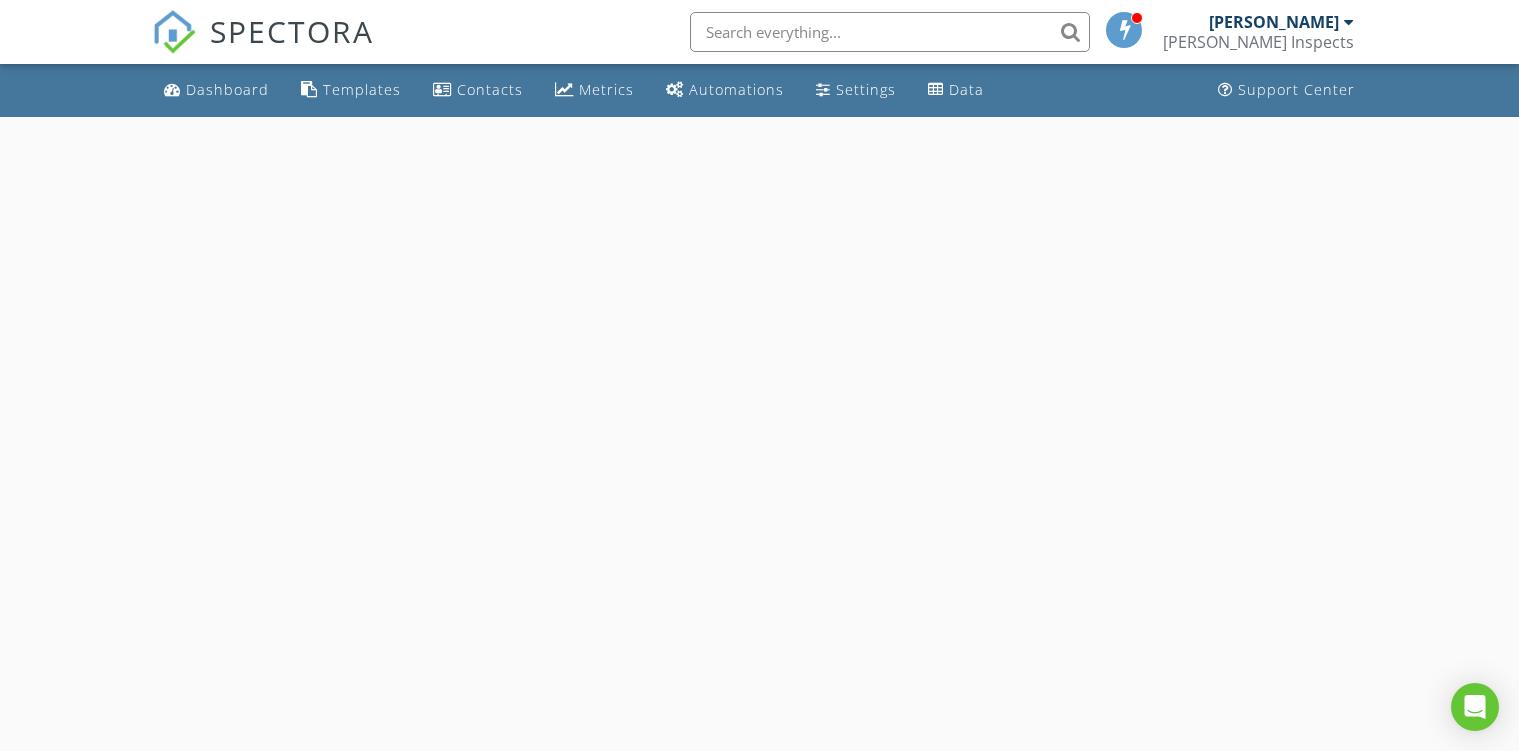 scroll, scrollTop: 0, scrollLeft: 0, axis: both 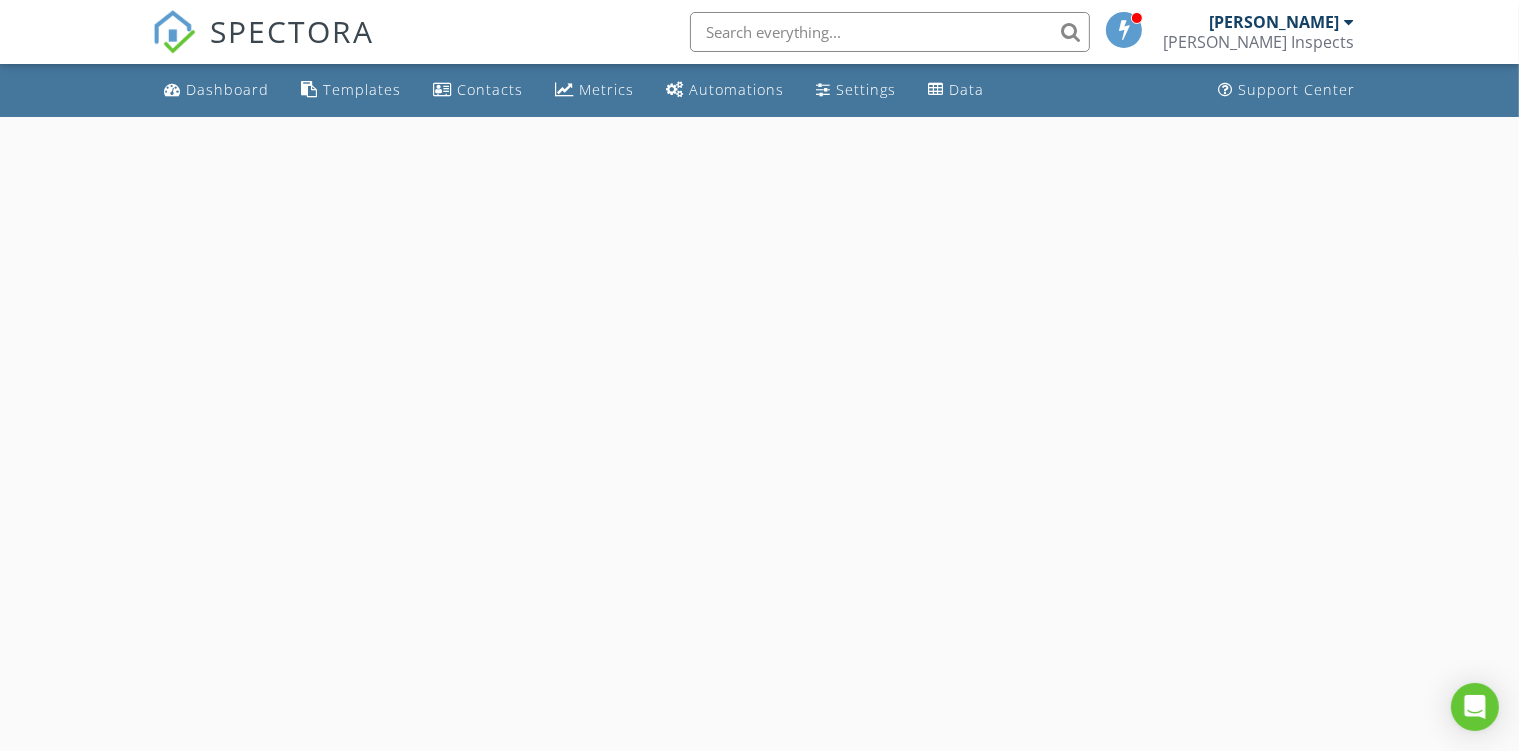 select on "6" 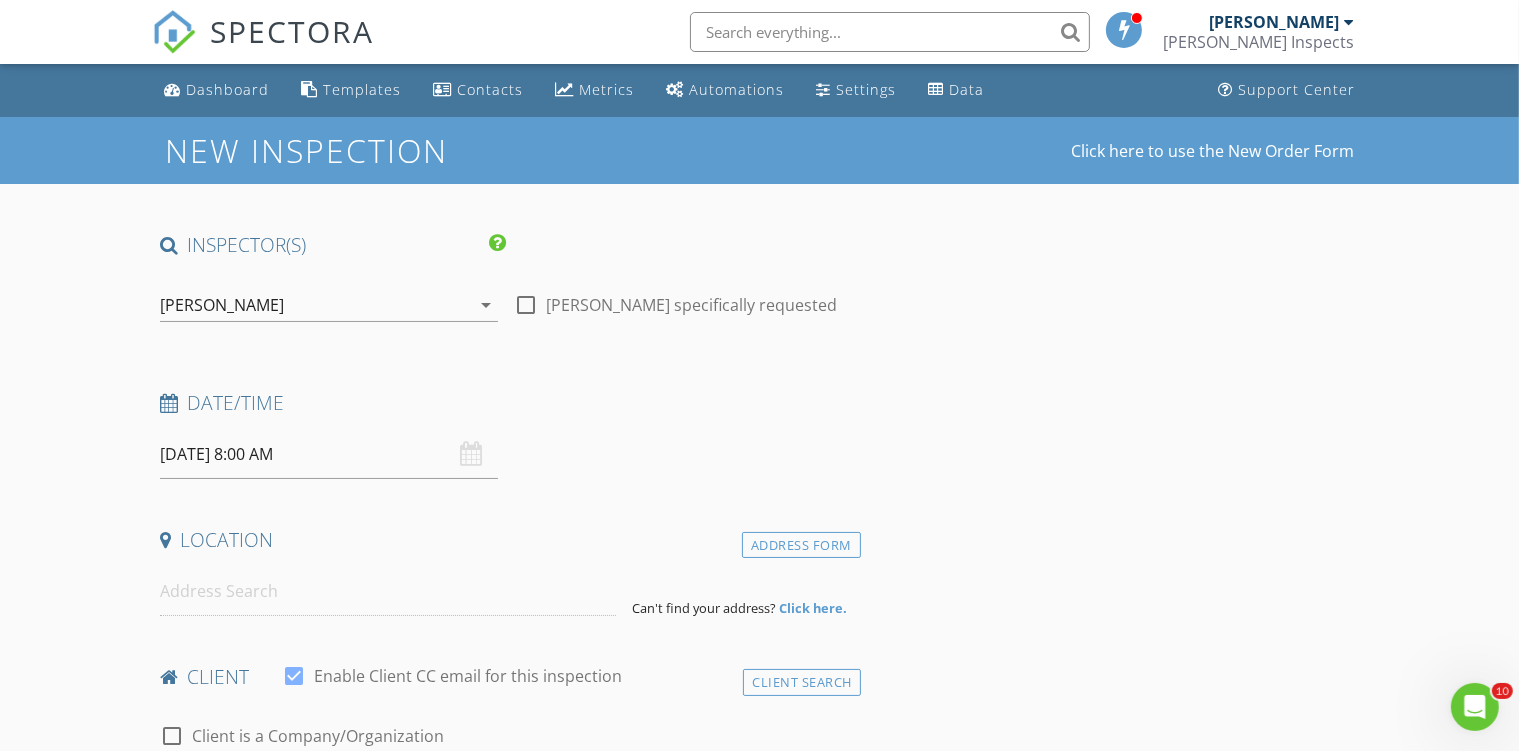 scroll, scrollTop: 0, scrollLeft: 0, axis: both 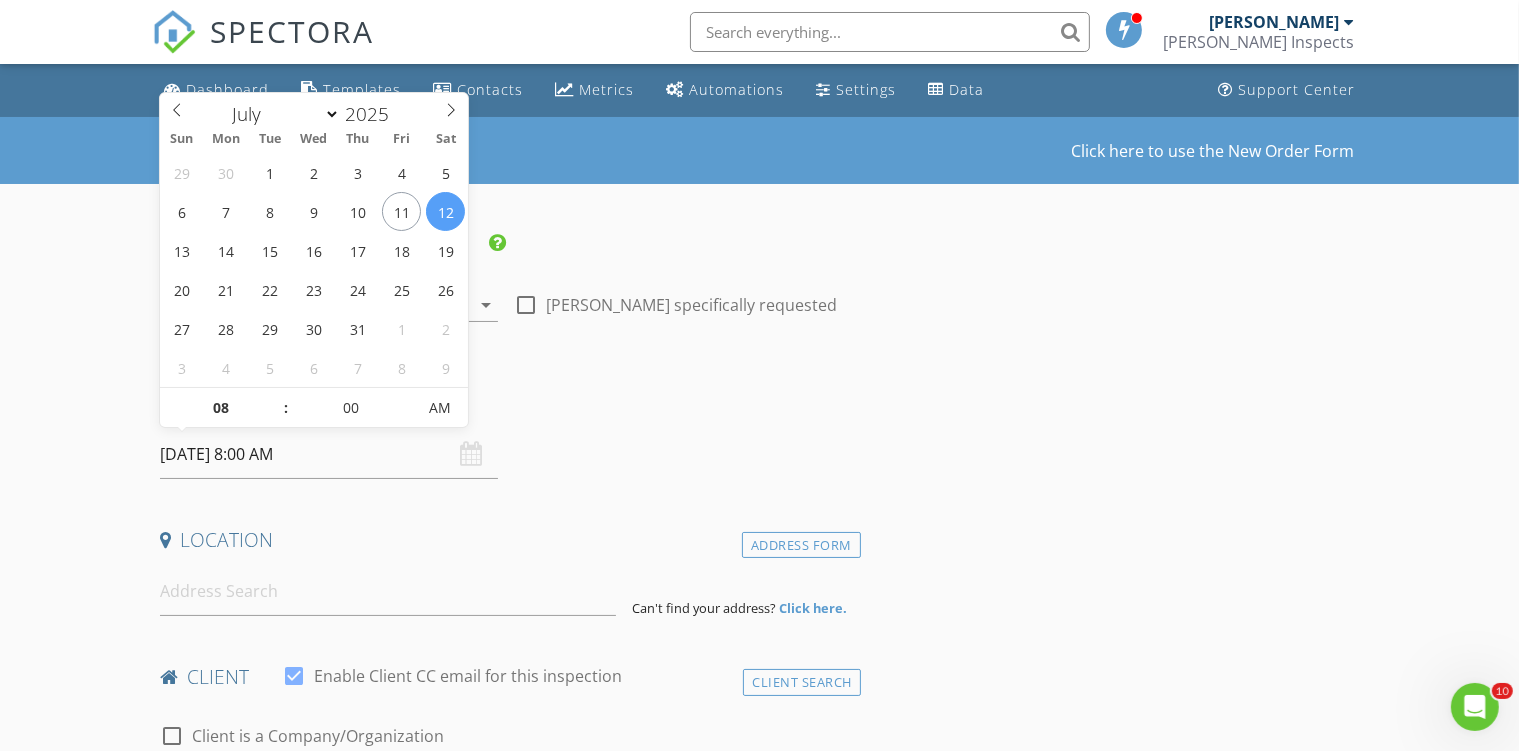click on "07/12/2025 8:00 AM" at bounding box center [329, 454] 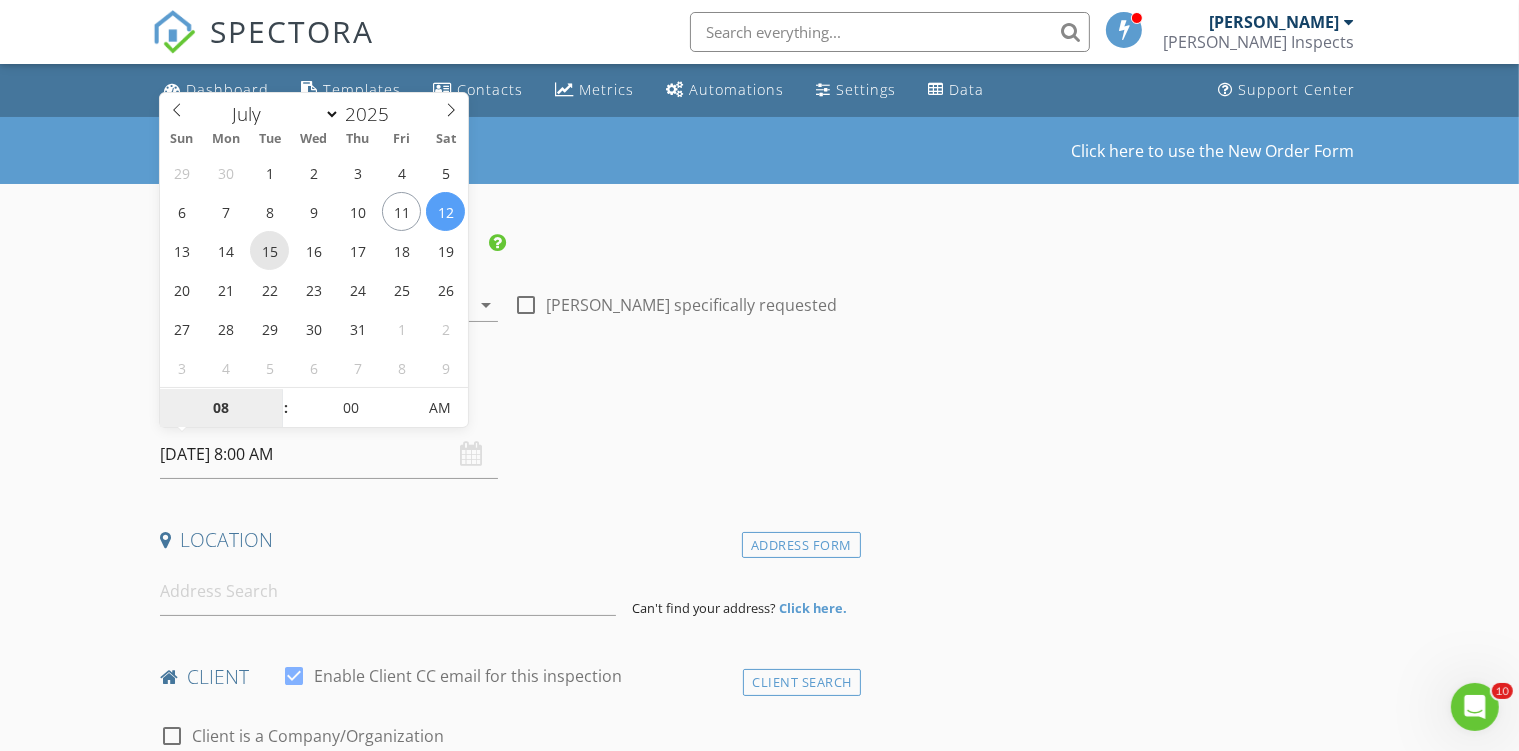 type on "07/15/2025 8:00 AM" 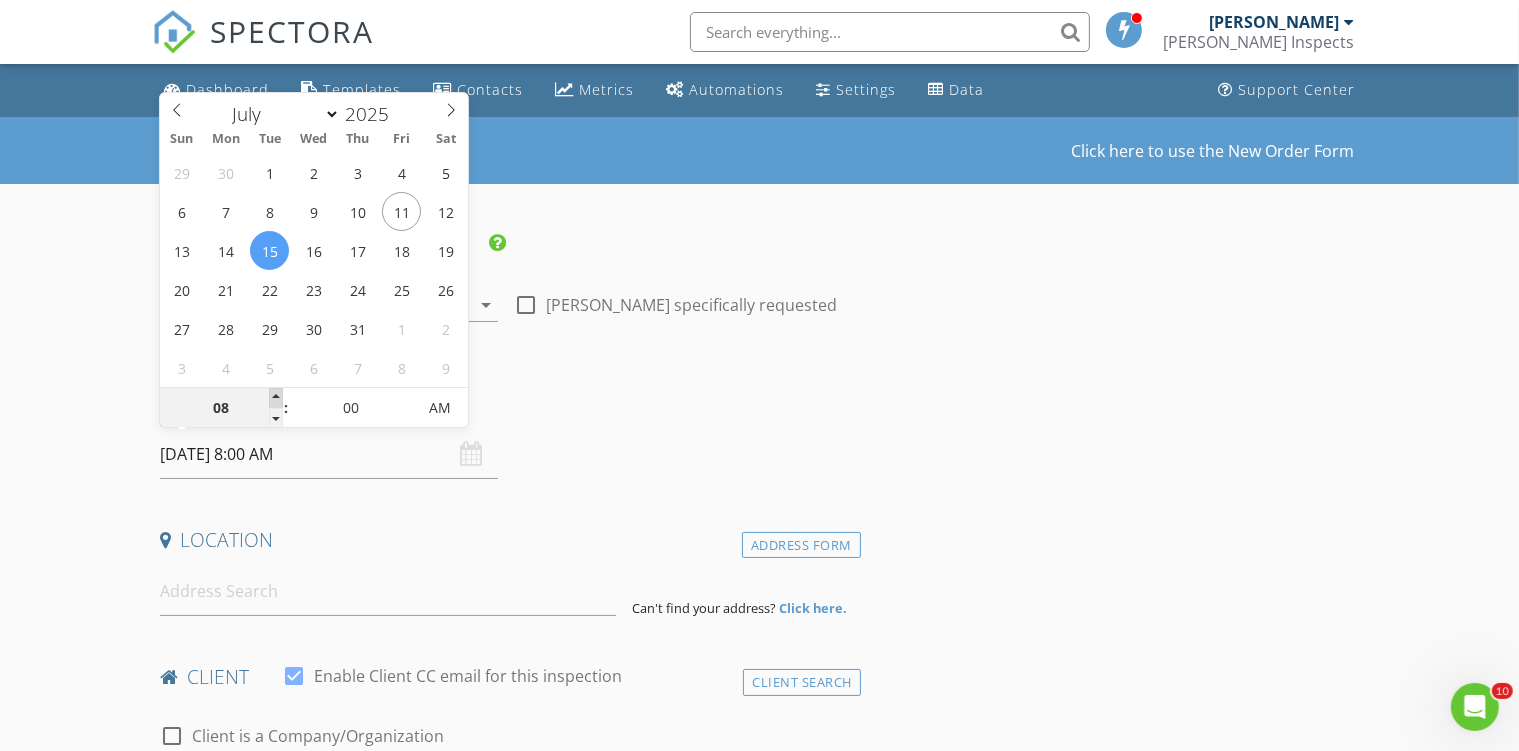 type on "09" 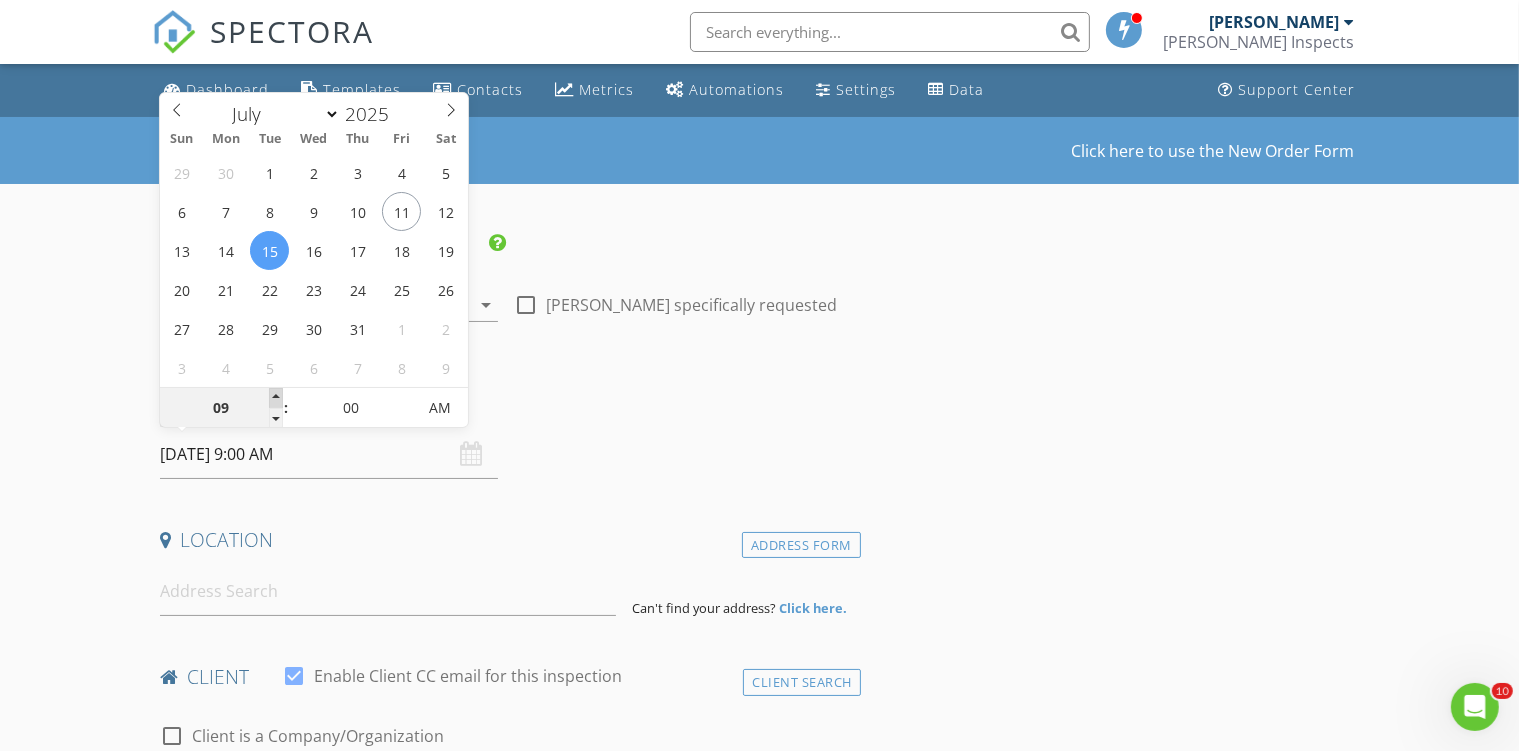 click at bounding box center (276, 398) 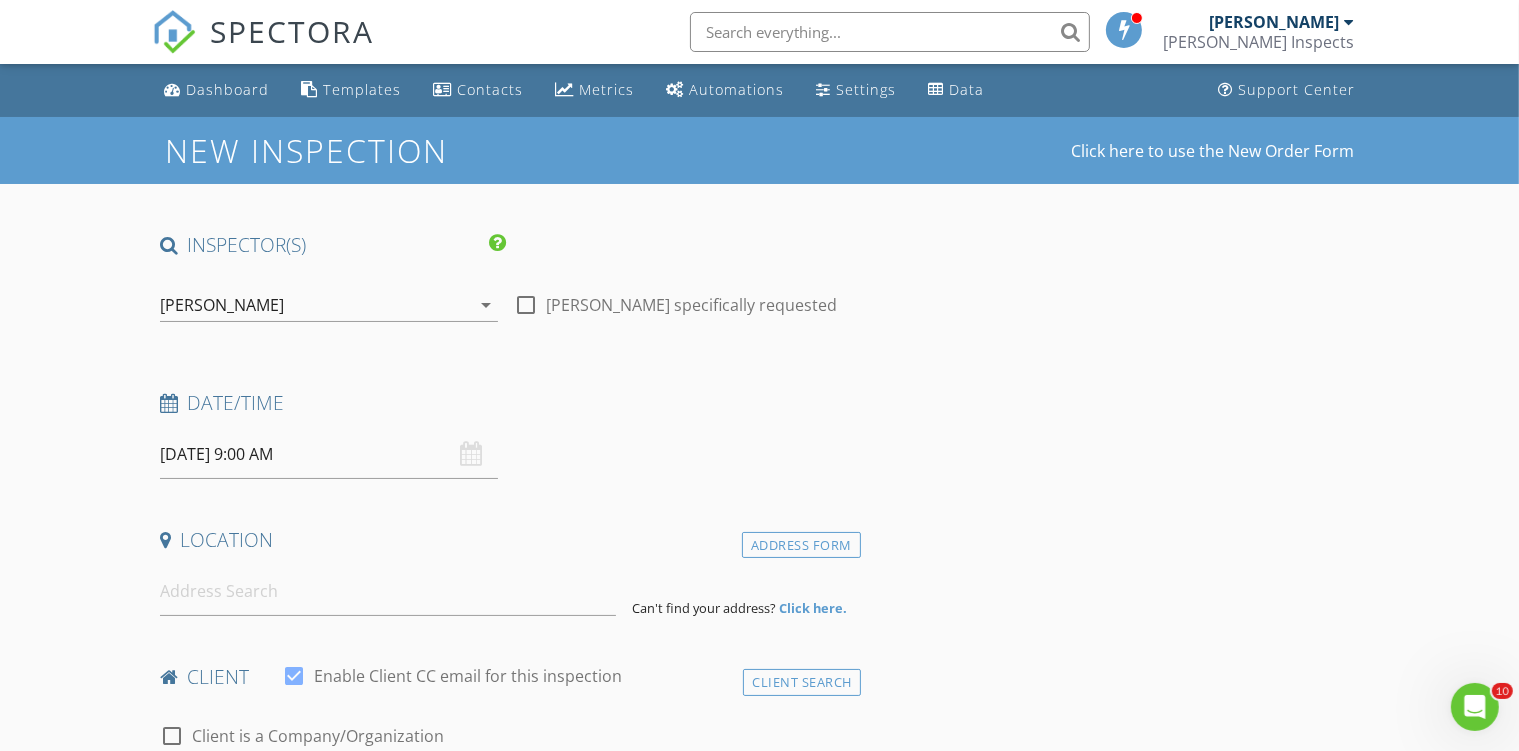 click on "Date/Time" at bounding box center [506, 403] 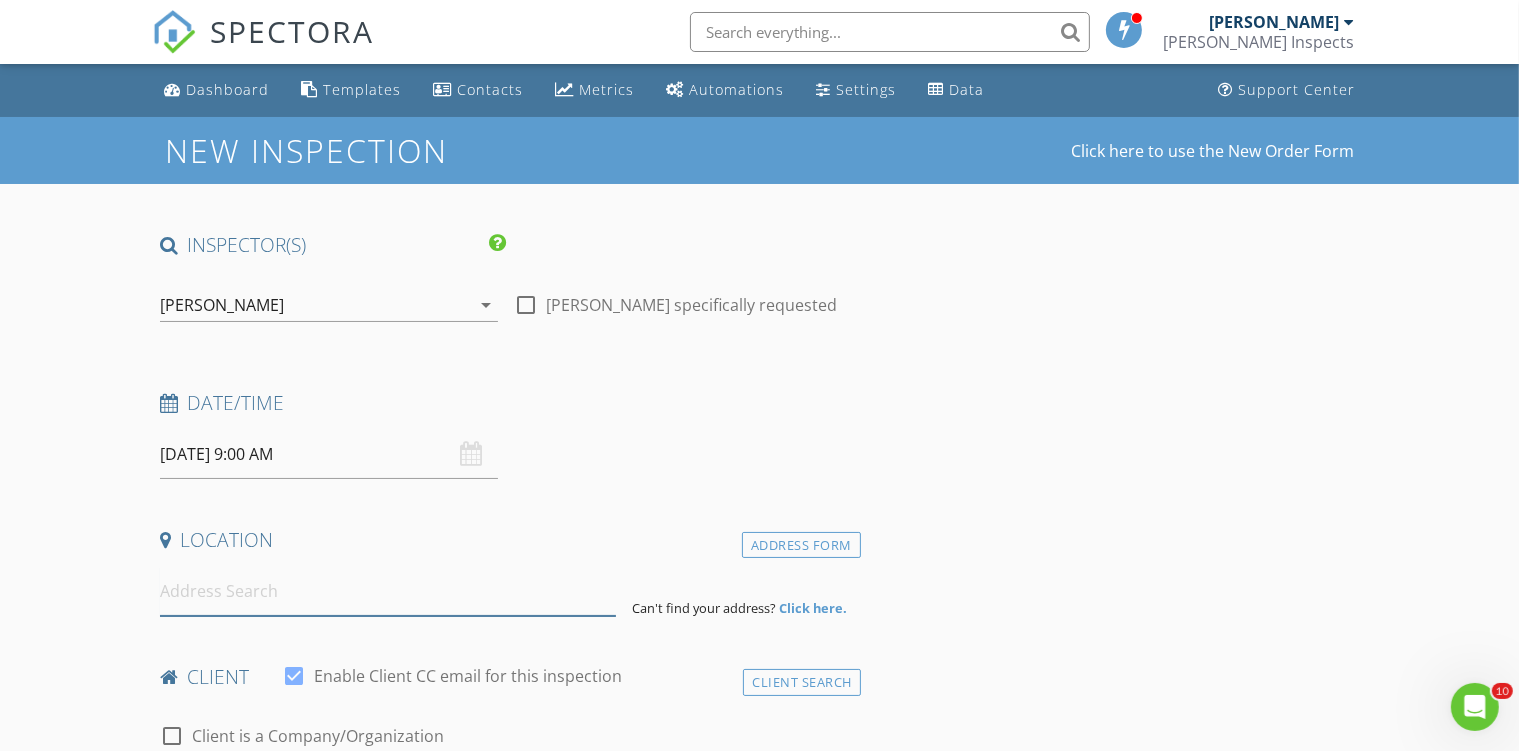 click at bounding box center (388, 591) 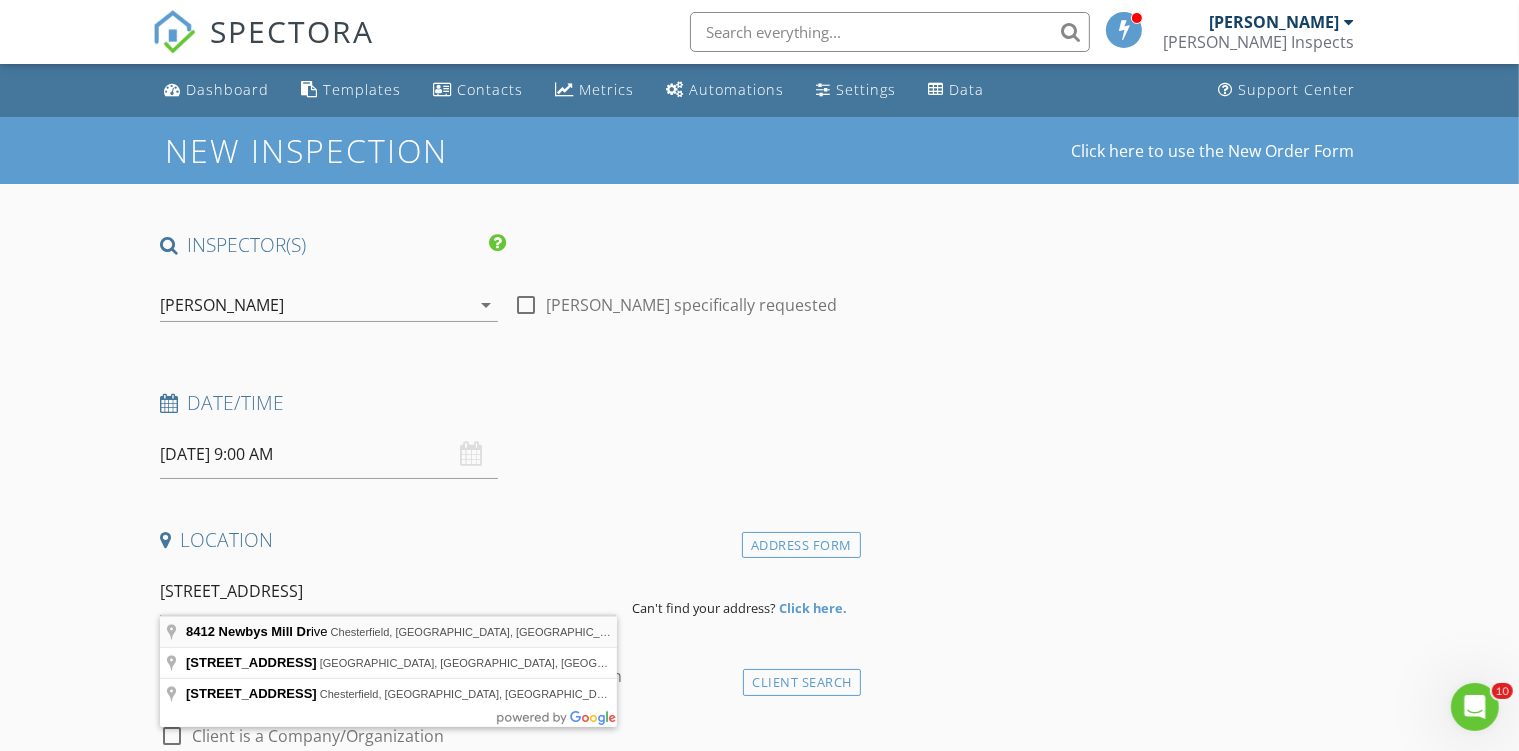 type on "8412 Newbys Mill Drive, Chesterfield, VA, USA" 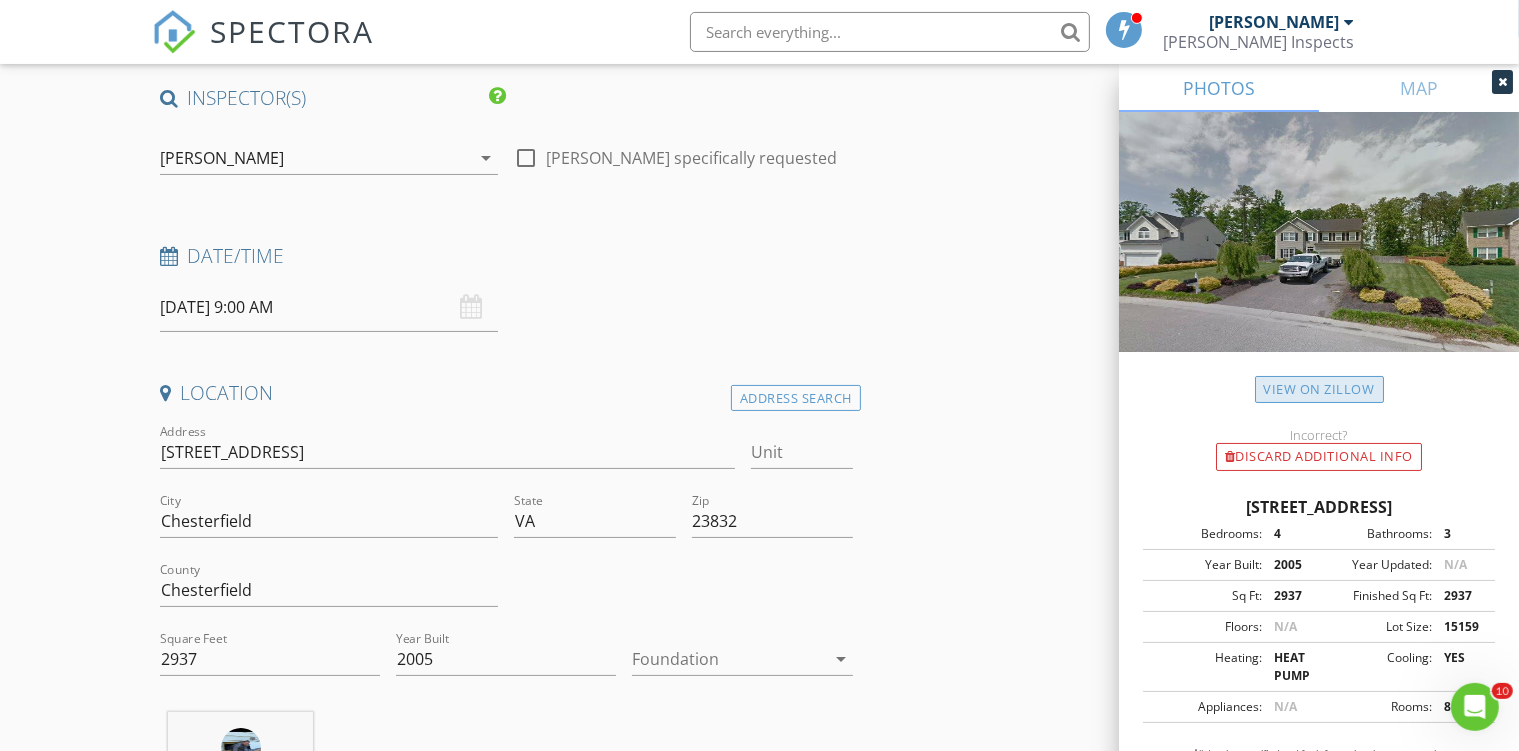 scroll, scrollTop: 211, scrollLeft: 0, axis: vertical 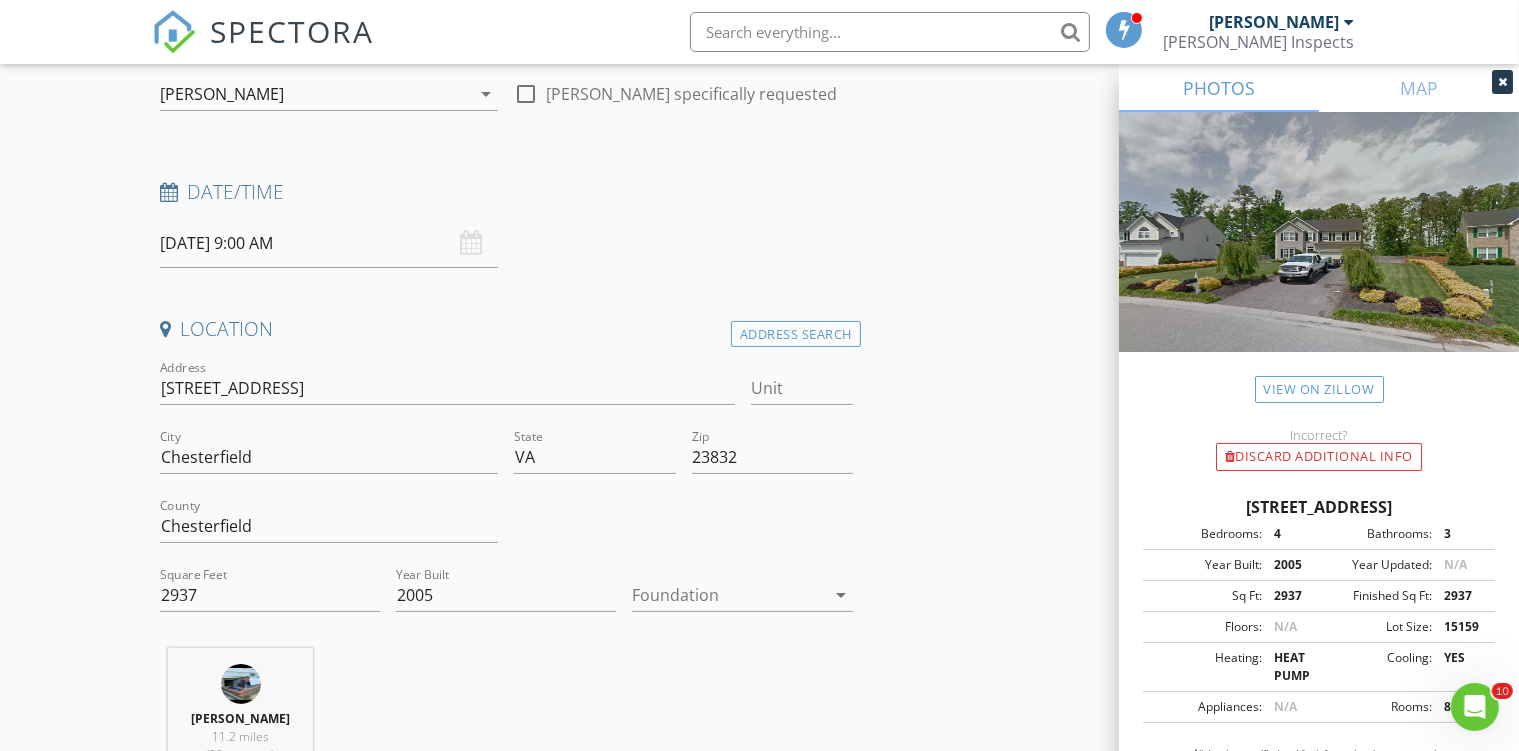 click at bounding box center [728, 595] 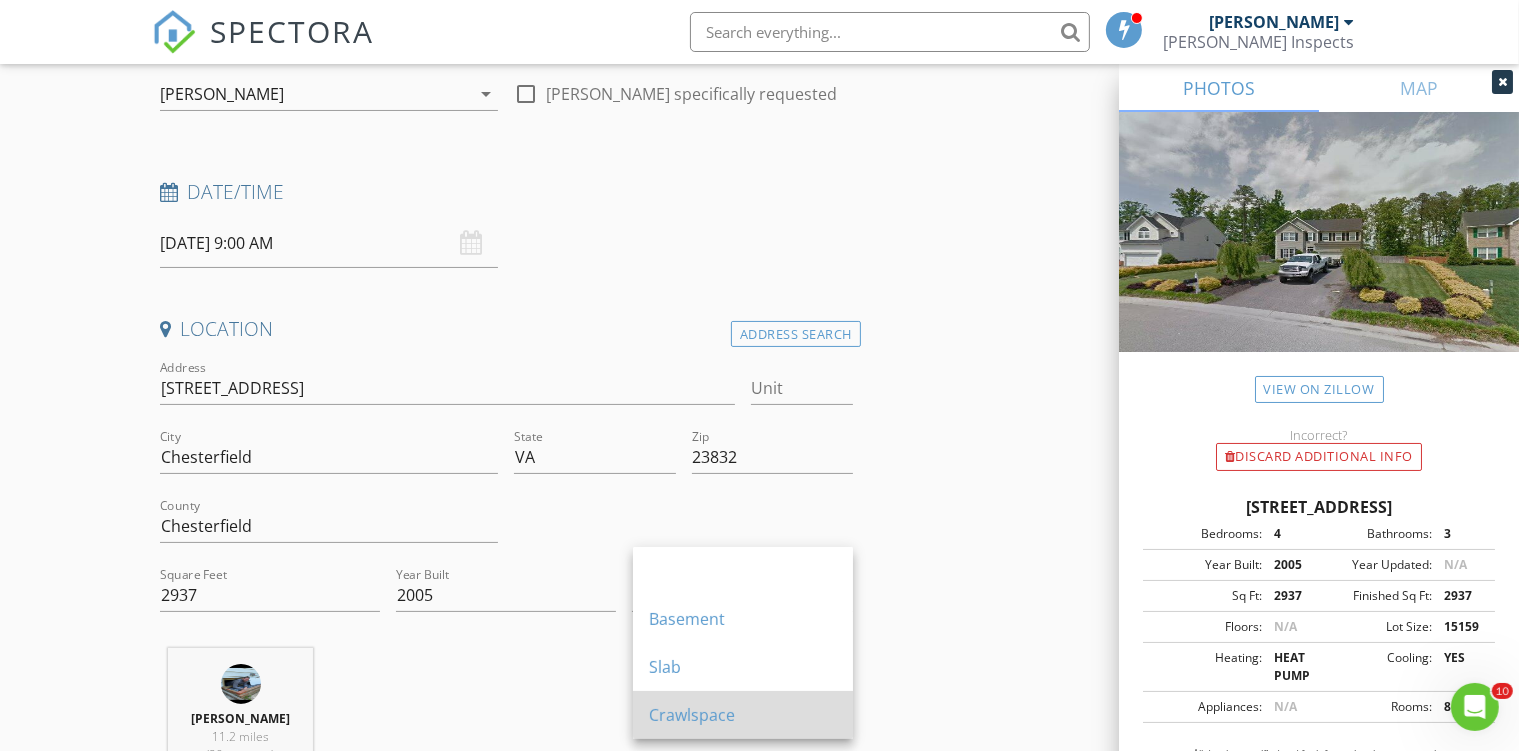 click on "Crawlspace" at bounding box center (743, 715) 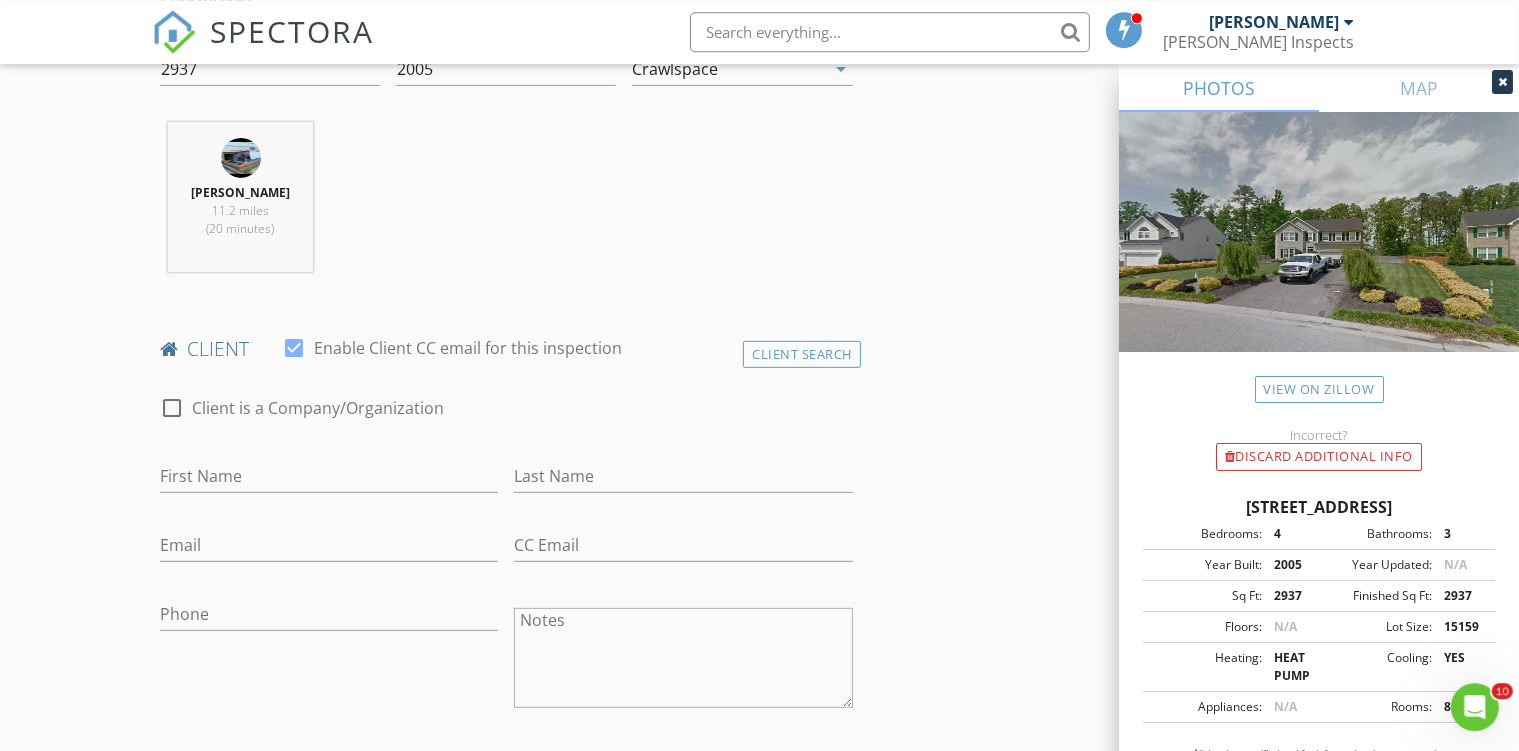 scroll, scrollTop: 739, scrollLeft: 0, axis: vertical 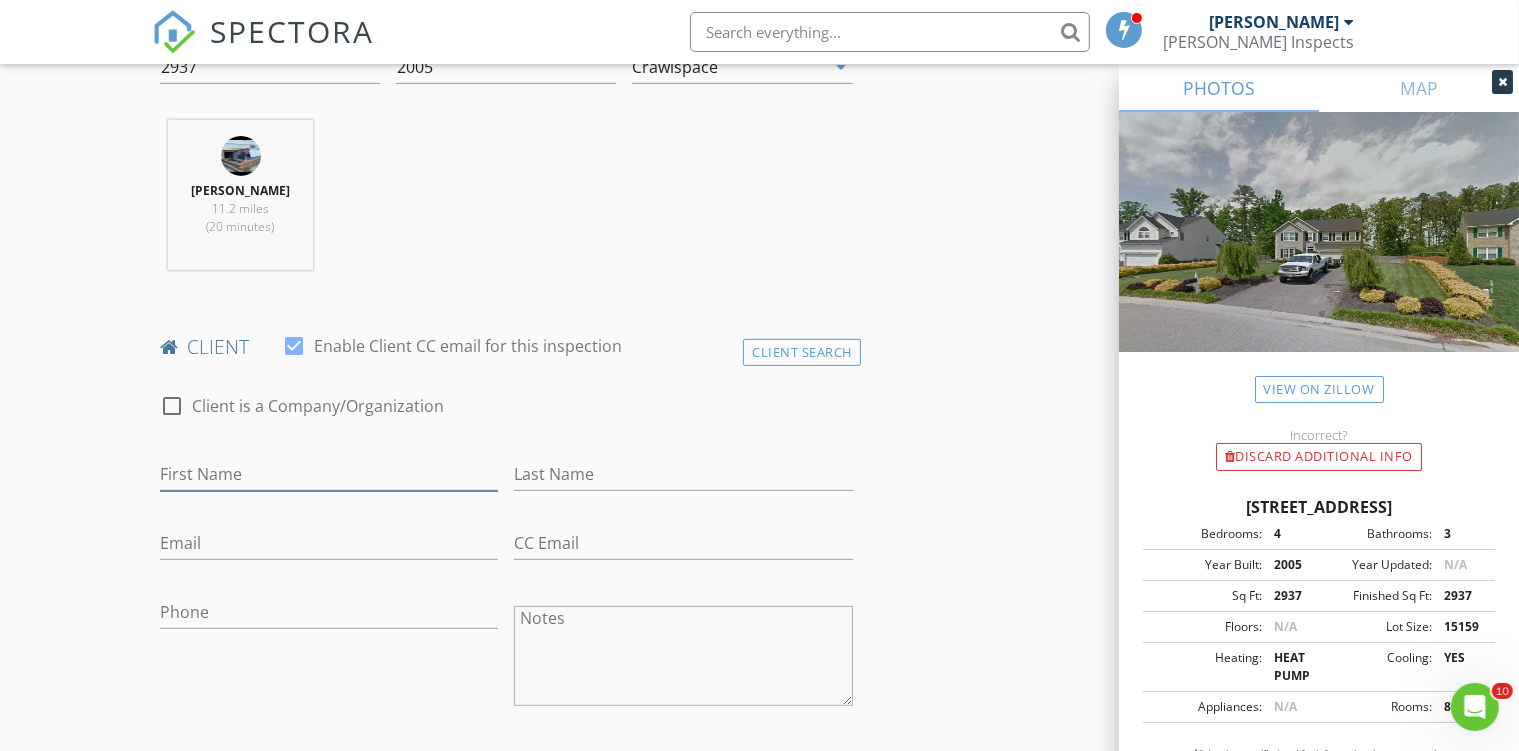 click on "First Name" at bounding box center (329, 474) 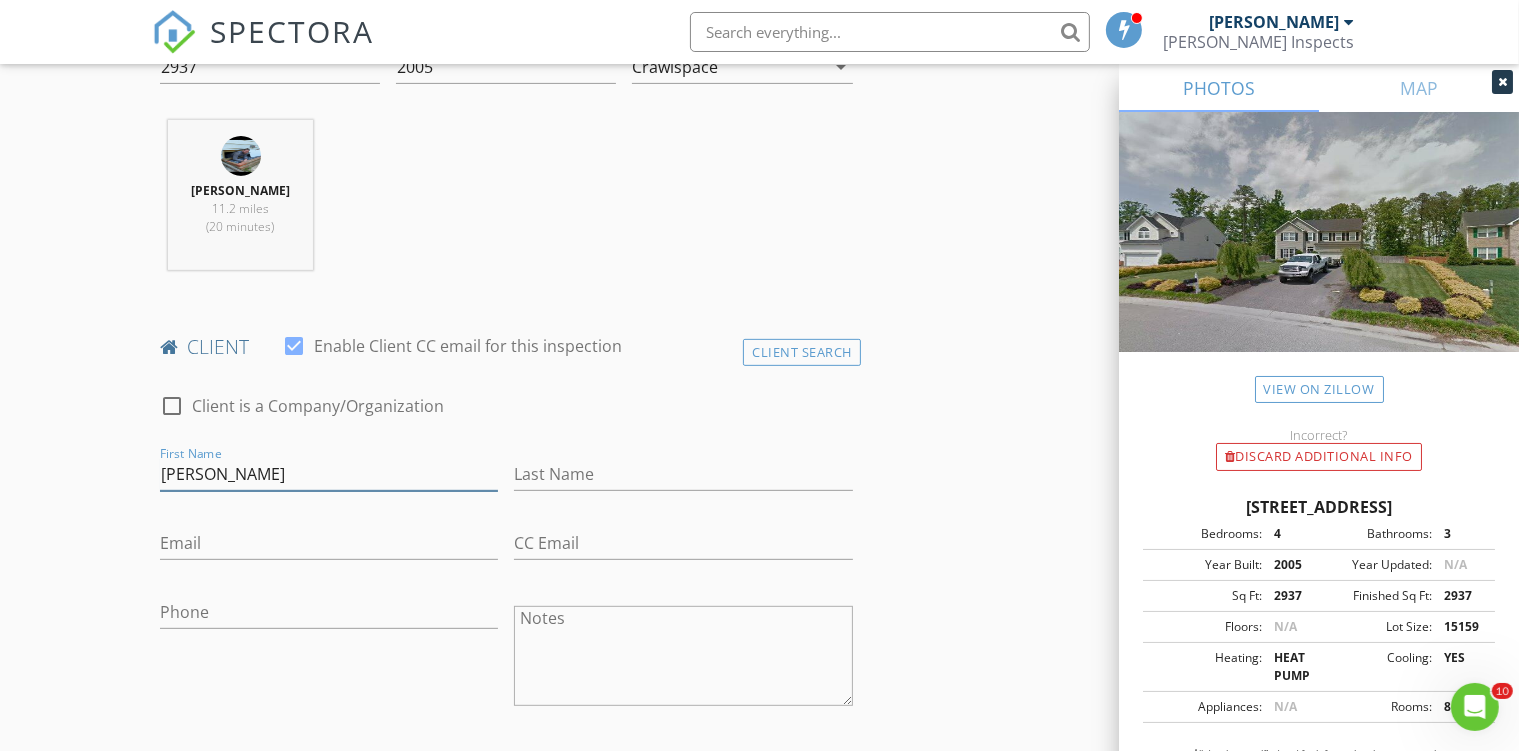 type on "Steven" 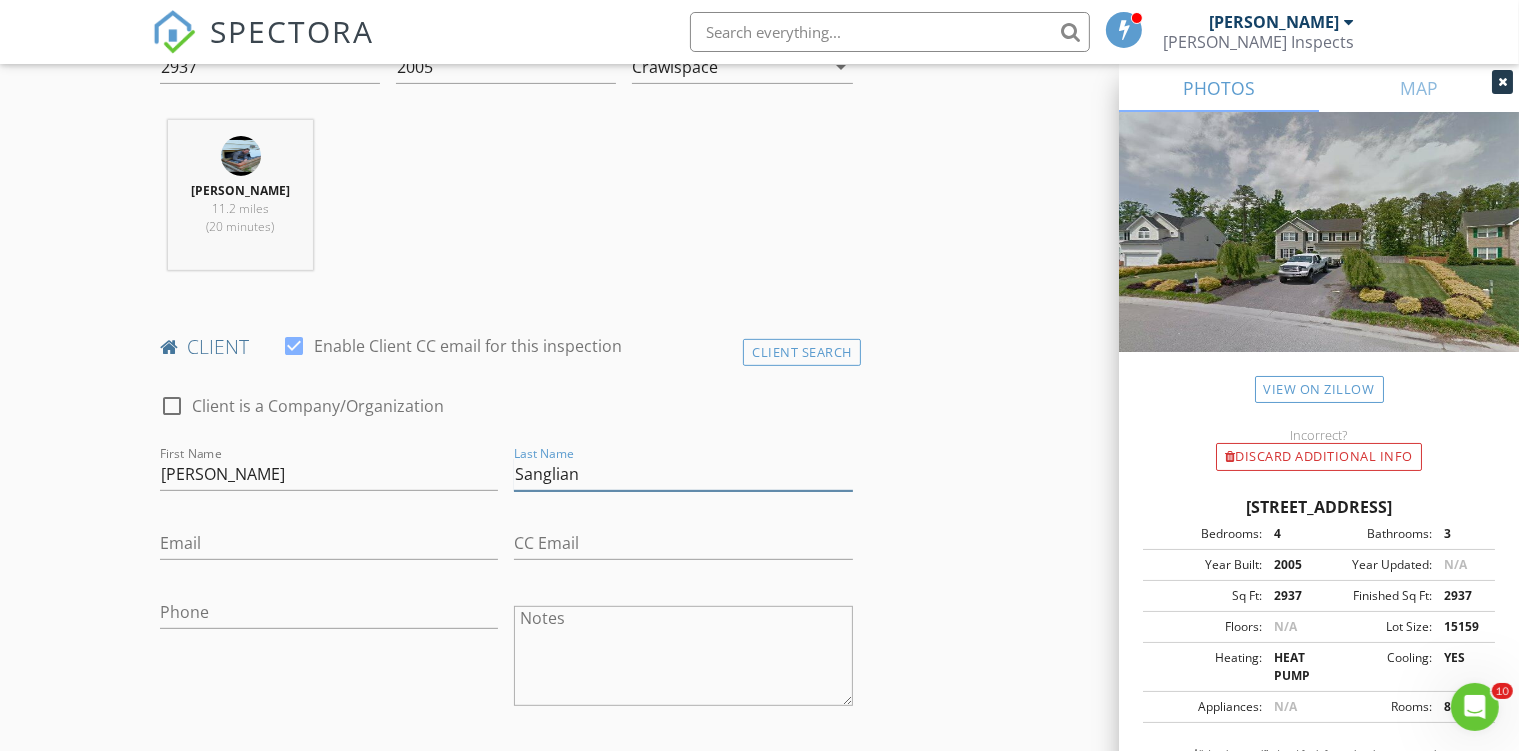 type on "Sanglian" 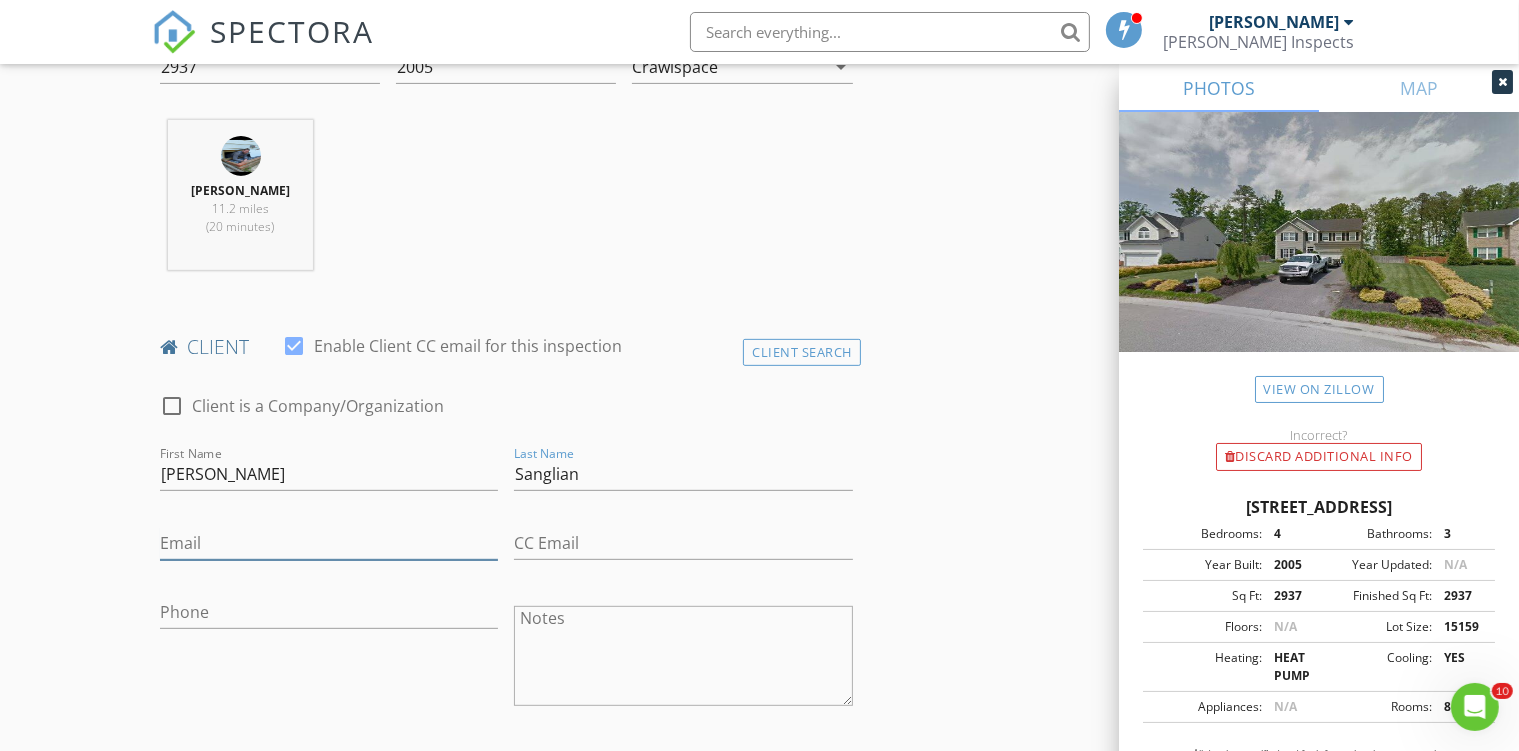 click on "Email" at bounding box center [329, 543] 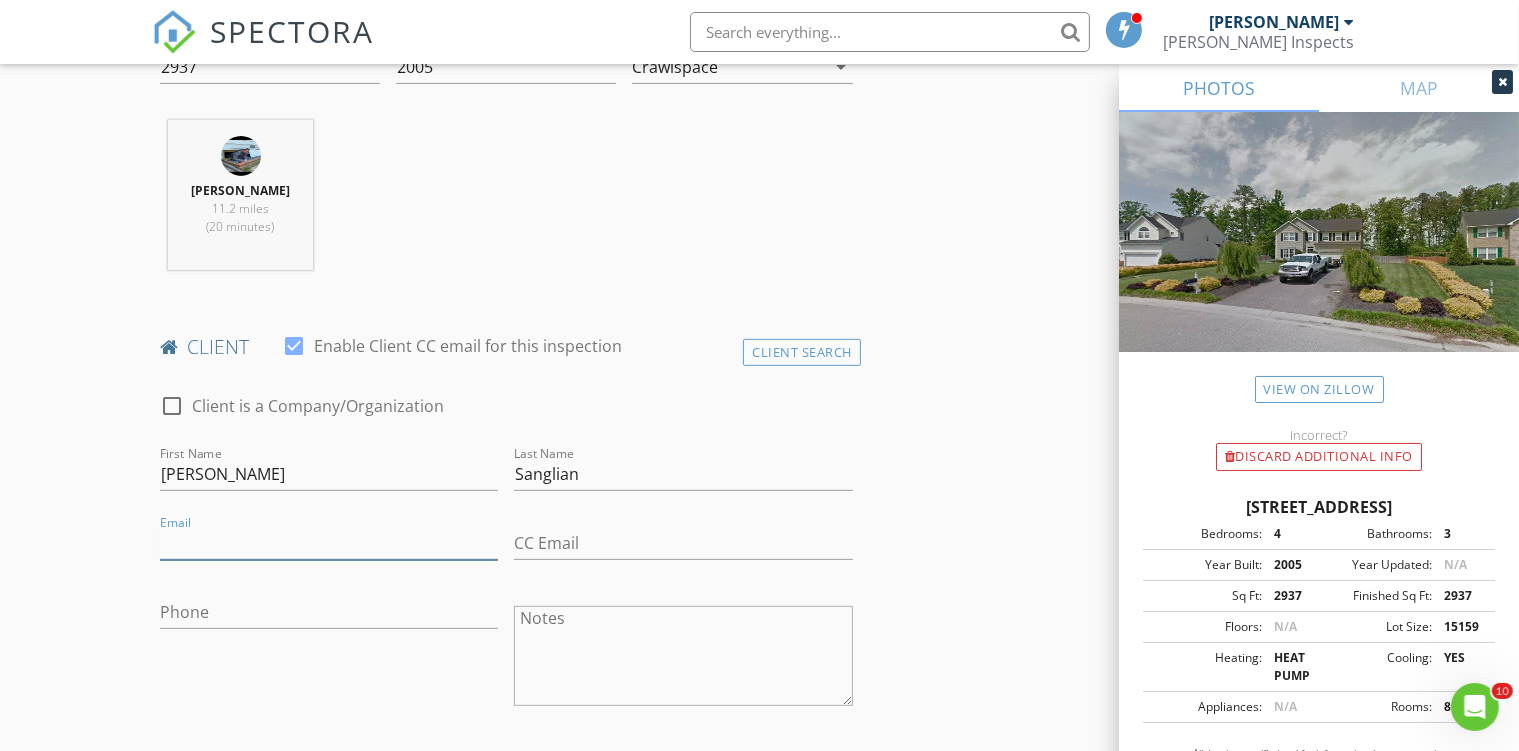 click on "Email" at bounding box center [329, 543] 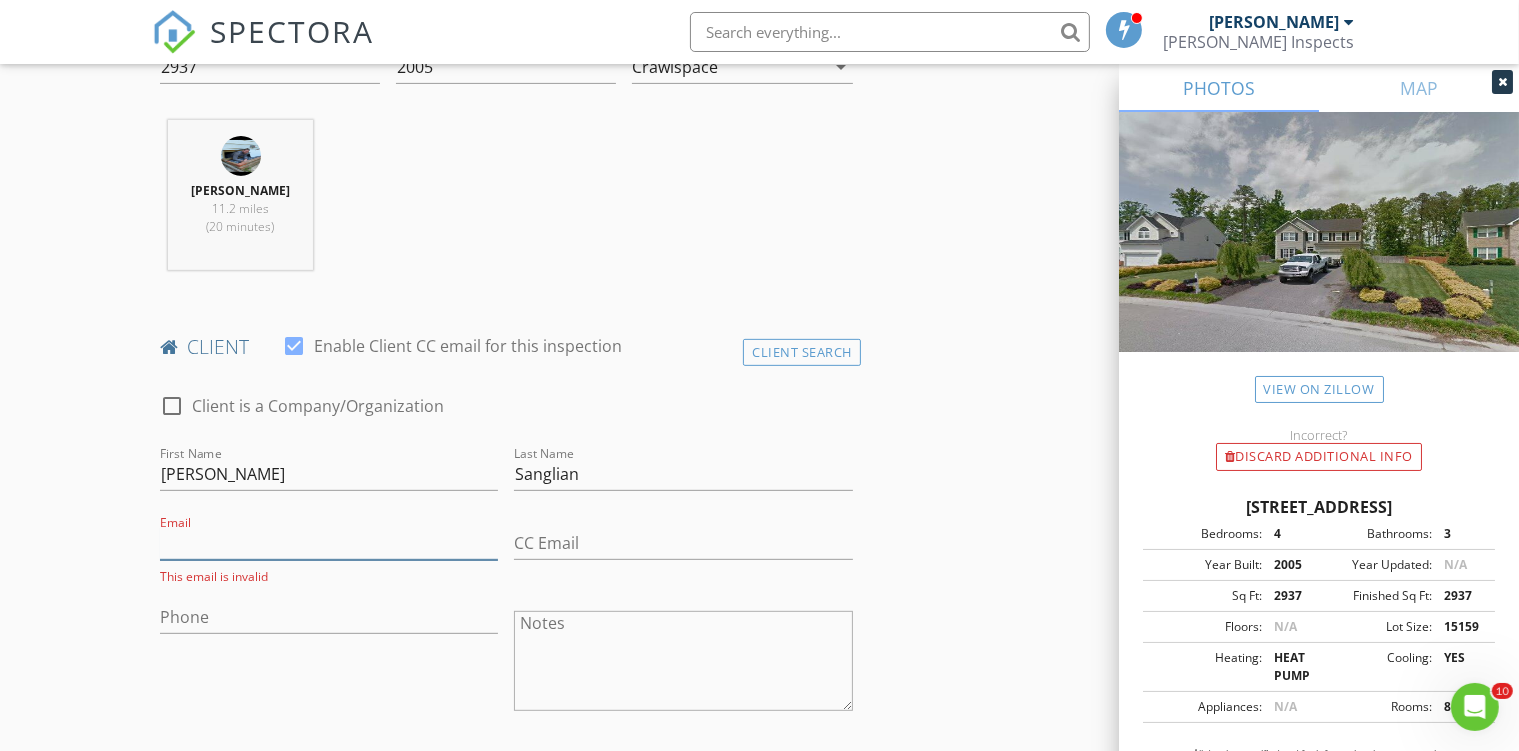 click on "Email" at bounding box center [329, 543] 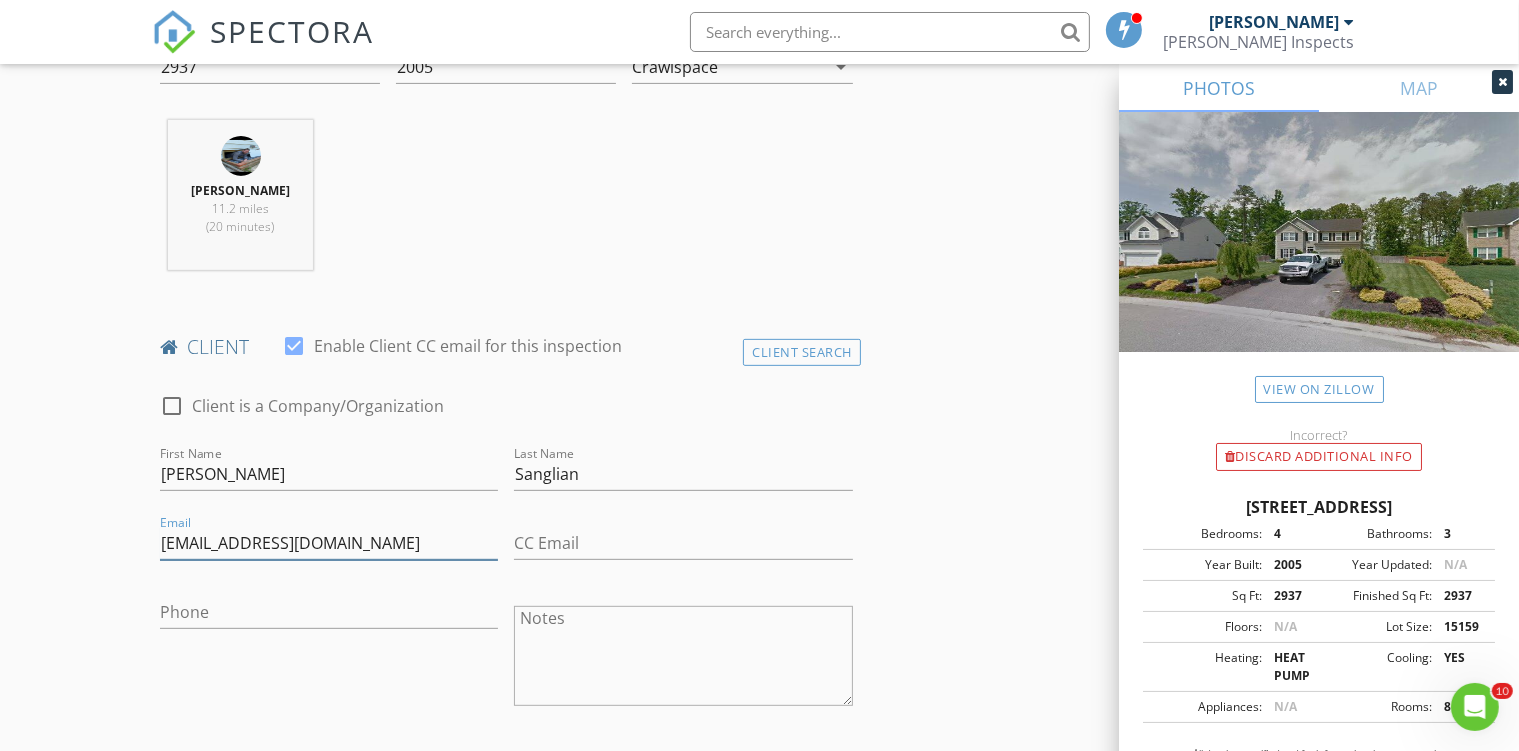 click on "crssanglian@gmail.com" at bounding box center (329, 543) 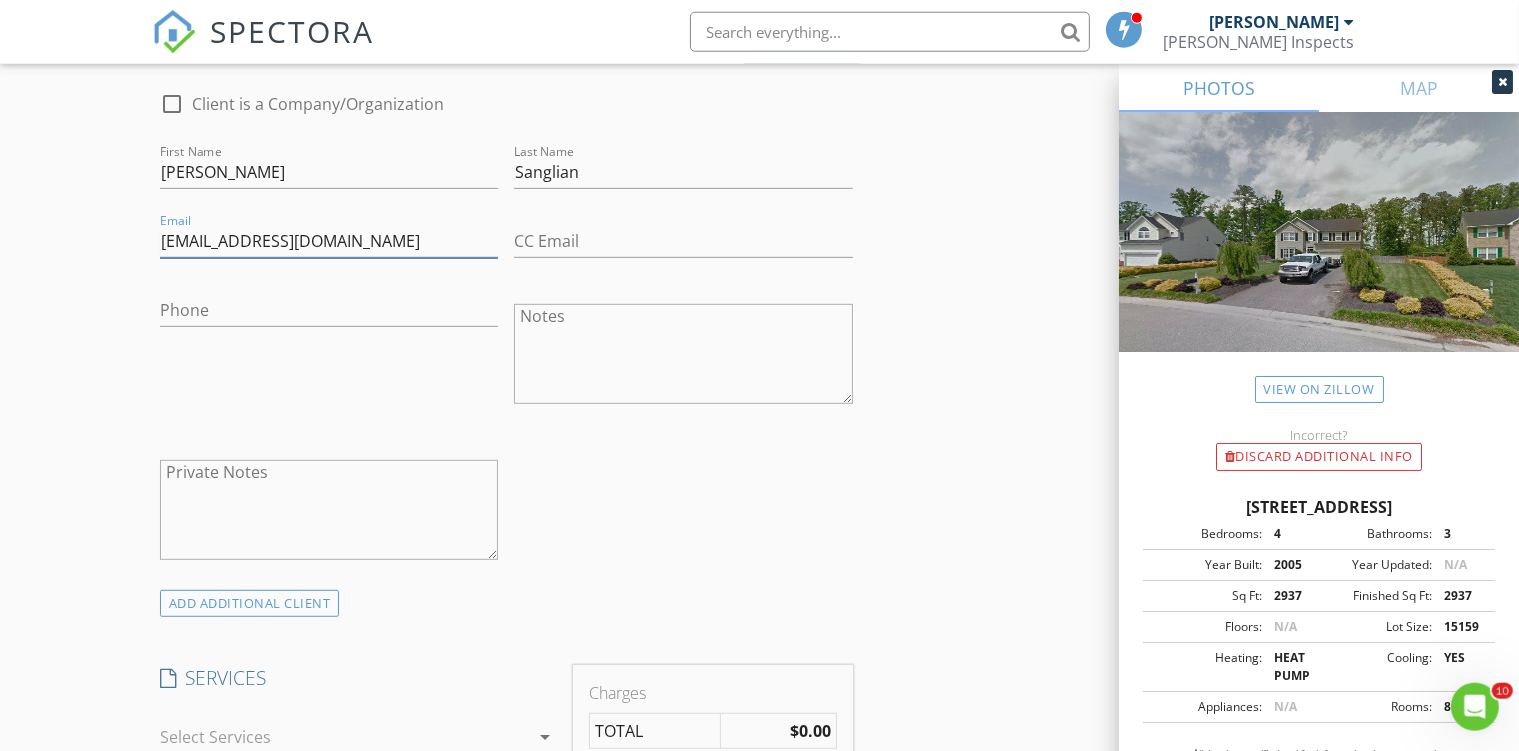 scroll, scrollTop: 1056, scrollLeft: 0, axis: vertical 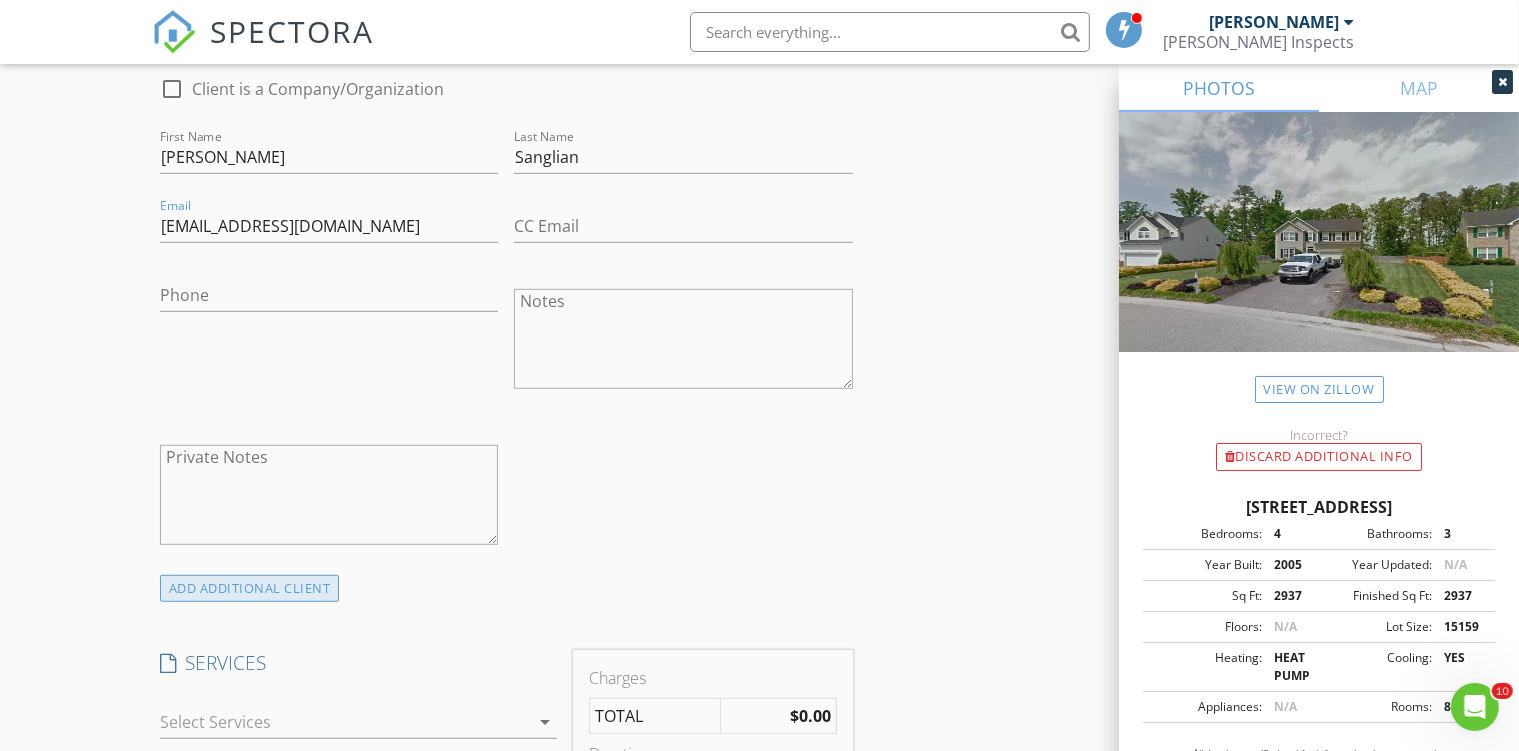 click on "ADD ADDITIONAL client" at bounding box center (250, 588) 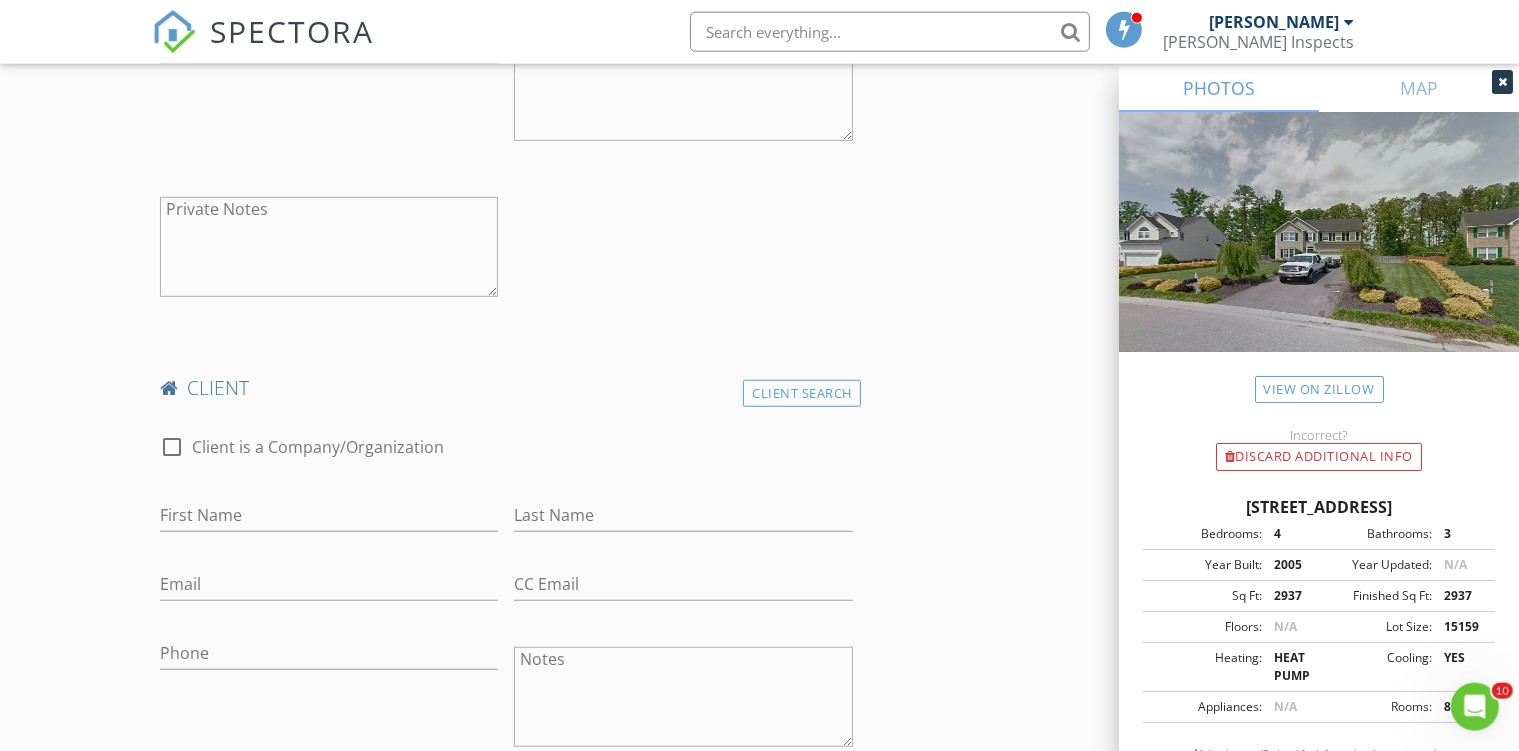 scroll, scrollTop: 1372, scrollLeft: 0, axis: vertical 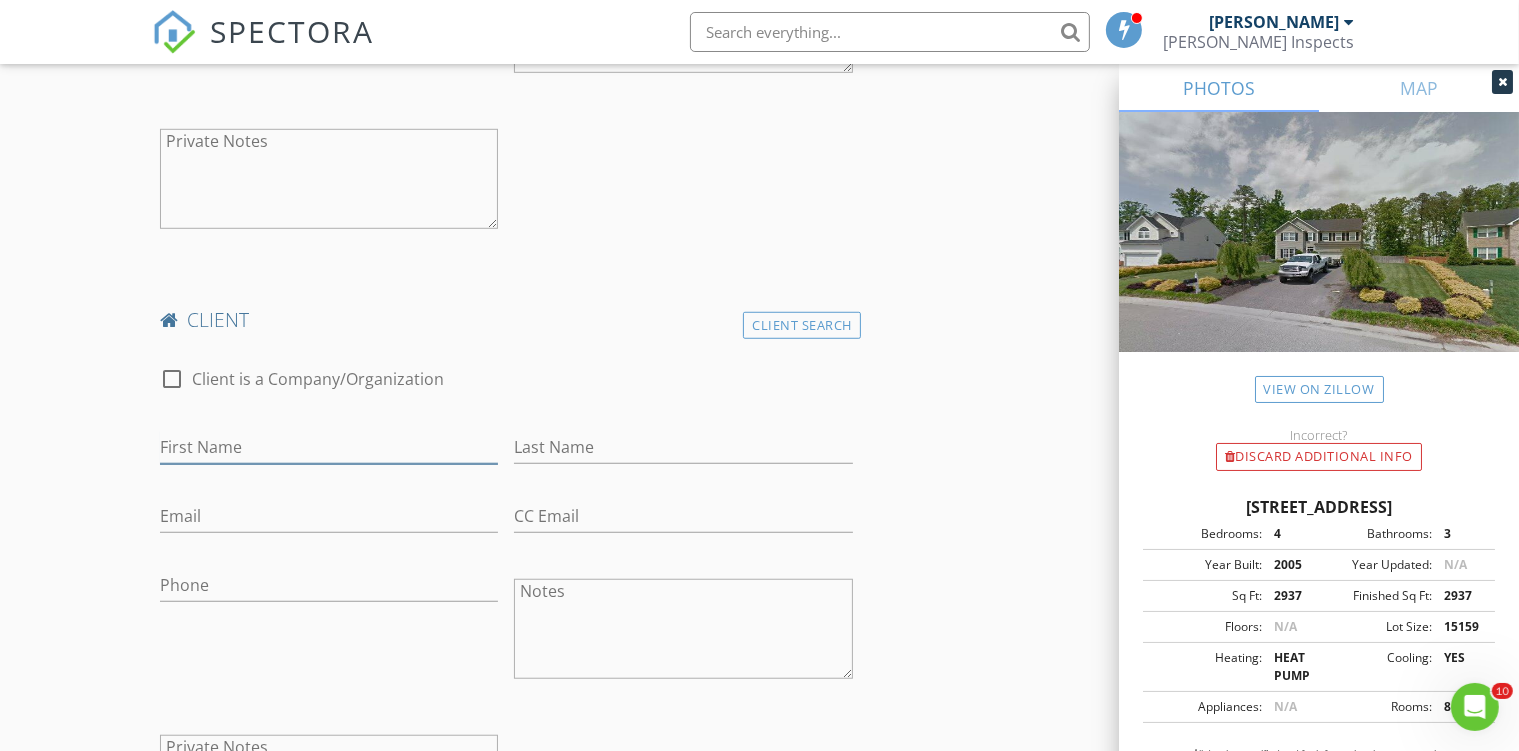 click on "First Name" at bounding box center (329, 447) 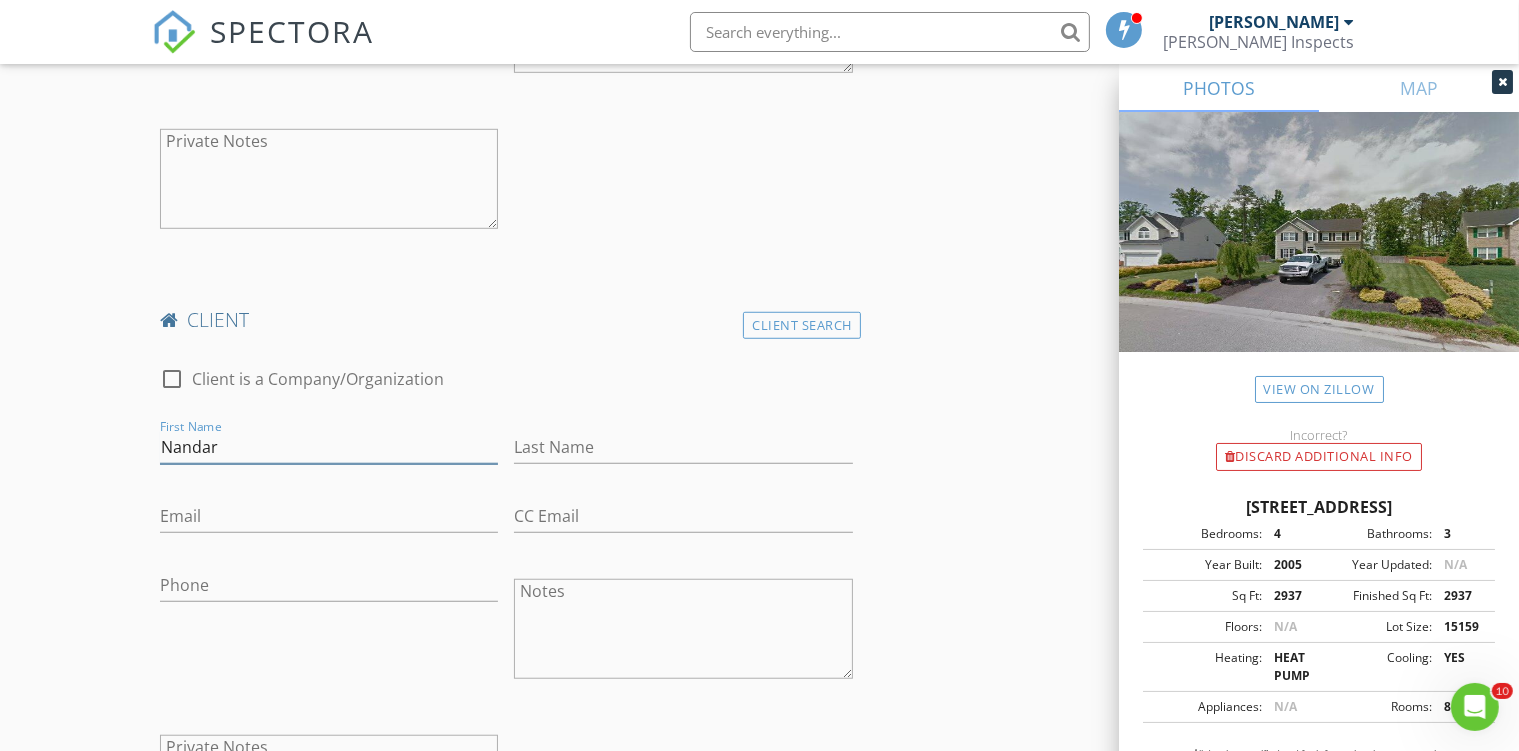 type on "Nandar" 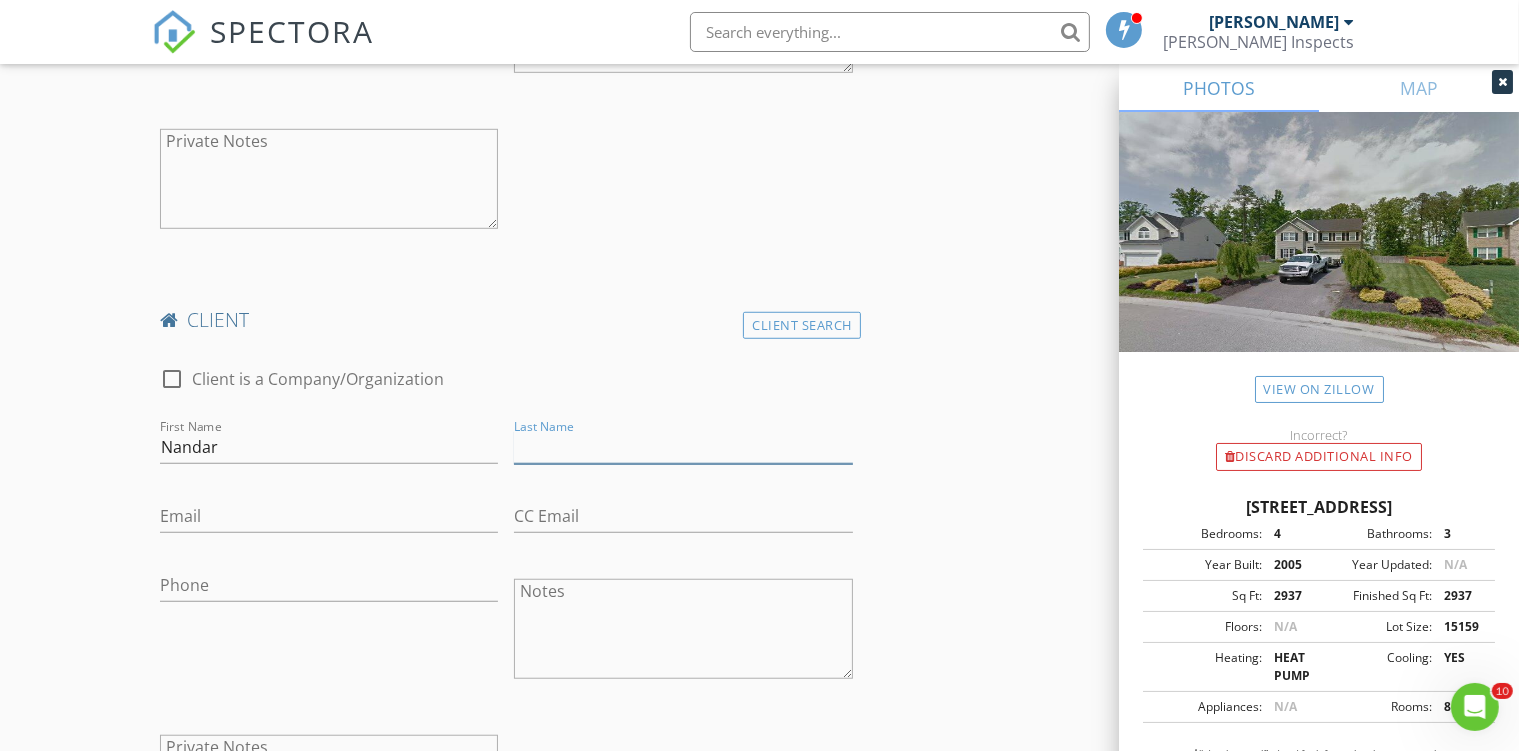 paste on "Sangi" 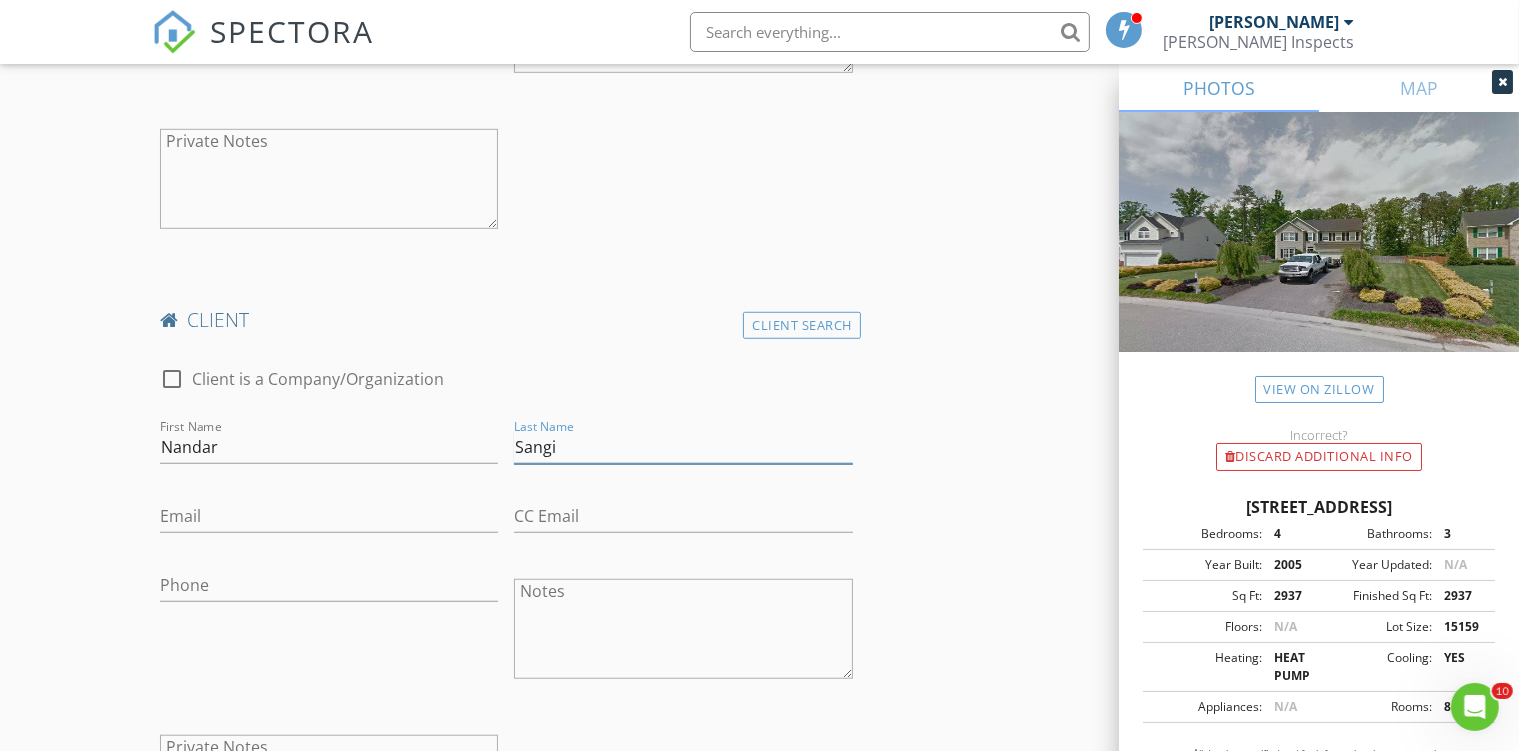 type on "Sangi" 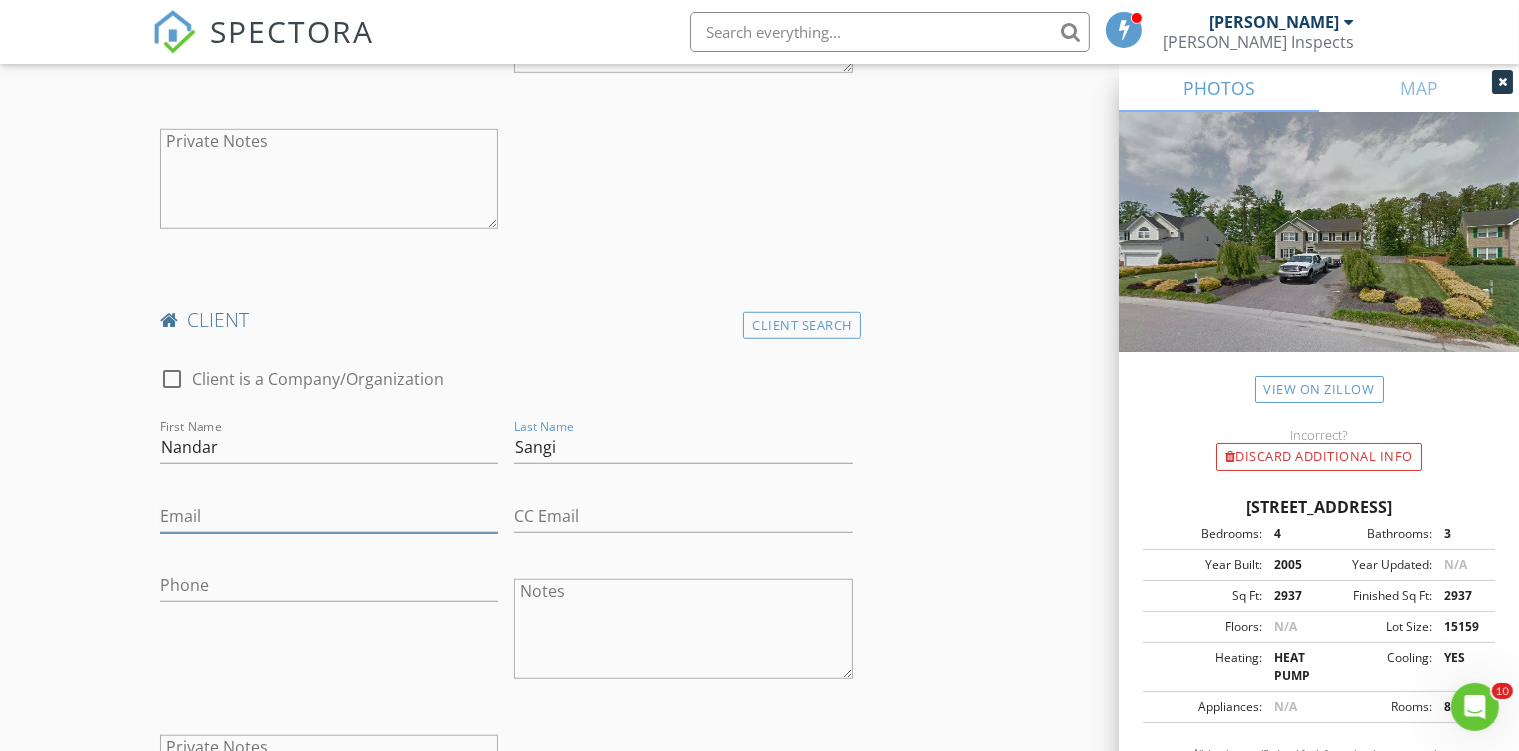 click on "Email" at bounding box center (329, 516) 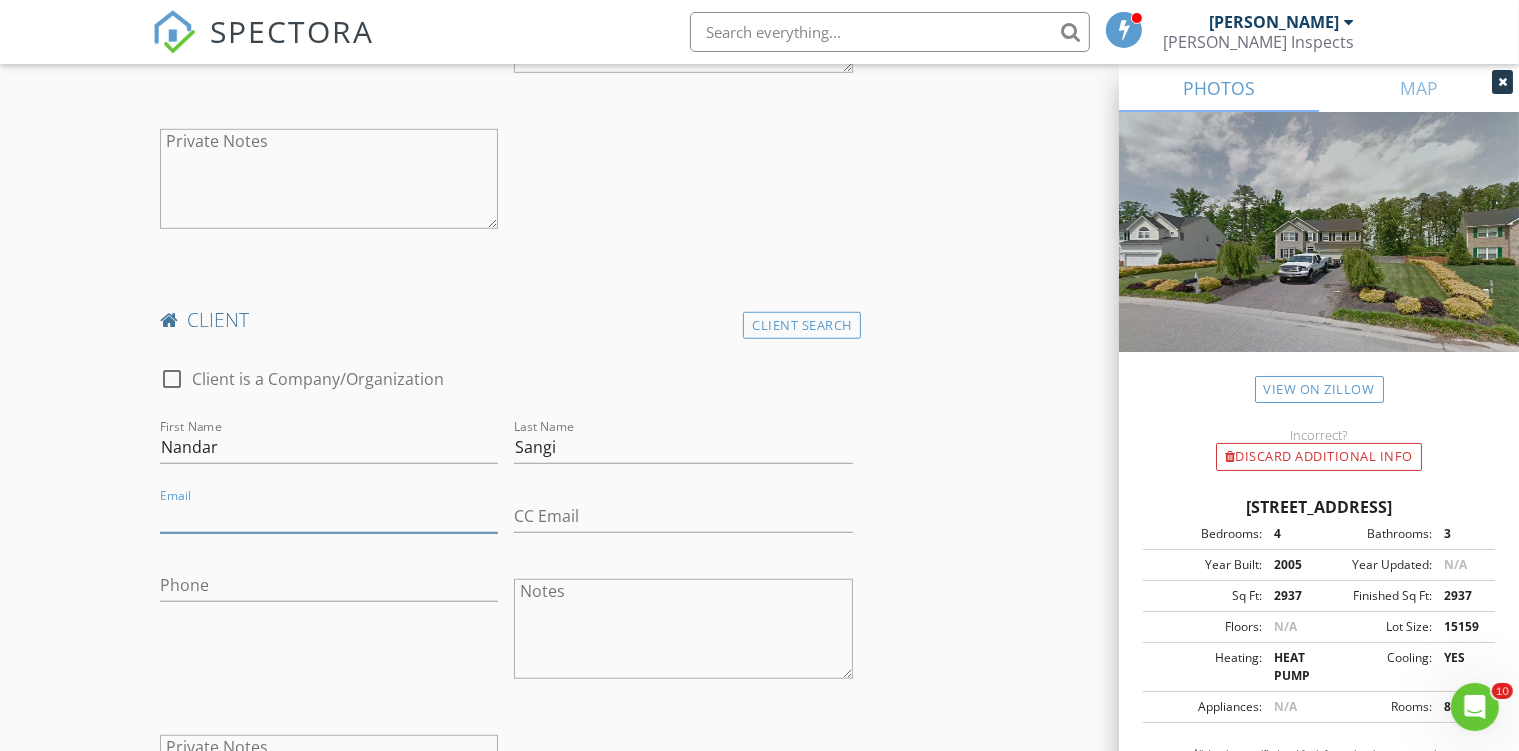 paste on "nandarsangi@gmail.com" 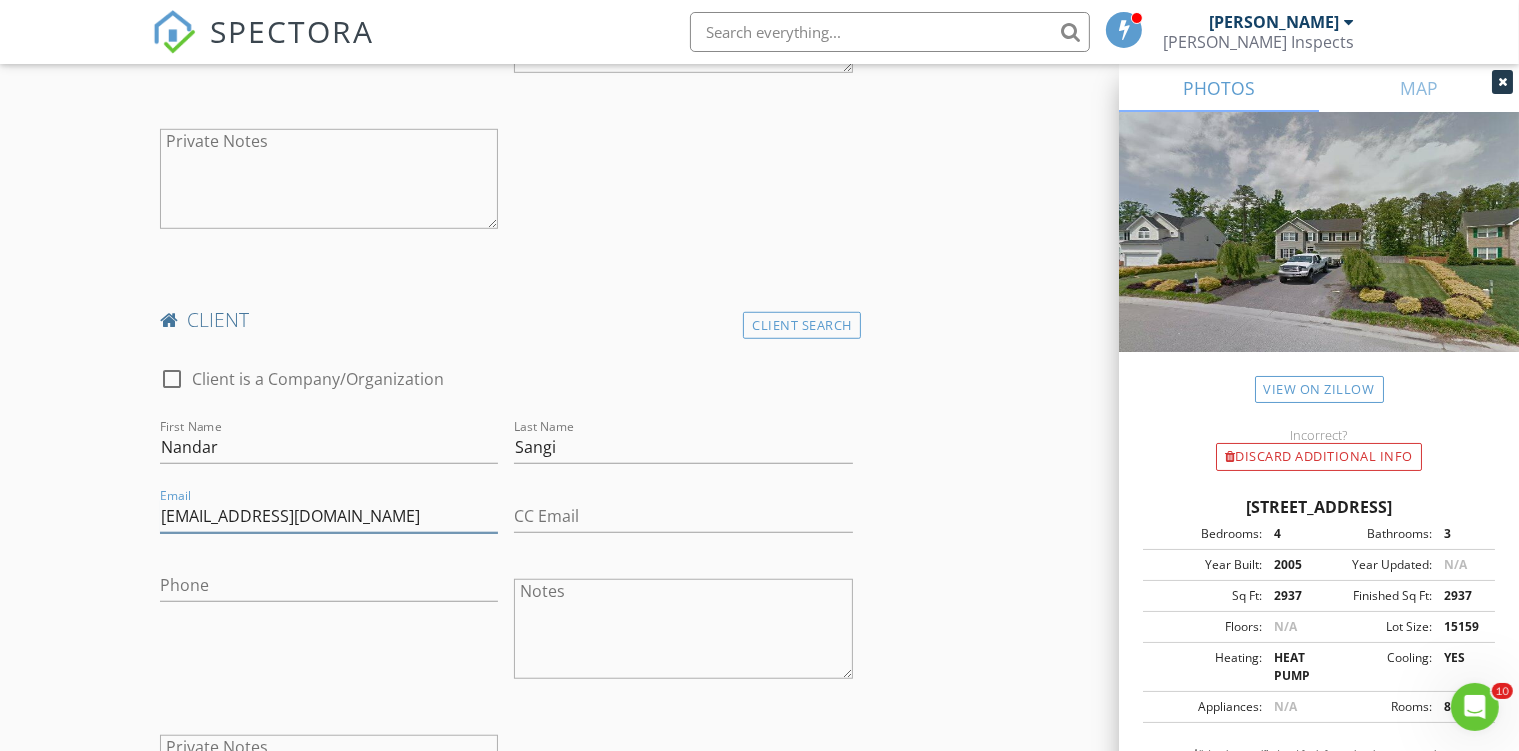 type on "nandarsangi@gmail.com" 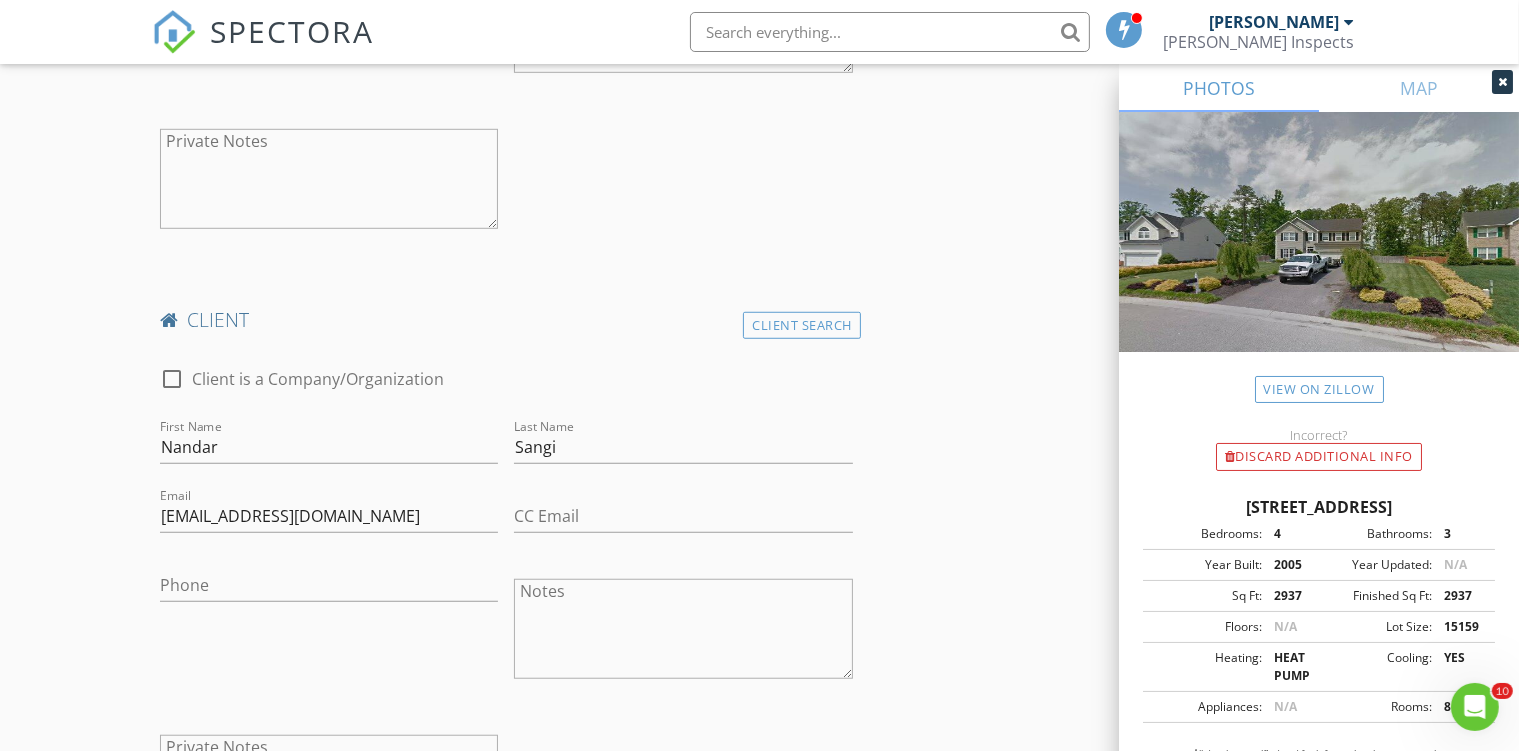 click on "INSPECTOR(S)
check_box   Chris dePolo   PRIMARY   Chris dePolo arrow_drop_down   check_box_outline_blank Chris dePolo specifically requested
Date/Time
07/15/2025 9:00 AM
Location
Address Search       Address 8412 Newbys Mill Dr   Unit   City Chesterfield   State VA   Zip 23832   County Chesterfield     Square Feet 2937   Year Built 2005   Foundation Crawlspace arrow_drop_down     Chris dePolo     11.2 miles     (20 minutes)
client
check_box Enable Client CC email for this inspection   Client Search     check_box_outline_blank Client is a Company/Organization     First Name Steven   Last Name Sanglian   Email crssanglian@gmail.com   CC Email   Phone           Notes   Private Notes
client
Client Search     check_box_outline_blank Client is a Company/Organization     First Name Nandar   Last Name Sangi   Email   CC Email" at bounding box center (759, 789) 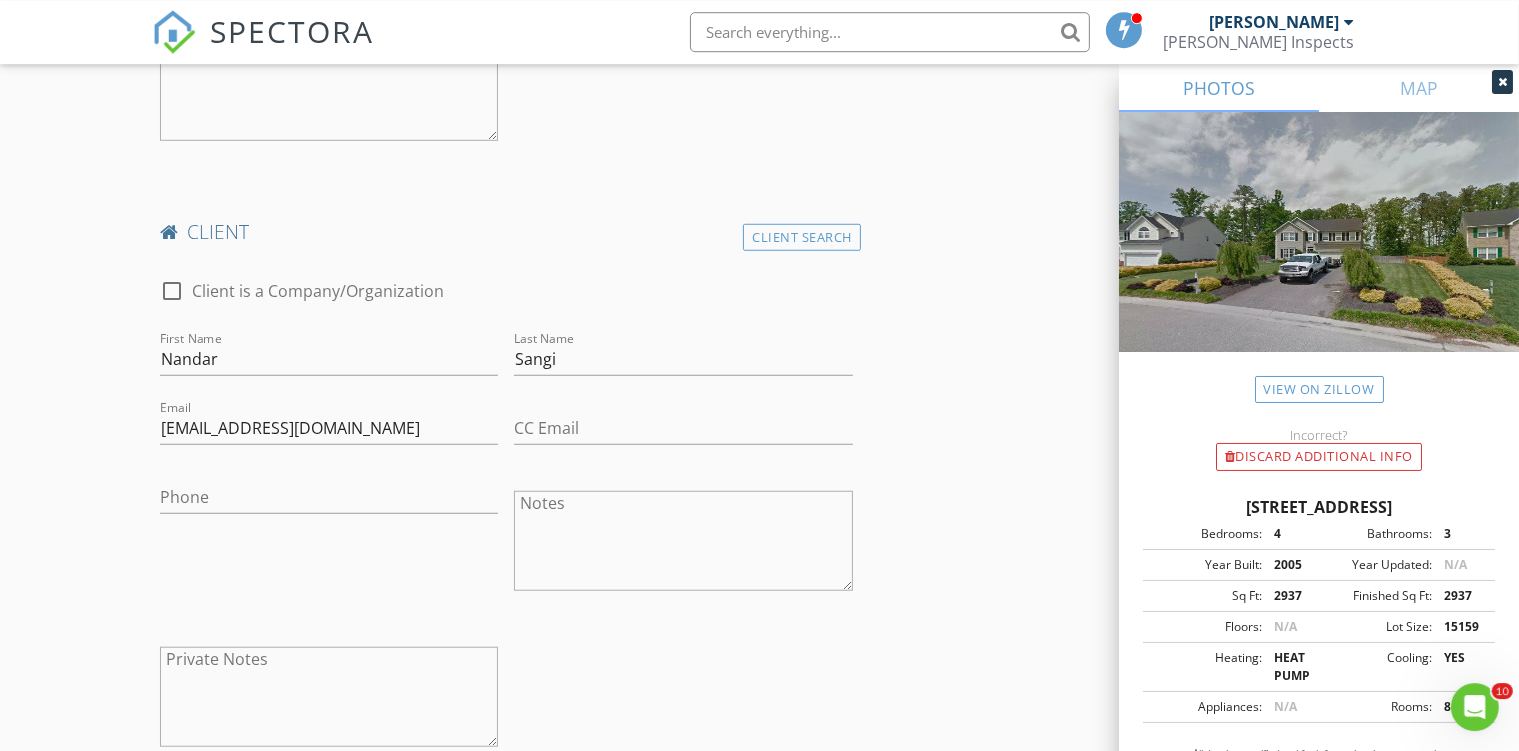 scroll, scrollTop: 1478, scrollLeft: 0, axis: vertical 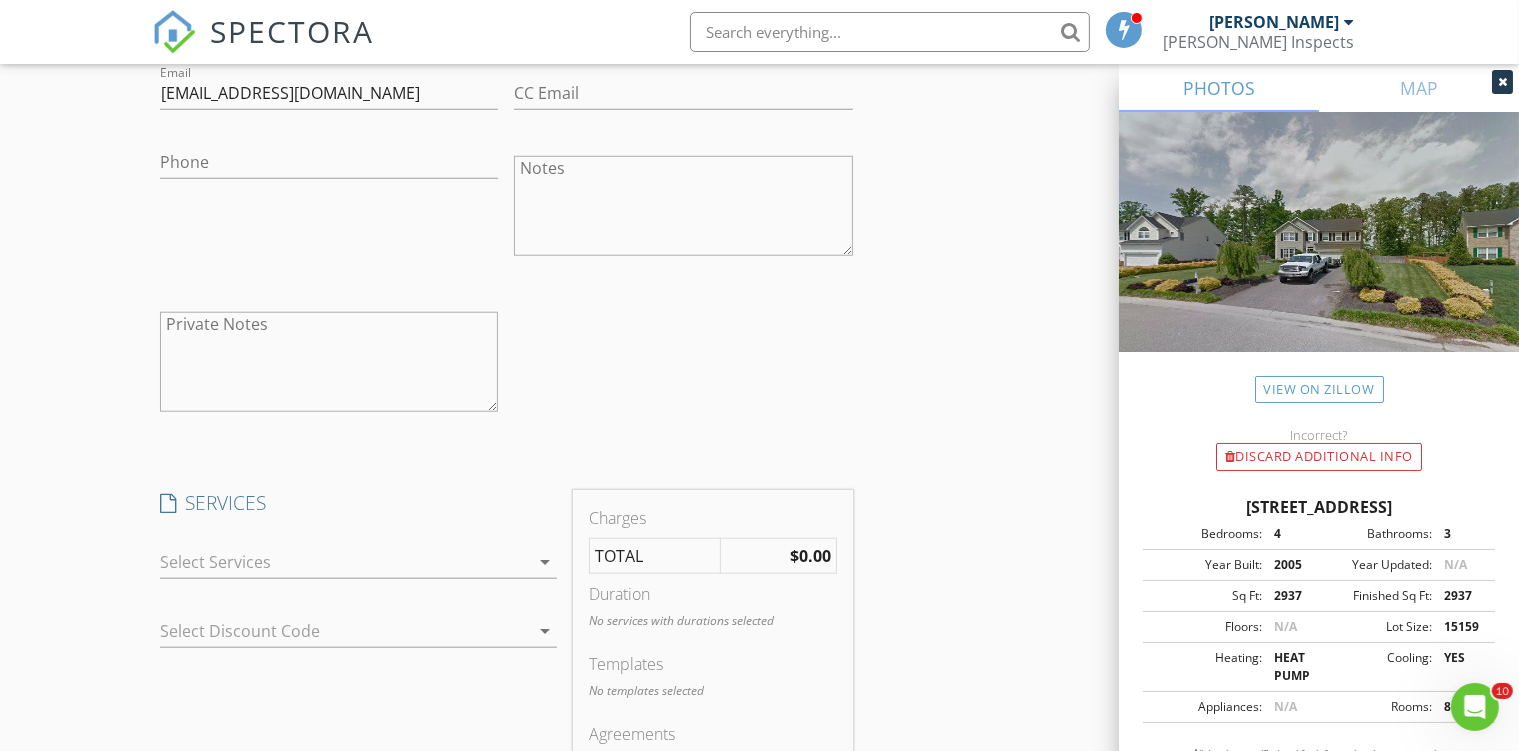 click at bounding box center (345, 562) 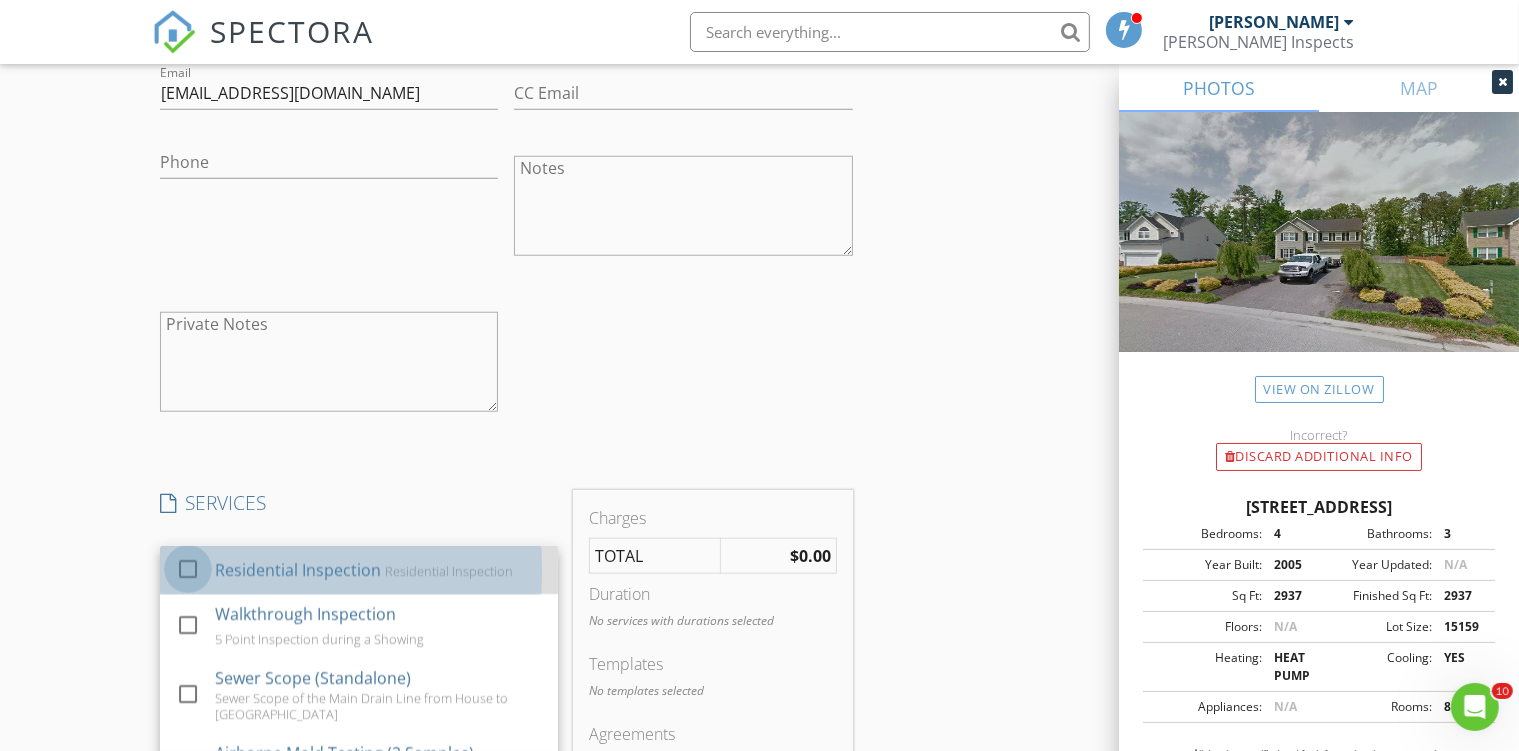 click at bounding box center [188, 569] 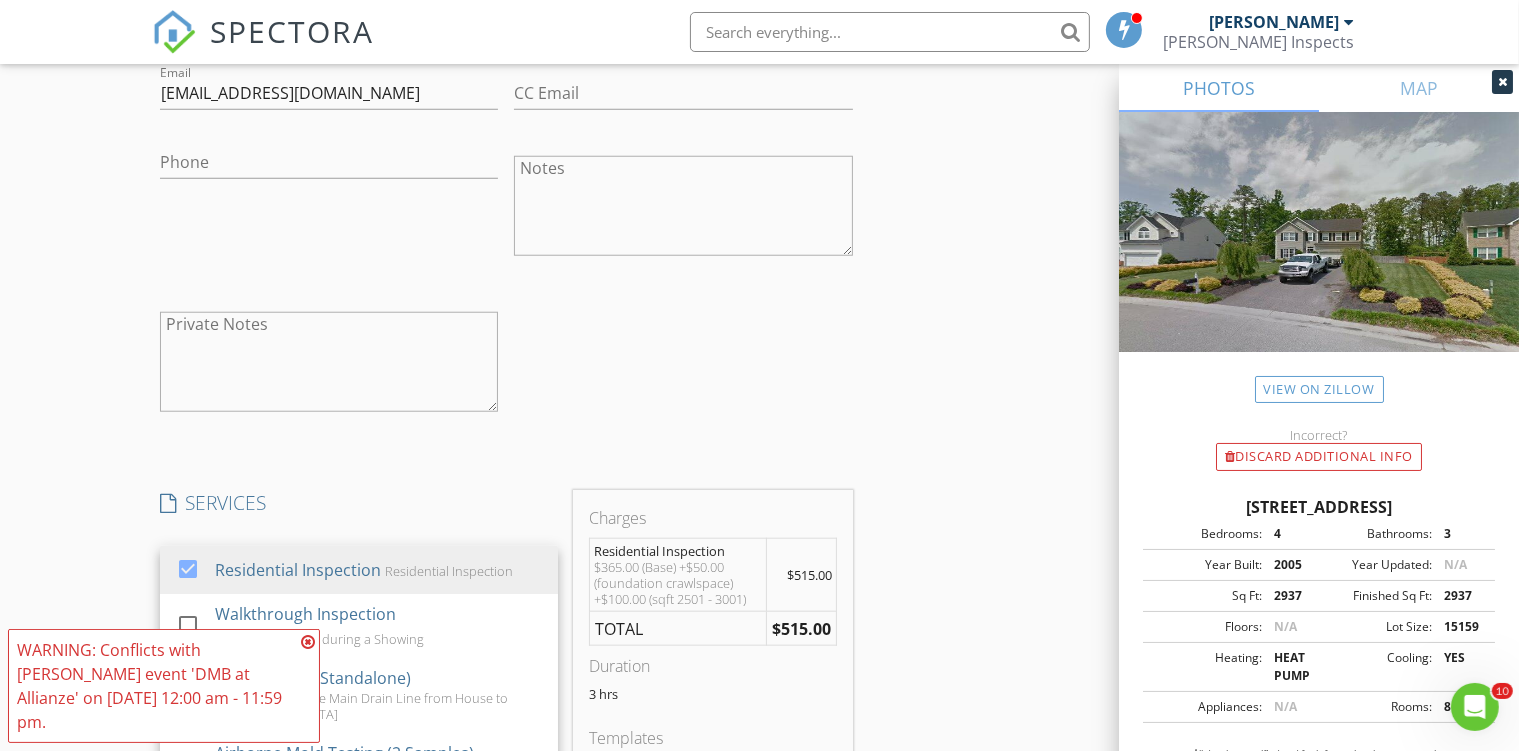 click on "INSPECTOR(S)
check_box   Chris dePolo   PRIMARY   Chris dePolo arrow_drop_down   check_box_outline_blank Chris dePolo specifically requested
Date/Time
07/15/2025 9:00 AM
Location
Address Search       Address 8412 Newbys Mill Dr   Unit   City Chesterfield   State VA   Zip 23832   County Chesterfield     Square Feet 2937   Year Built 2005   Foundation Crawlspace arrow_drop_down     Chris dePolo     11.2 miles     (20 minutes)
client
check_box Enable Client CC email for this inspection   Client Search     check_box_outline_blank Client is a Company/Organization     First Name Steven   Last Name Sanglian   Email crssanglian@gmail.com   CC Email   Phone           Notes   Private Notes
client
Client Search     check_box_outline_blank Client is a Company/Organization     First Name Nandar   Last Name Sangi   Email   CC Email" at bounding box center [759, 397] 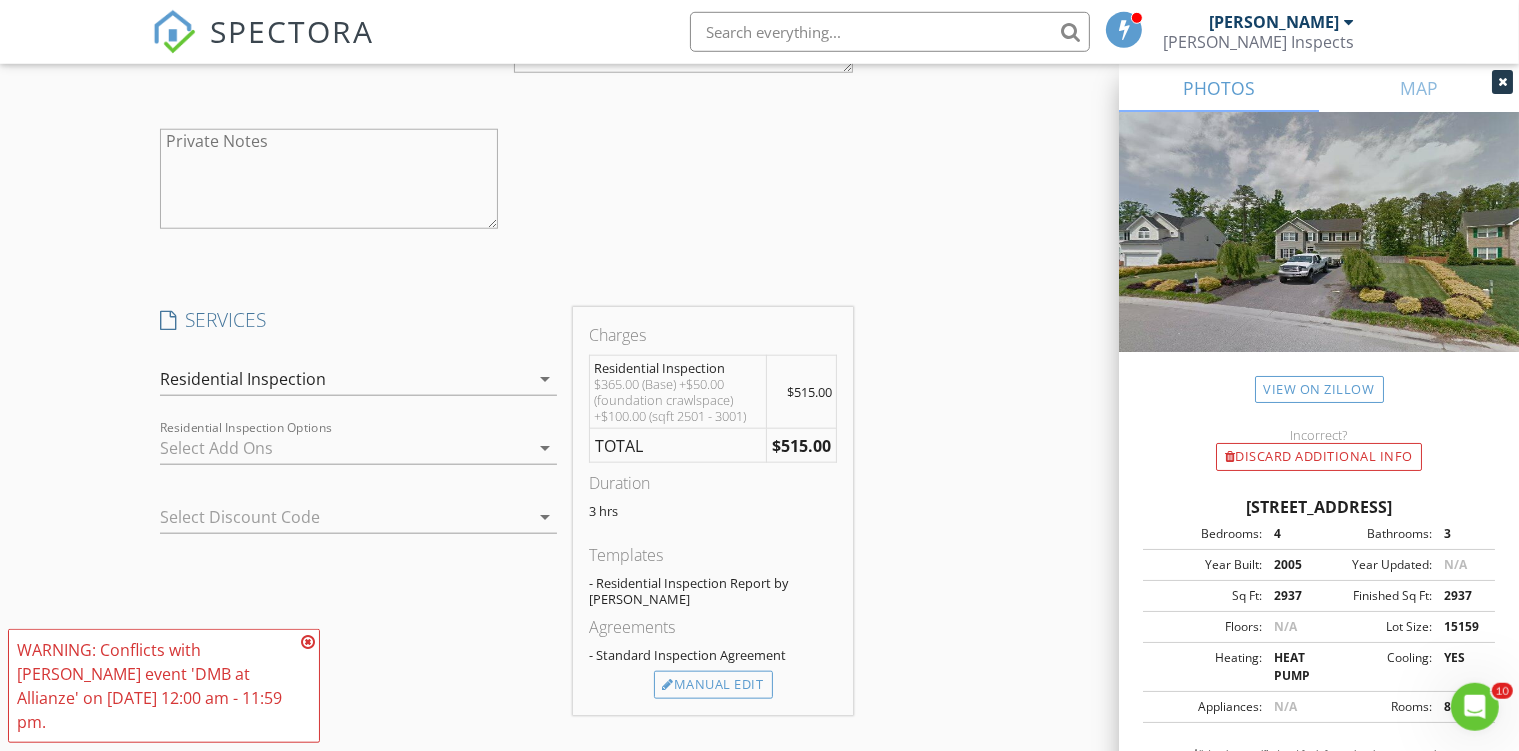 scroll, scrollTop: 2006, scrollLeft: 0, axis: vertical 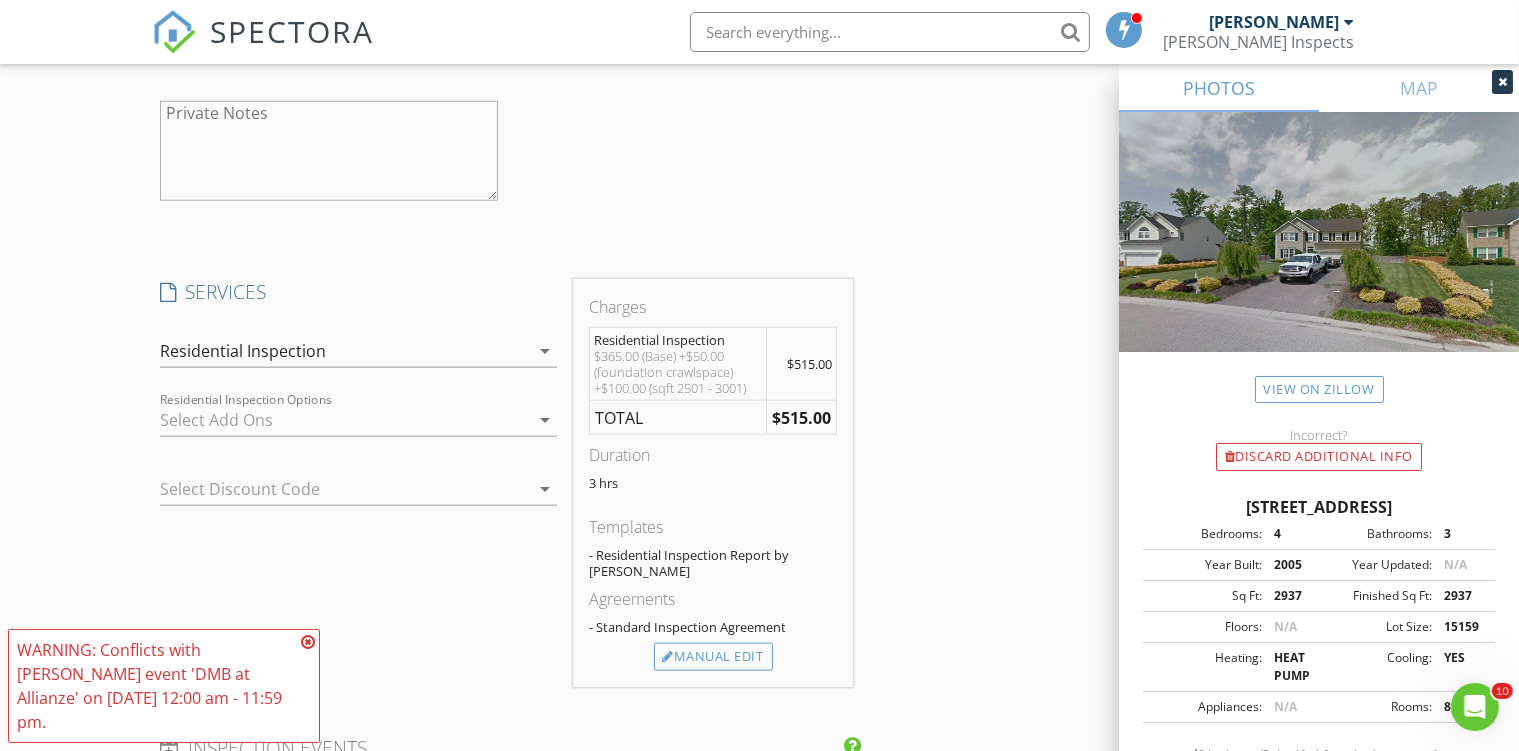 click at bounding box center [308, 642] 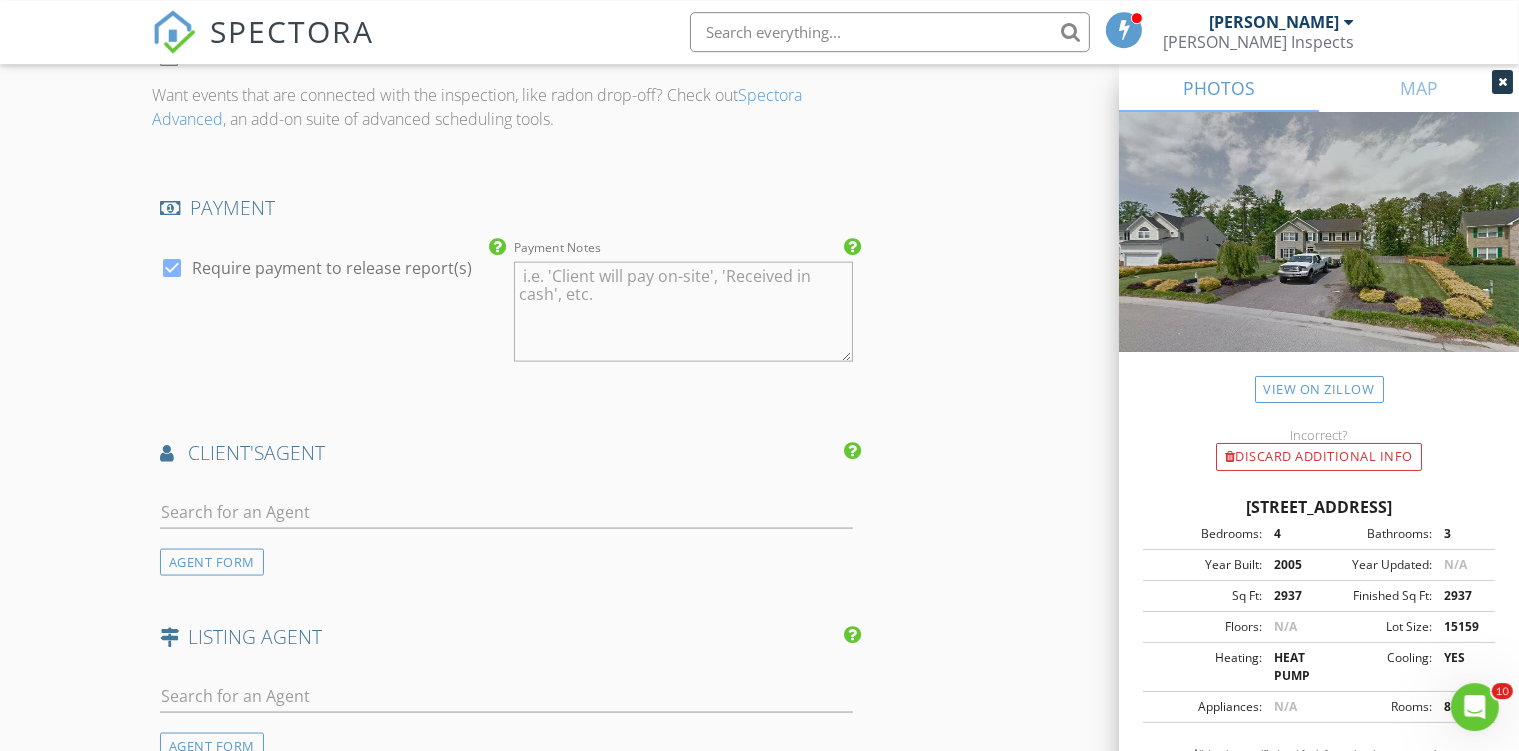 scroll, scrollTop: 2745, scrollLeft: 0, axis: vertical 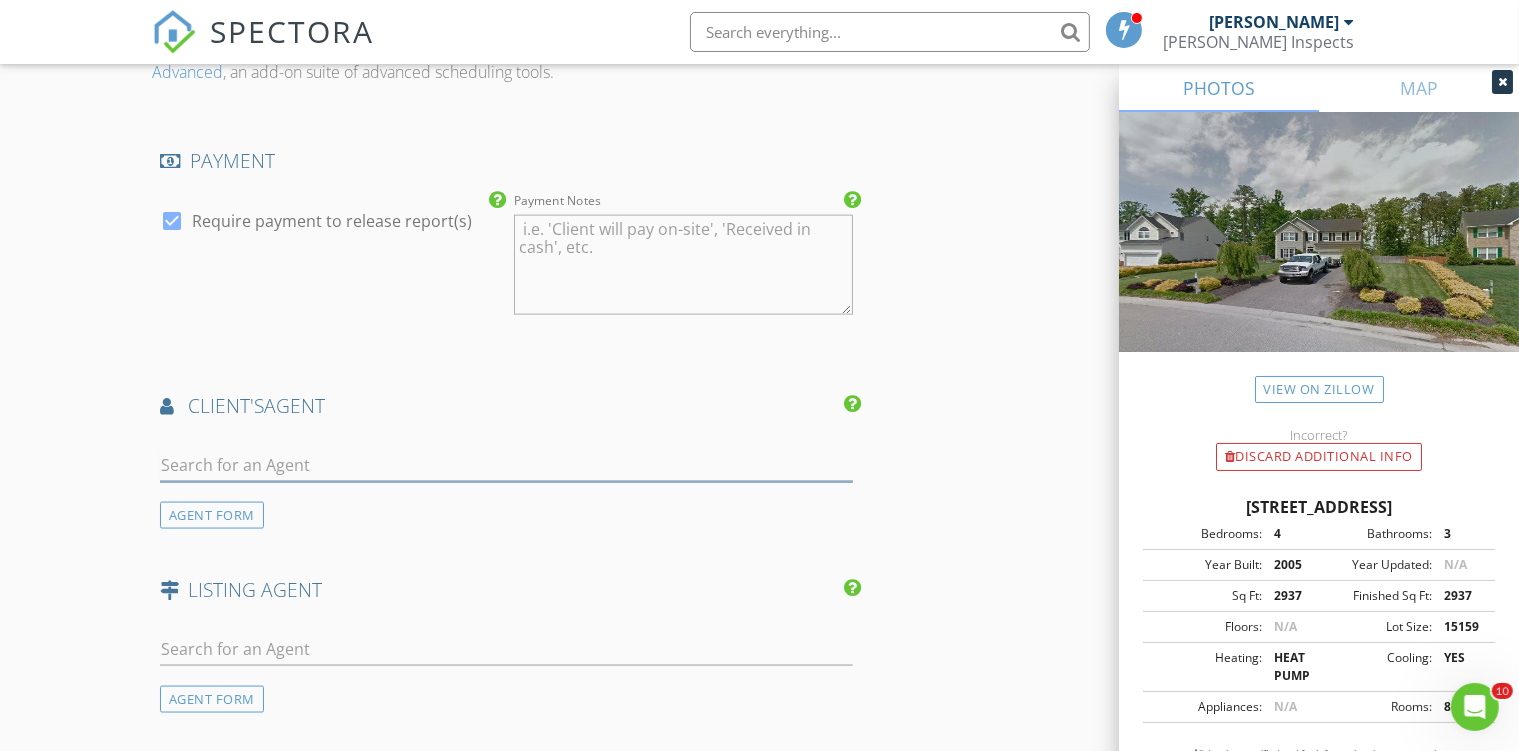 click at bounding box center [506, 465] 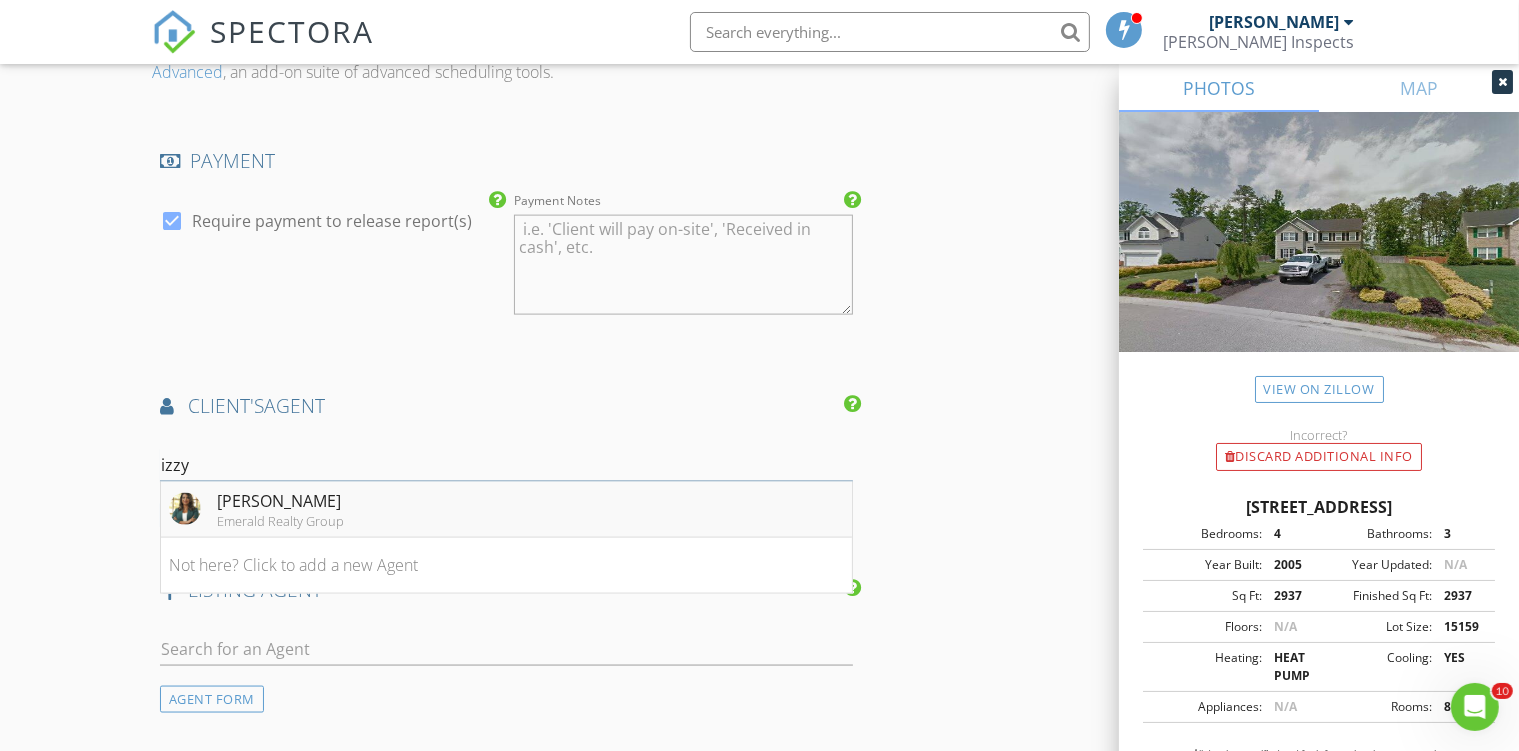 type on "izzy" 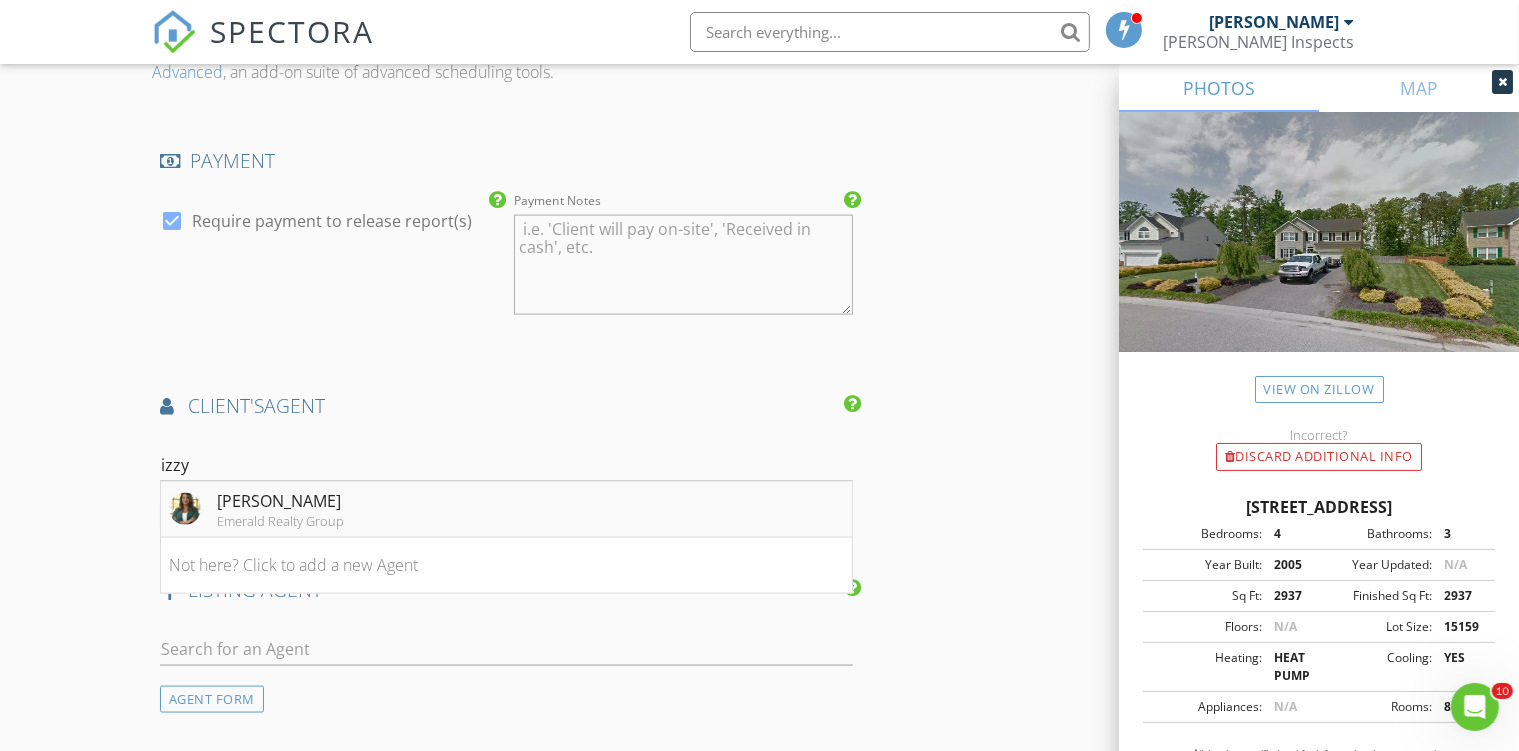 click on "Izzy Martinez
Emerald Realty Group" at bounding box center [506, 510] 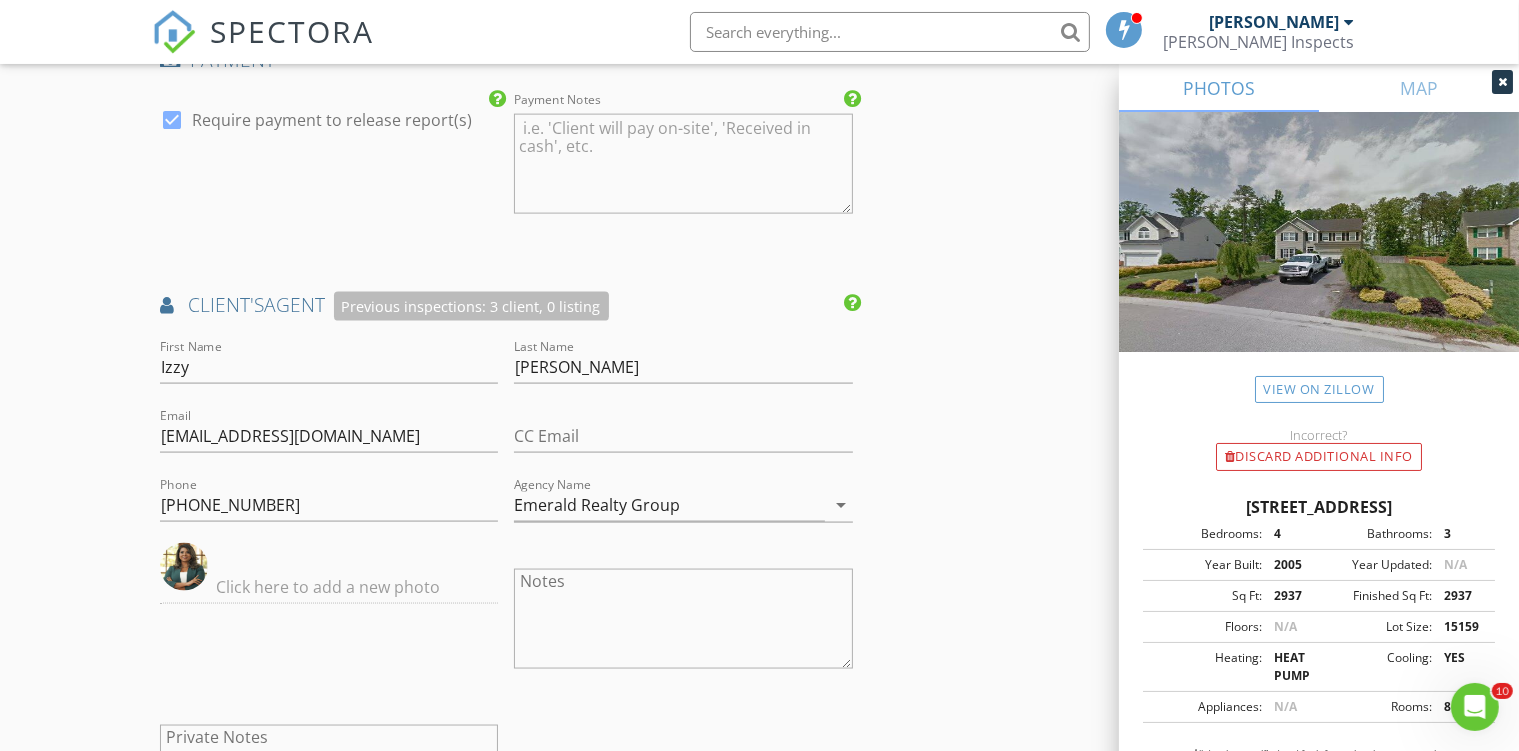 scroll, scrollTop: 2851, scrollLeft: 0, axis: vertical 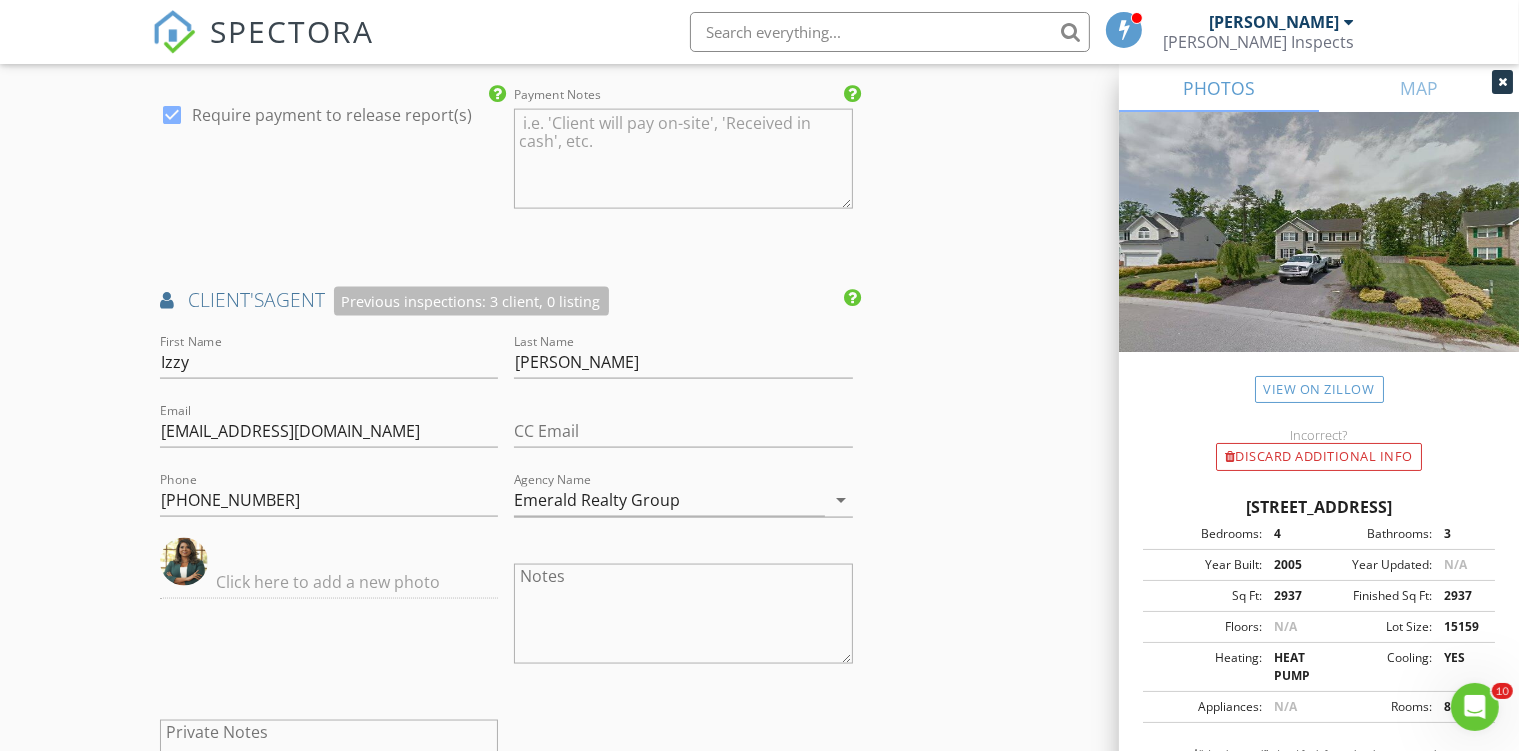 click on "INSPECTOR(S)
check_box   Chris dePolo   PRIMARY   Chris dePolo arrow_drop_down   check_box_outline_blank Chris dePolo specifically requested
Date/Time
07/15/2025 9:00 AM
Location
Address Search       Address 8412 Newbys Mill Dr   Unit   City Chesterfield   State VA   Zip 23832   County Chesterfield     Square Feet 2937   Year Built 2005   Foundation Crawlspace arrow_drop_down     Chris dePolo     11.2 miles     (20 minutes)
client
check_box Enable Client CC email for this inspection   Client Search     check_box_outline_blank Client is a Company/Organization     First Name Steven   Last Name Sanglian   Email crssanglian@gmail.com   CC Email   Phone           Notes   Private Notes
client
Client Search     check_box_outline_blank Client is a Company/Organization     First Name Nandar   Last Name Sangi   Email   CC Email" at bounding box center (759, -432) 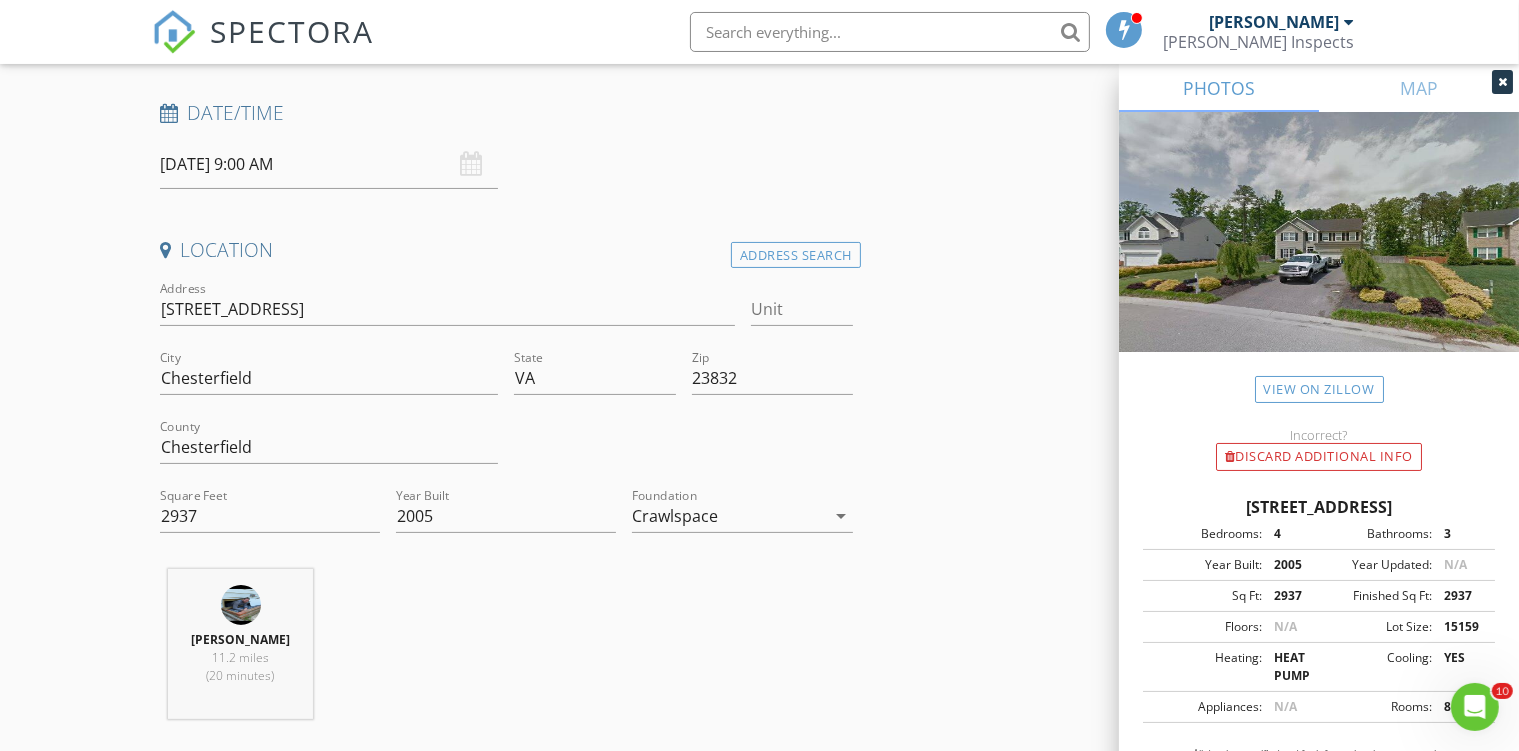 scroll, scrollTop: 211, scrollLeft: 0, axis: vertical 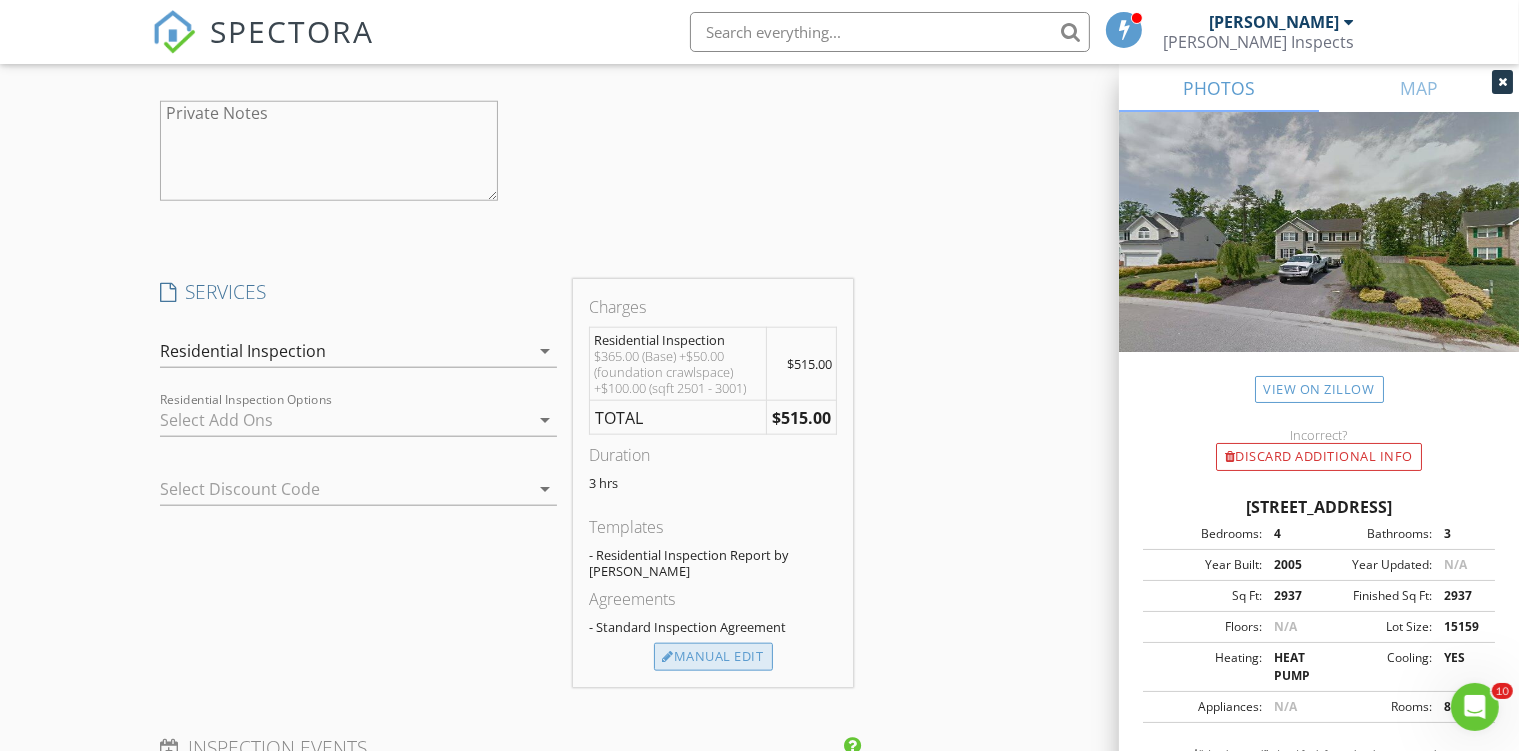 click on "Manual Edit" at bounding box center [713, 657] 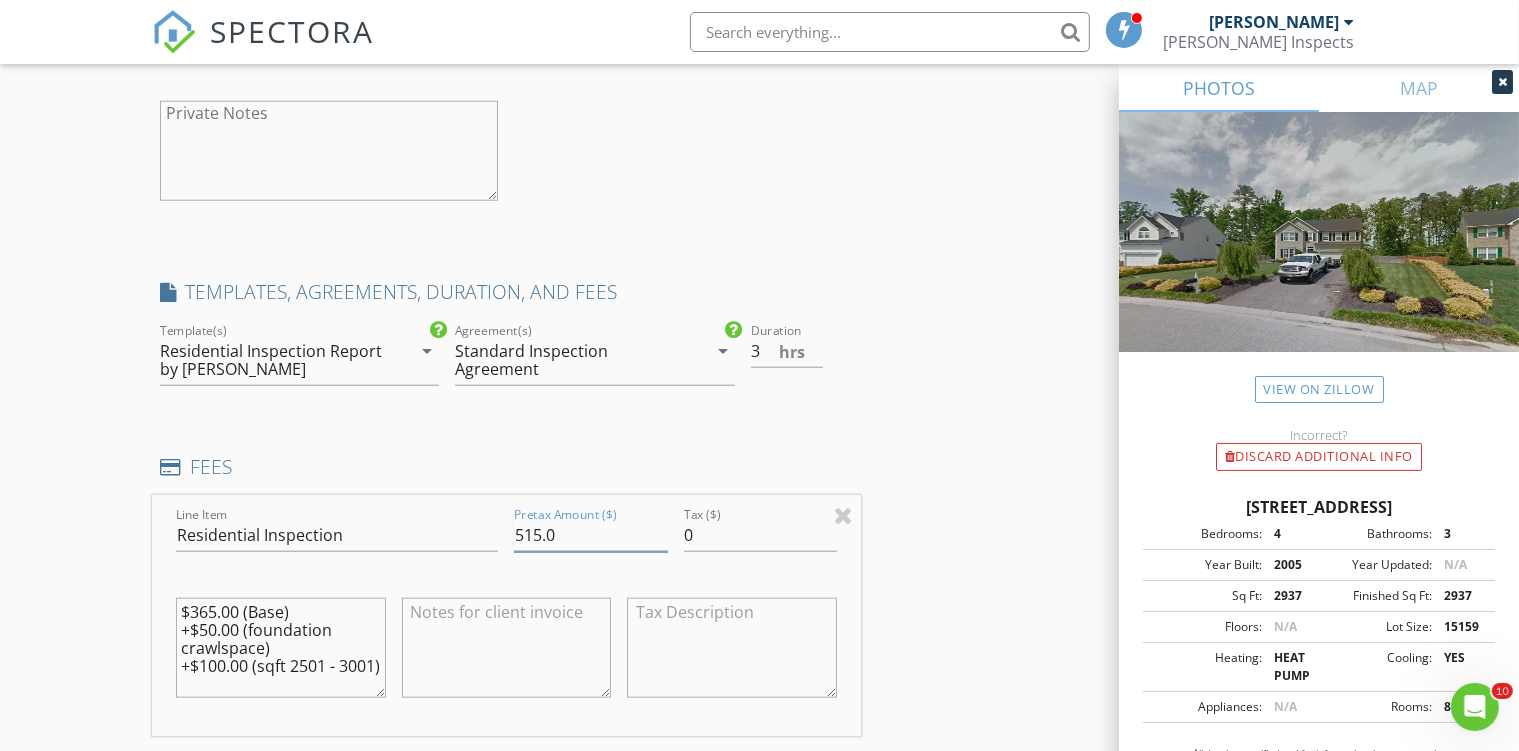 drag, startPoint x: 542, startPoint y: 530, endPoint x: 529, endPoint y: 532, distance: 13.152946 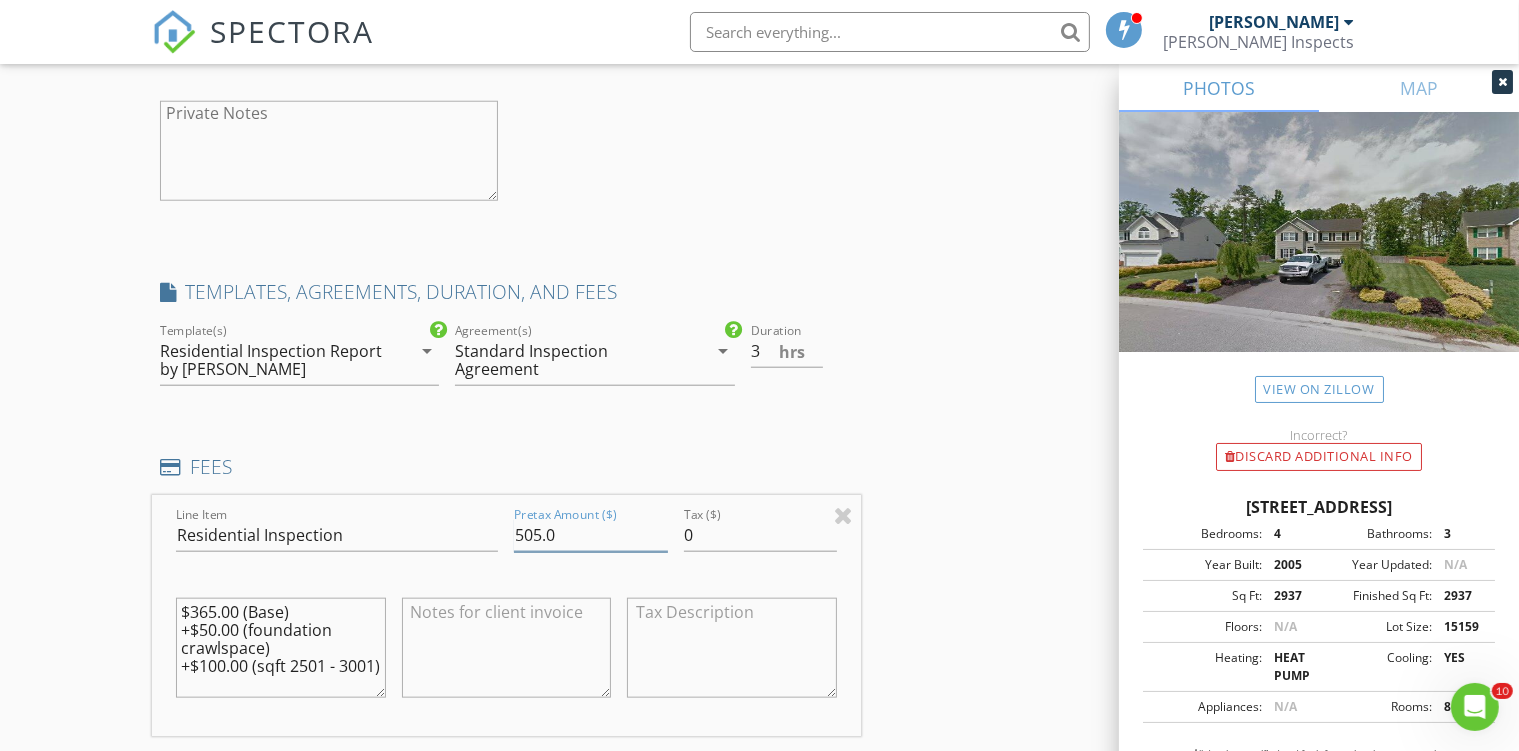 type on "505.0" 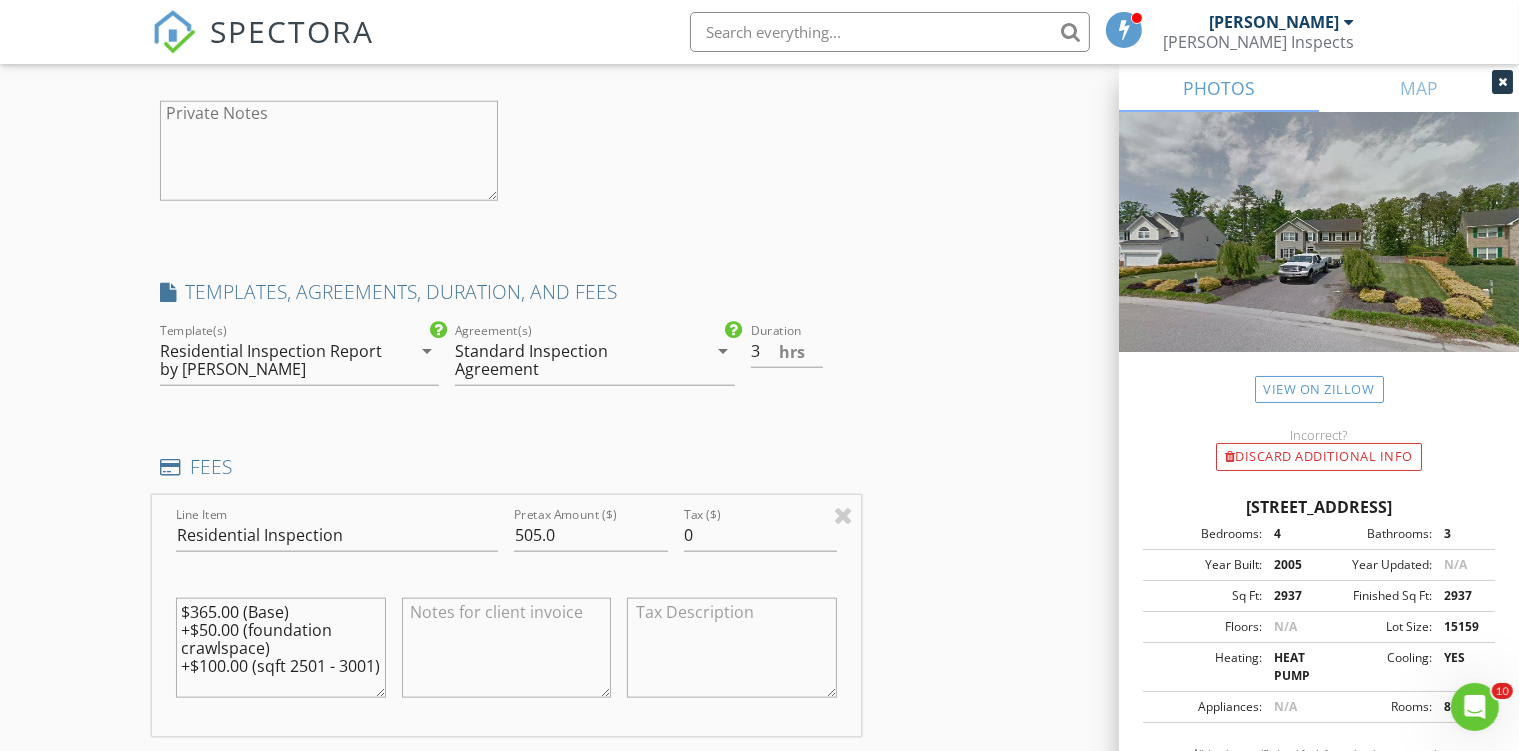 click at bounding box center [507, 648] 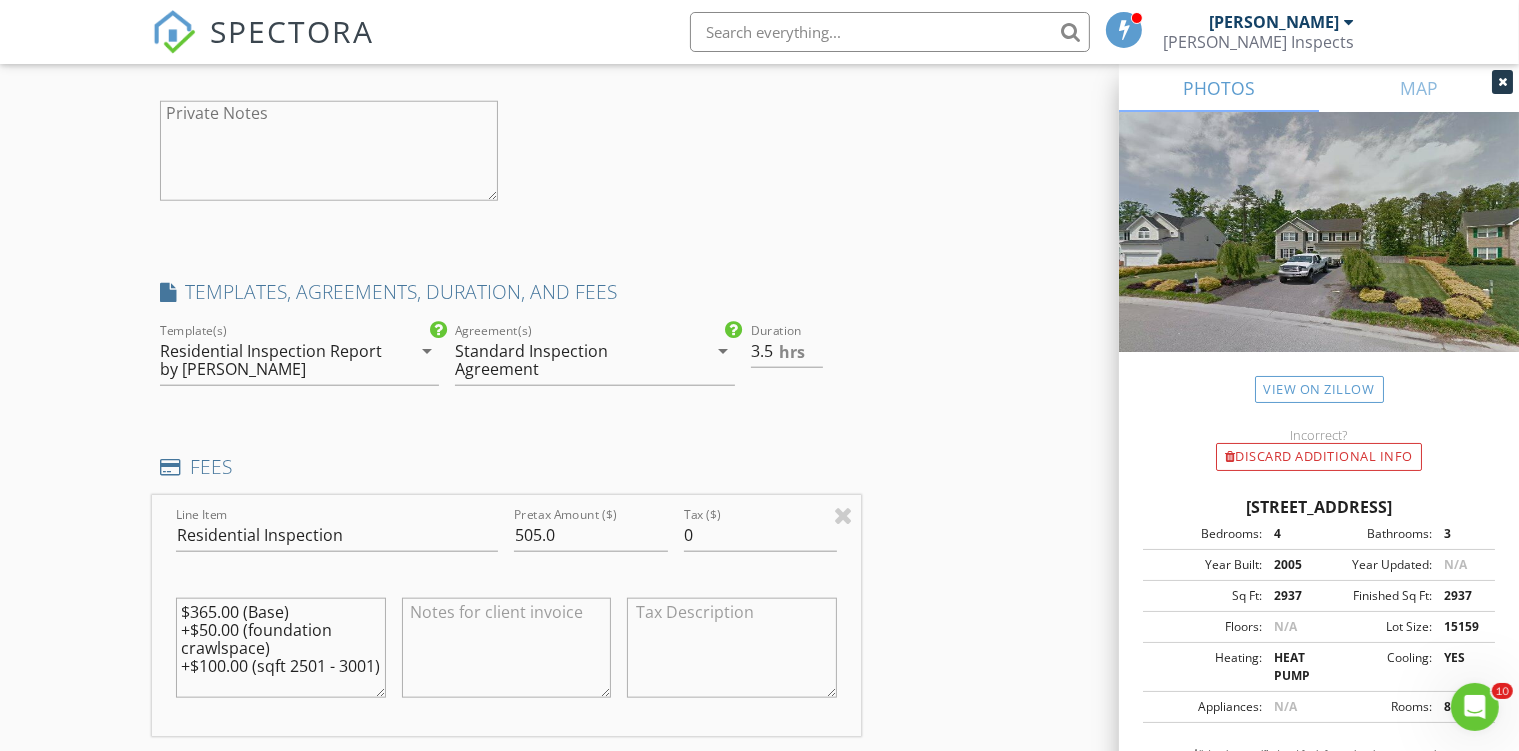 type on "3.5" 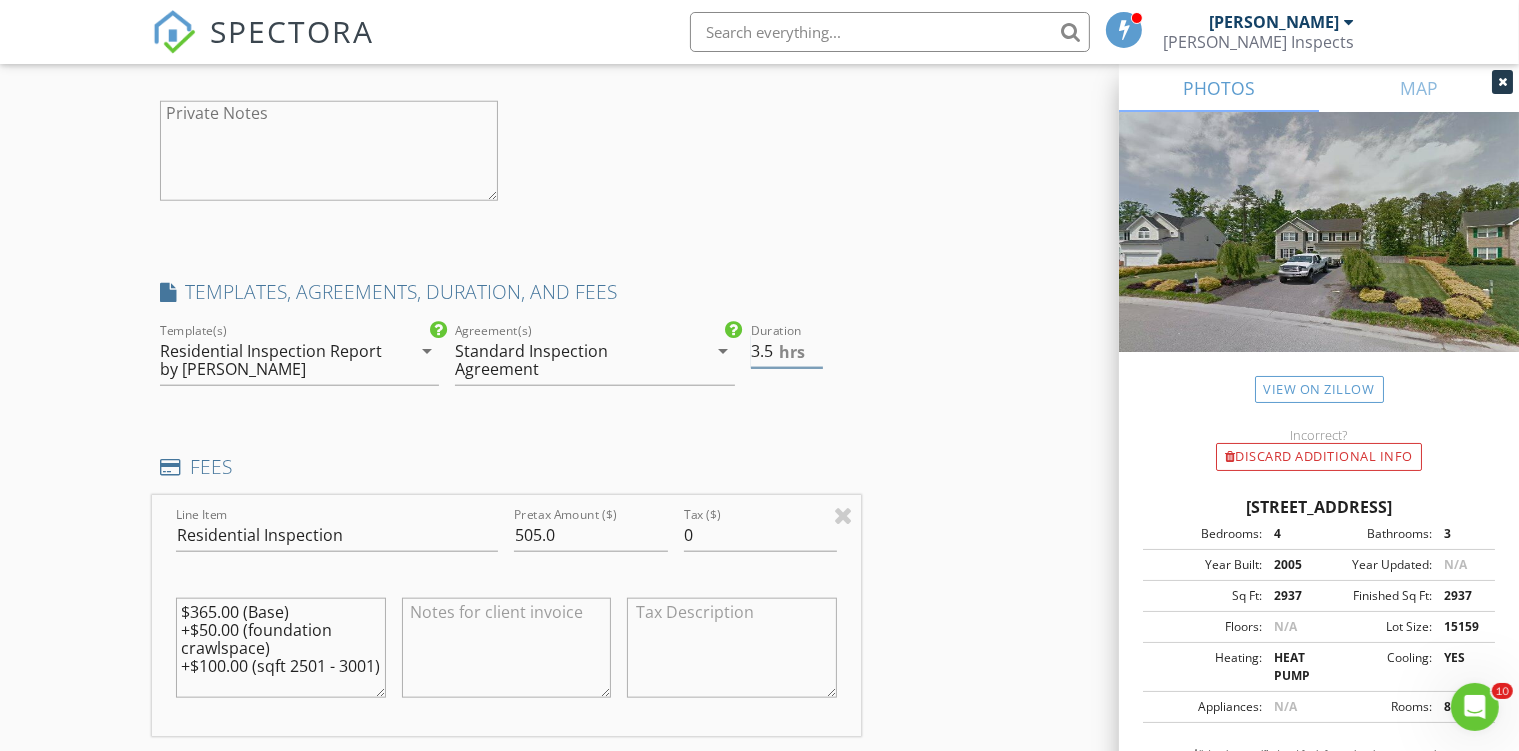 click on "3.5" at bounding box center [787, 351] 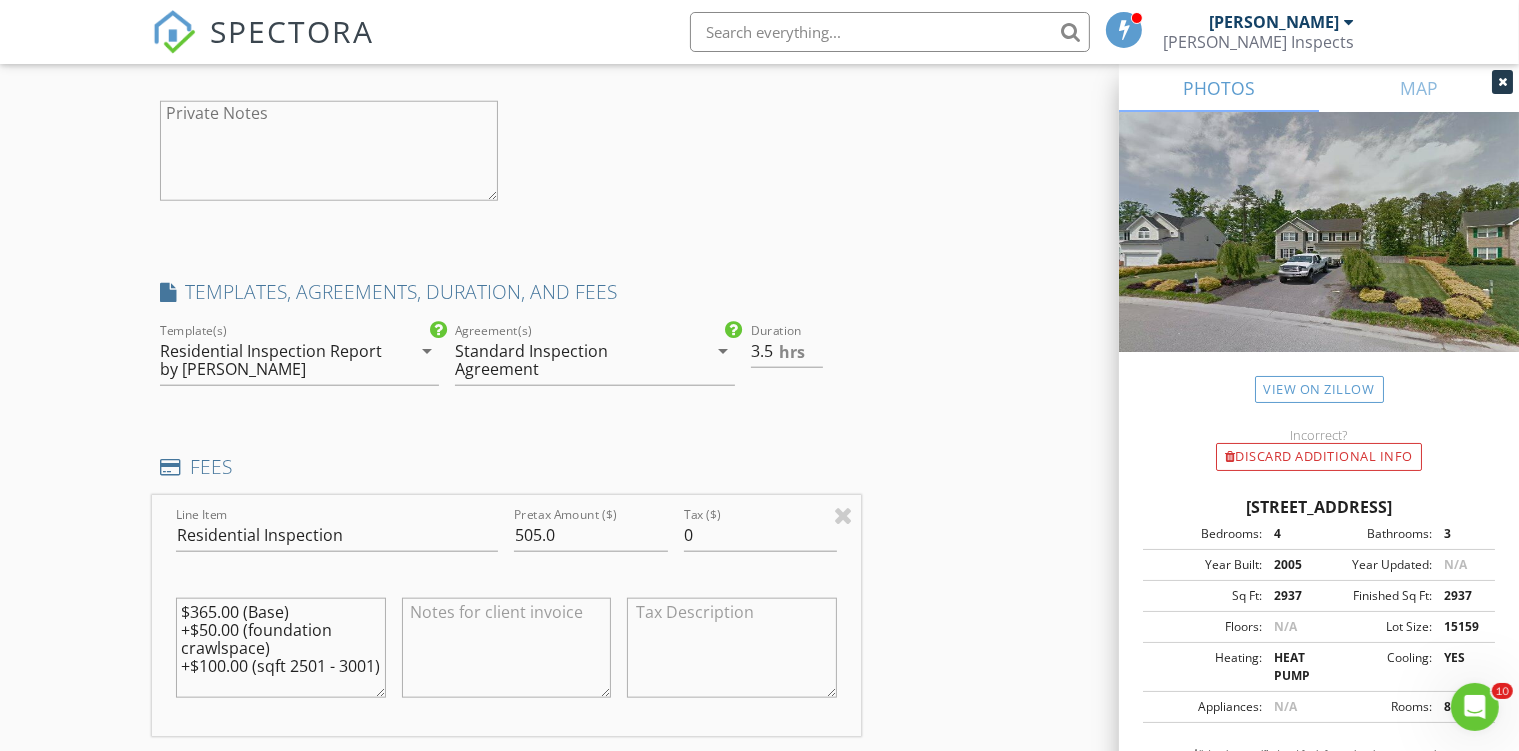 click at bounding box center [507, 648] 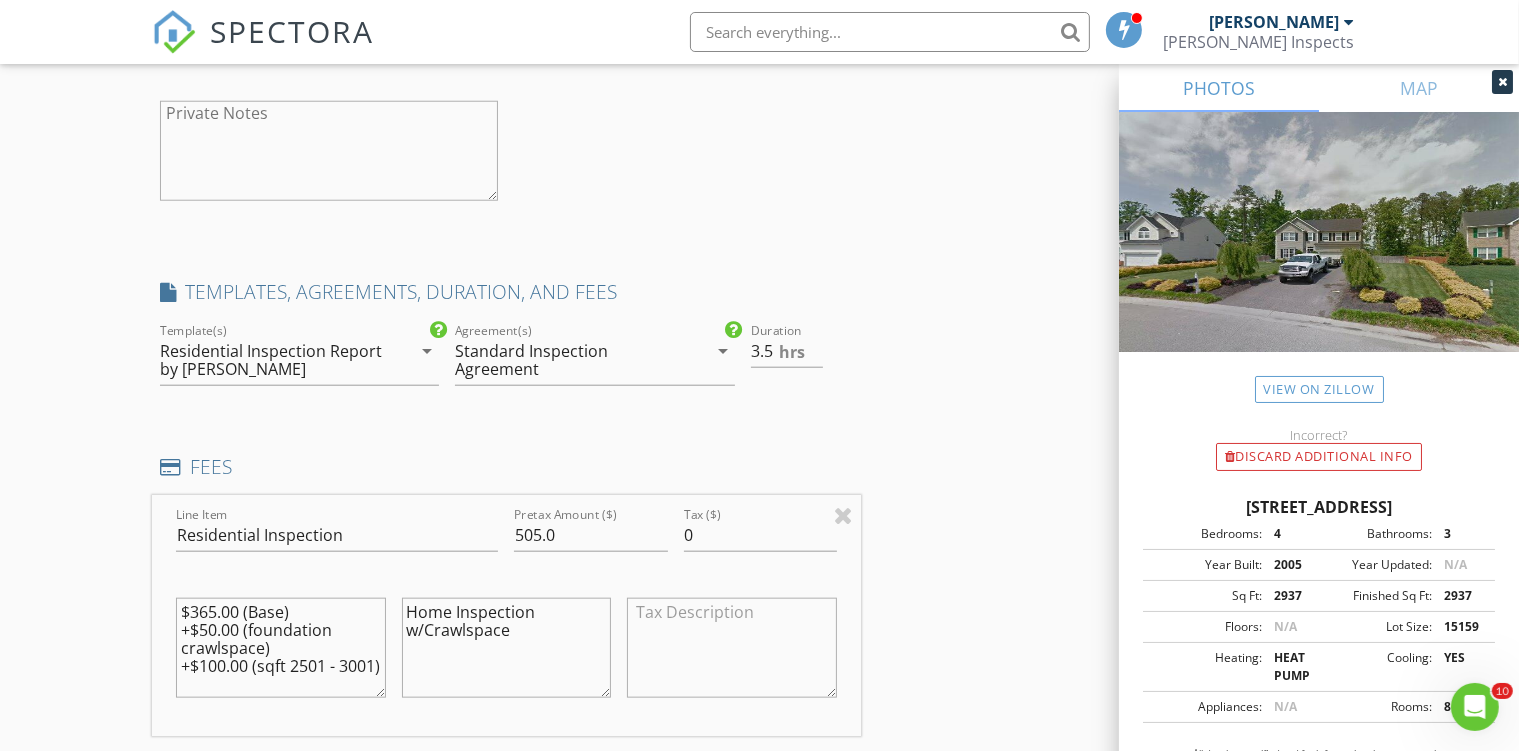 click on "Home Inspection w/Crawlspace" at bounding box center (507, 648) 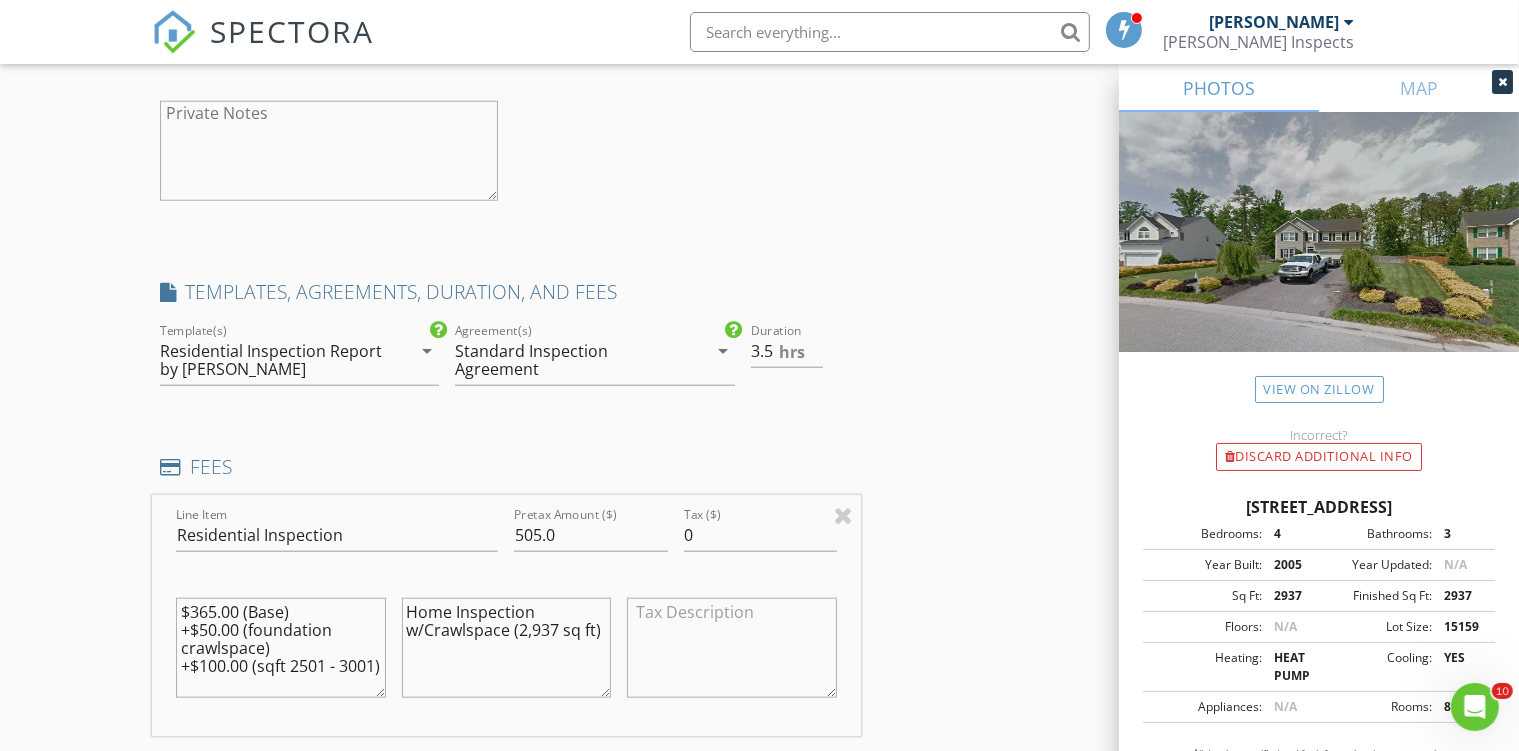 type on "Home Inspection w/Crawlspace (2,937 sq ft)" 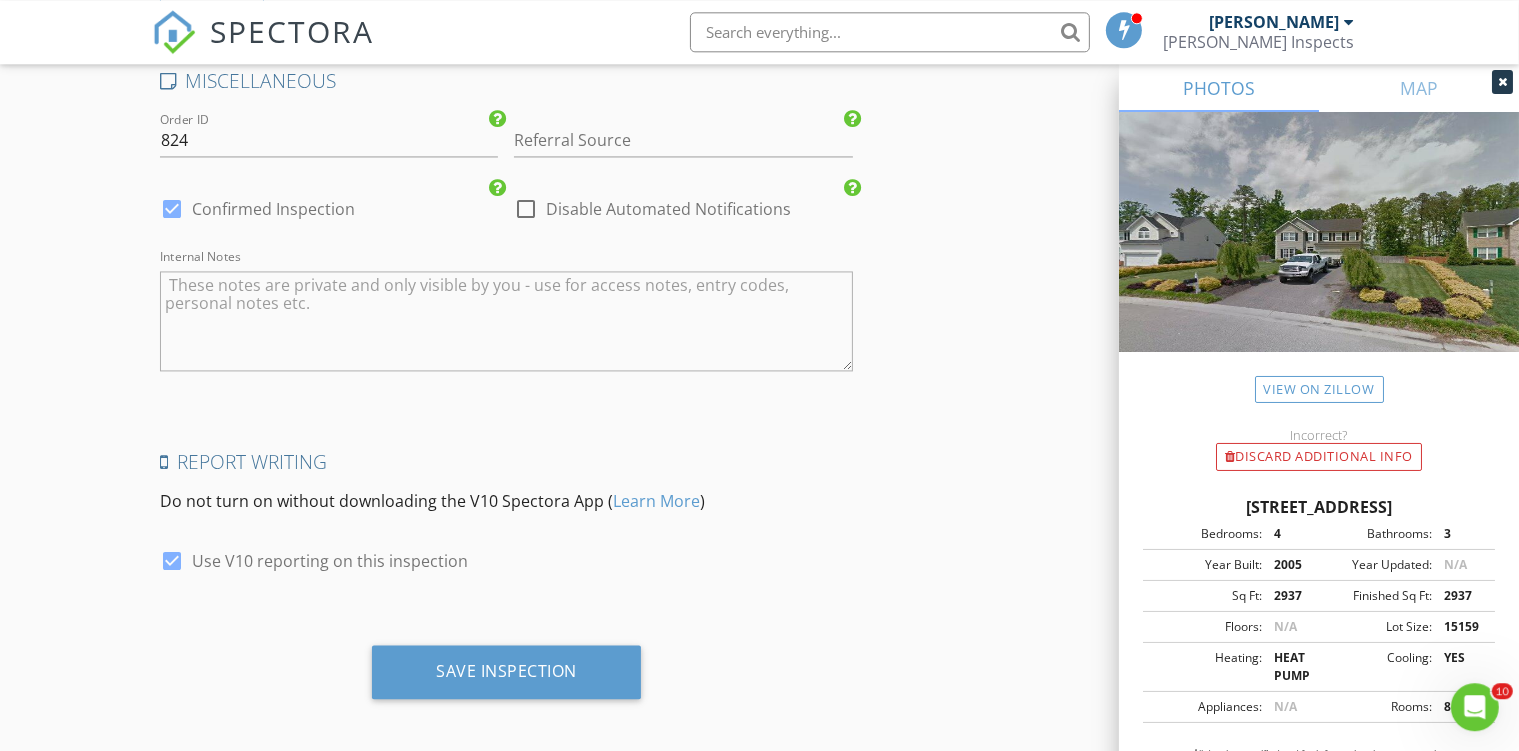 scroll, scrollTop: 4073, scrollLeft: 0, axis: vertical 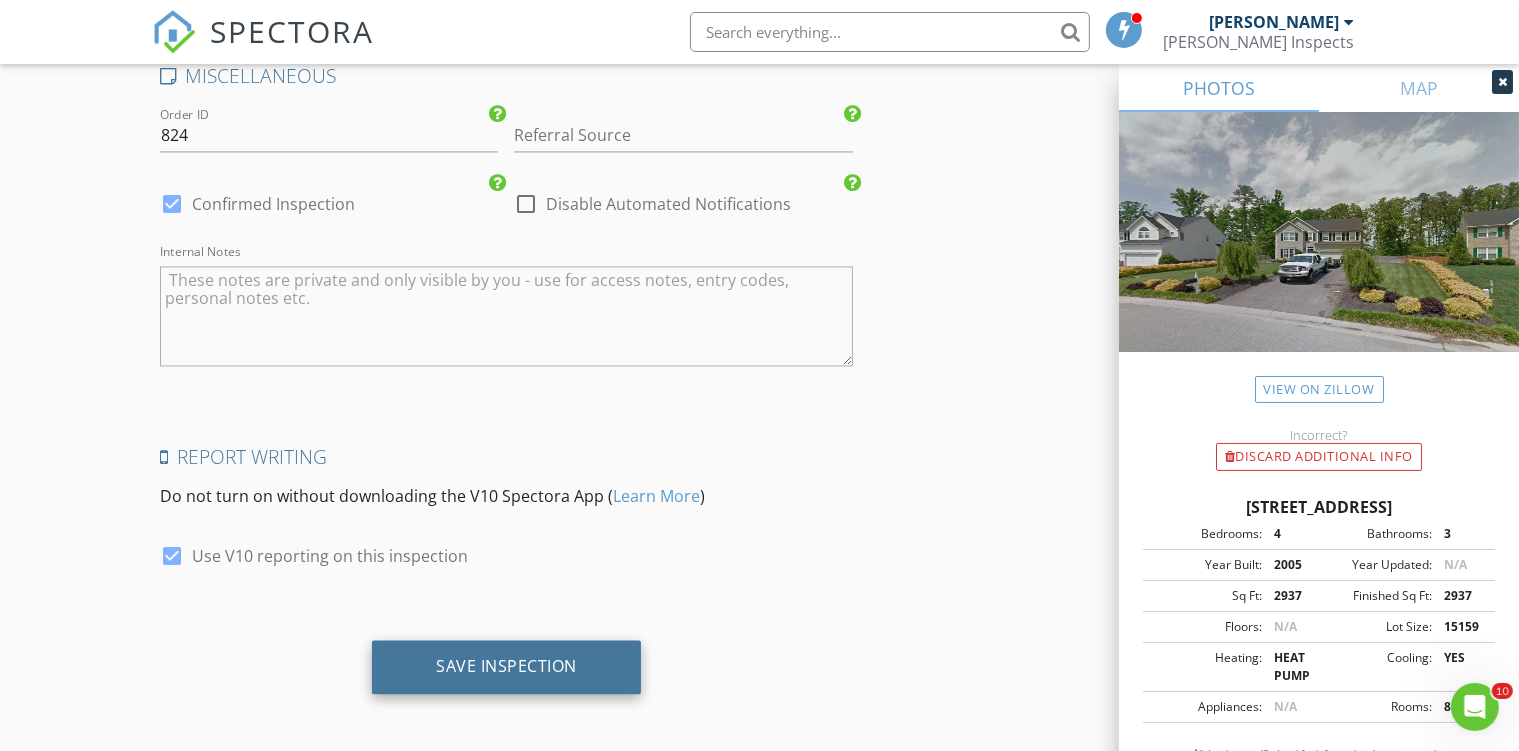 click on "Save Inspection" at bounding box center (506, 667) 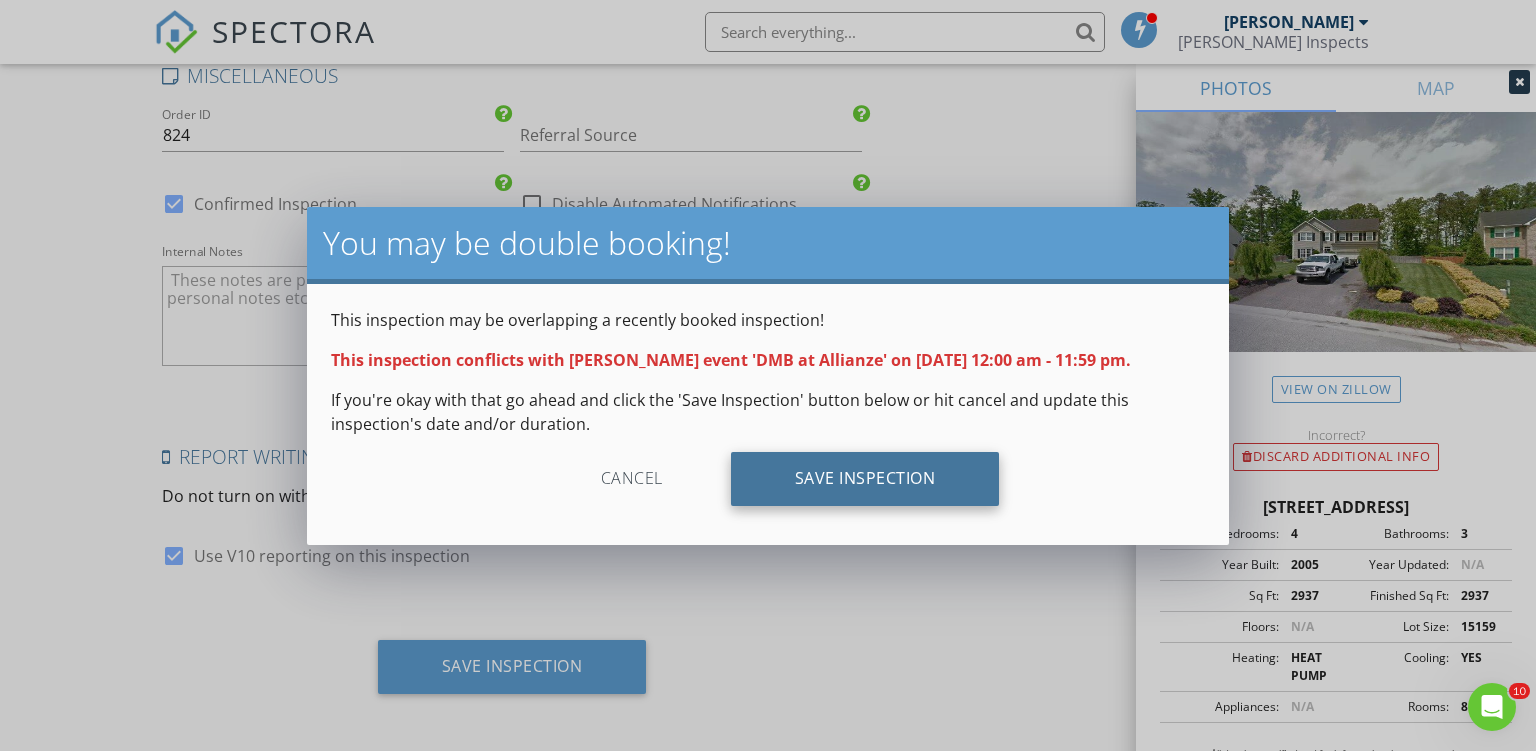 click on "Save Inspection" at bounding box center [865, 479] 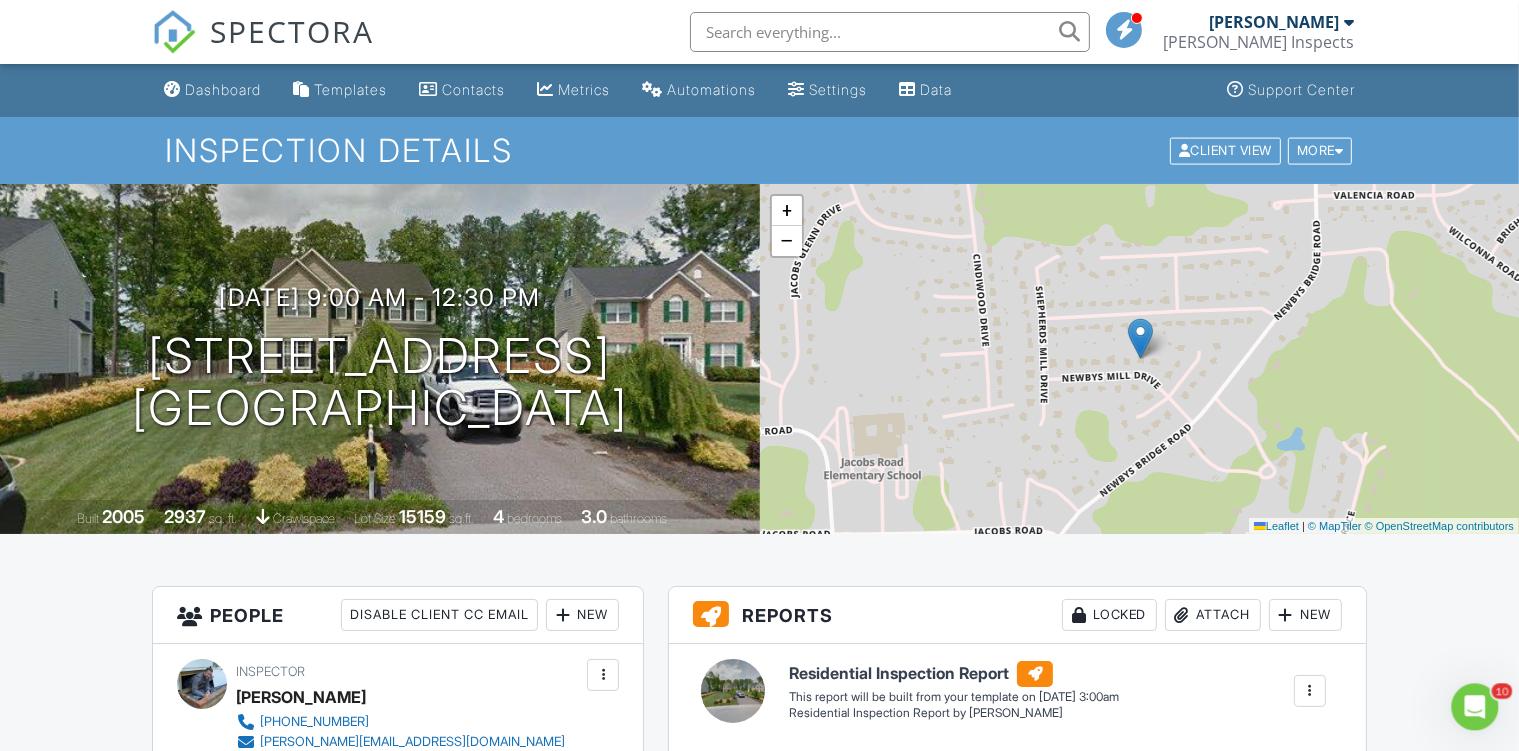 scroll, scrollTop: 0, scrollLeft: 0, axis: both 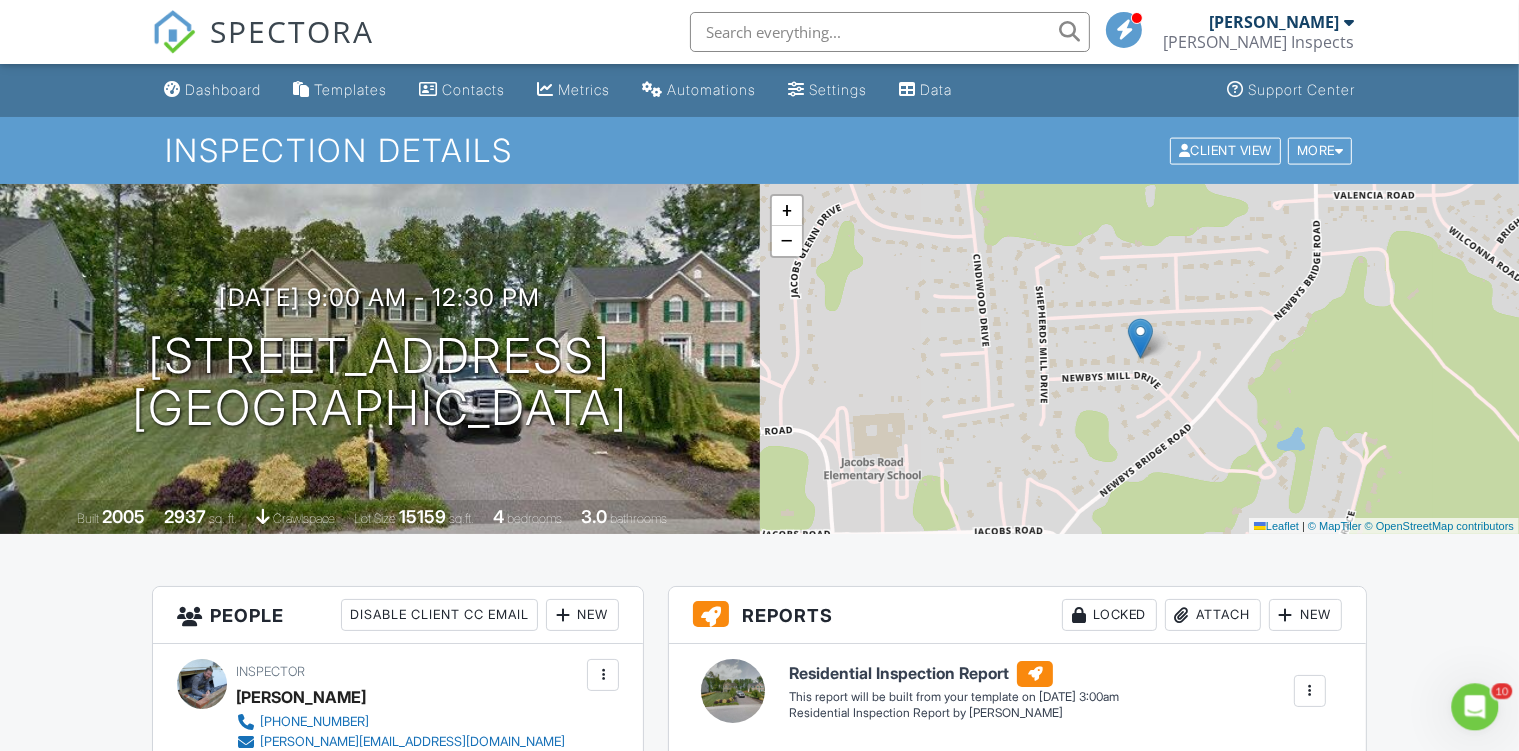 click on "SPECTORA" at bounding box center (292, 31) 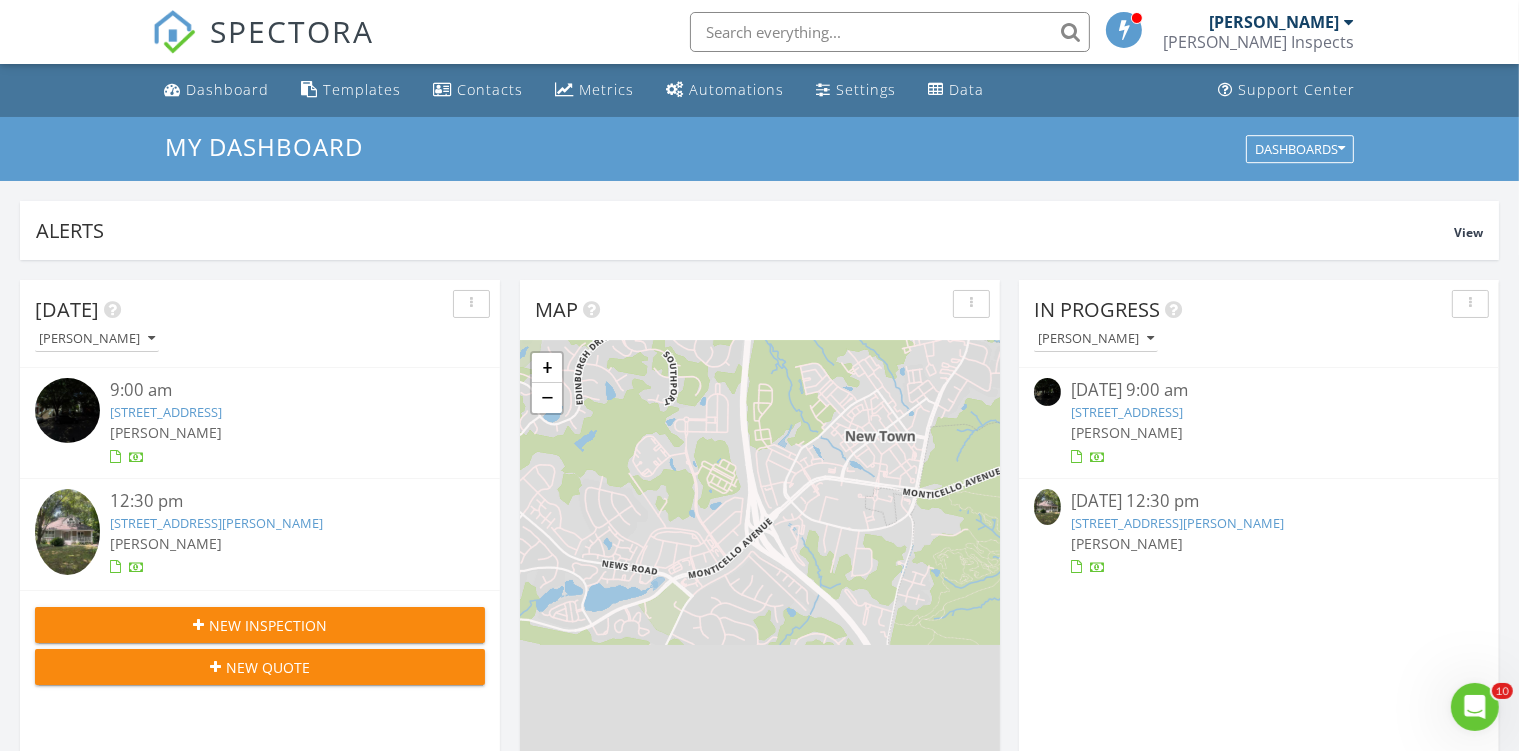 scroll, scrollTop: 0, scrollLeft: 0, axis: both 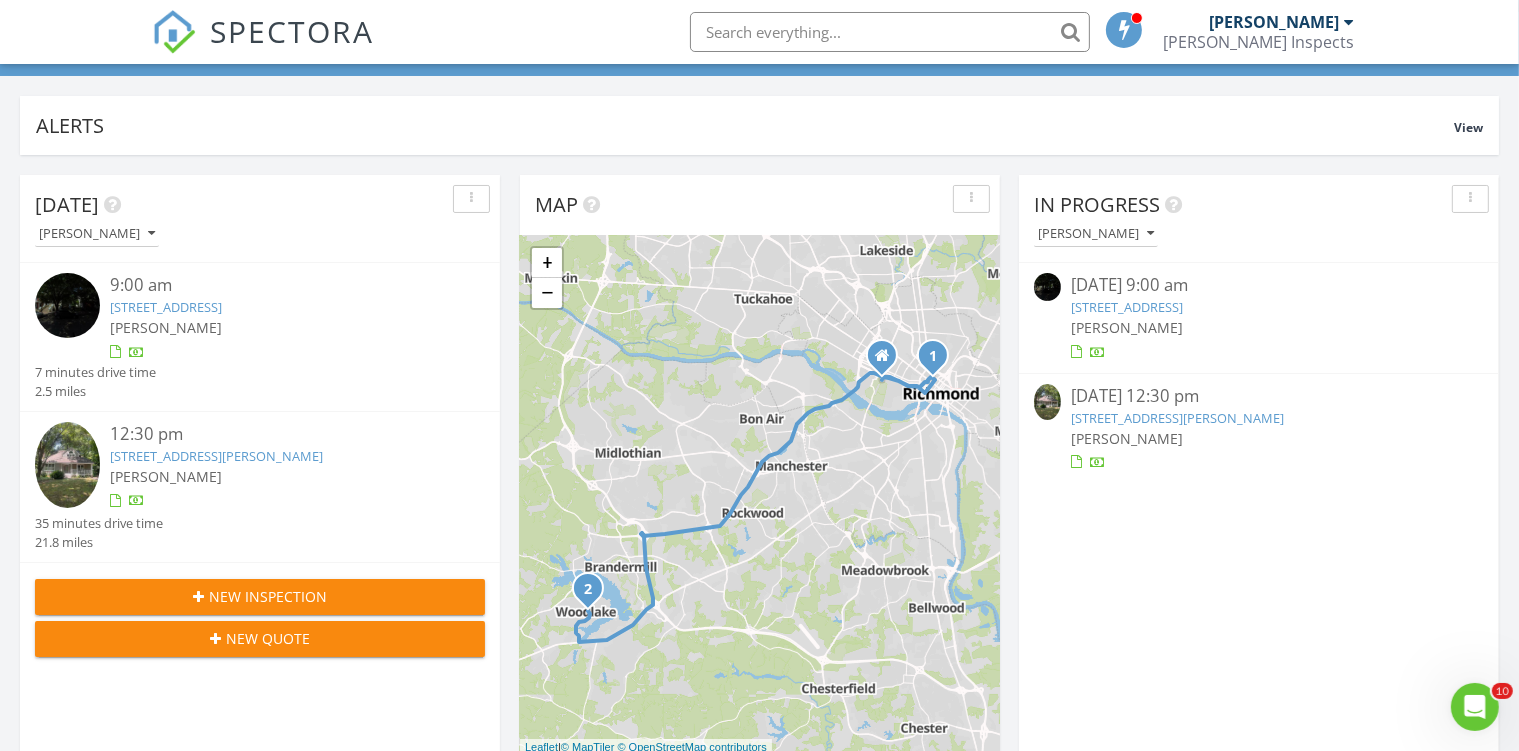 click on "New Inspection" at bounding box center [260, 596] 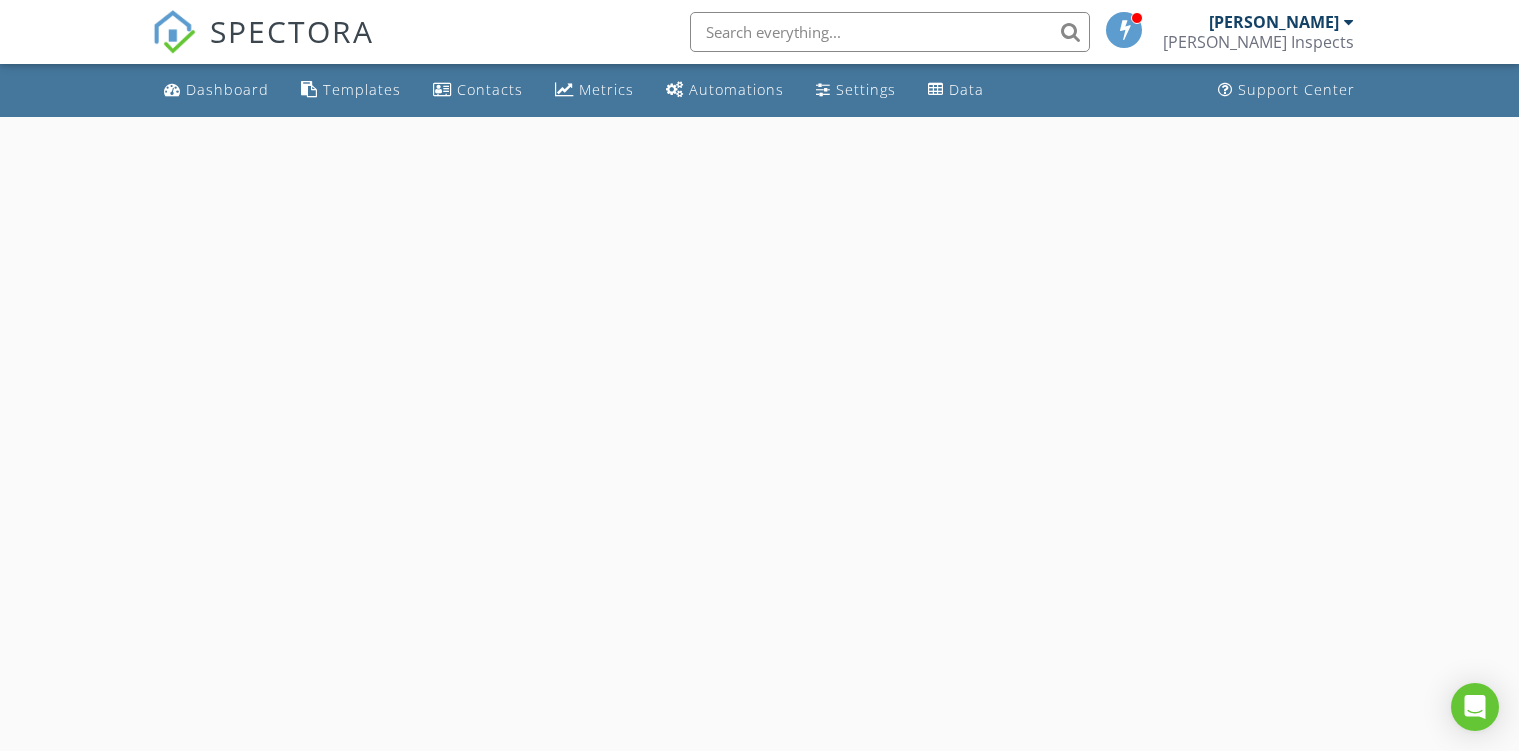 scroll, scrollTop: 0, scrollLeft: 0, axis: both 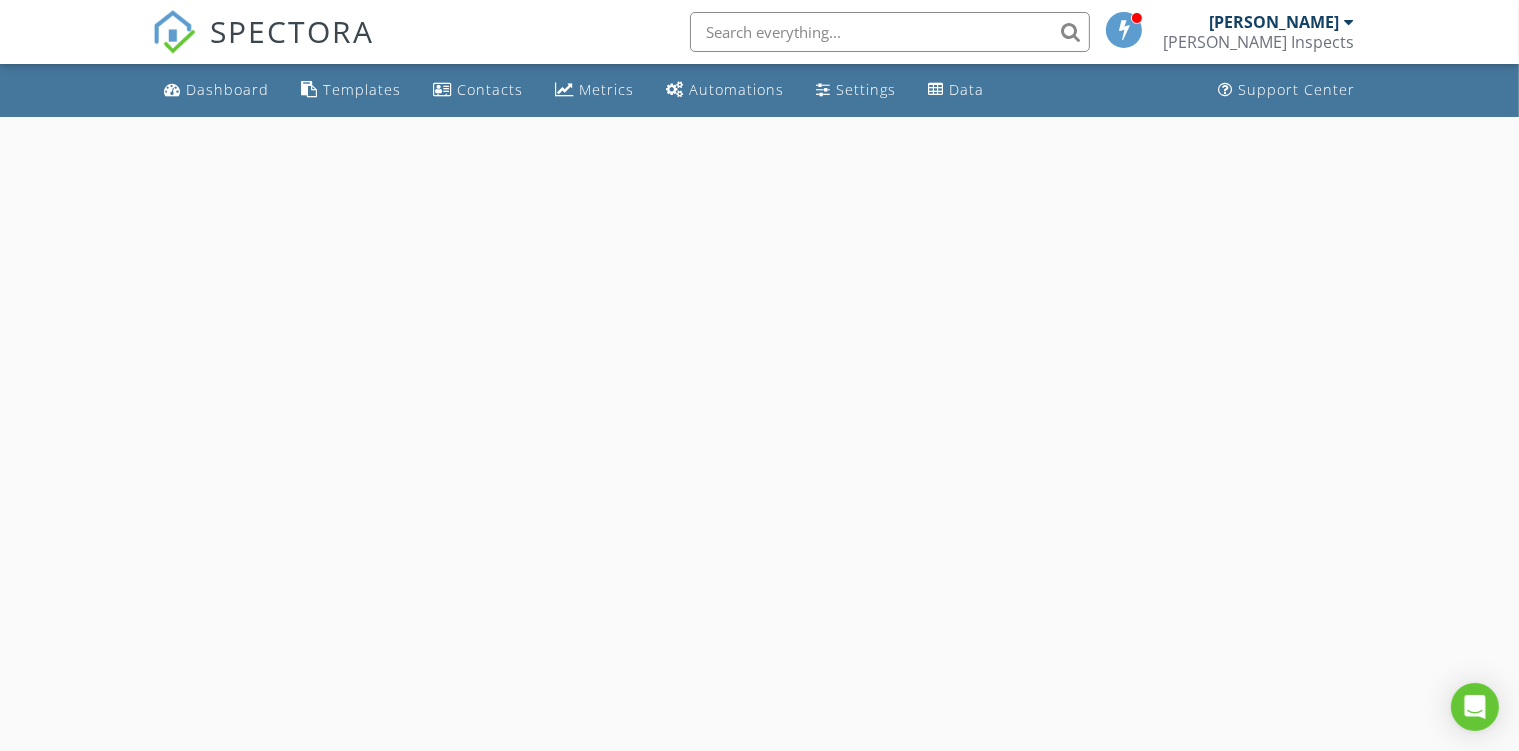 select on "6" 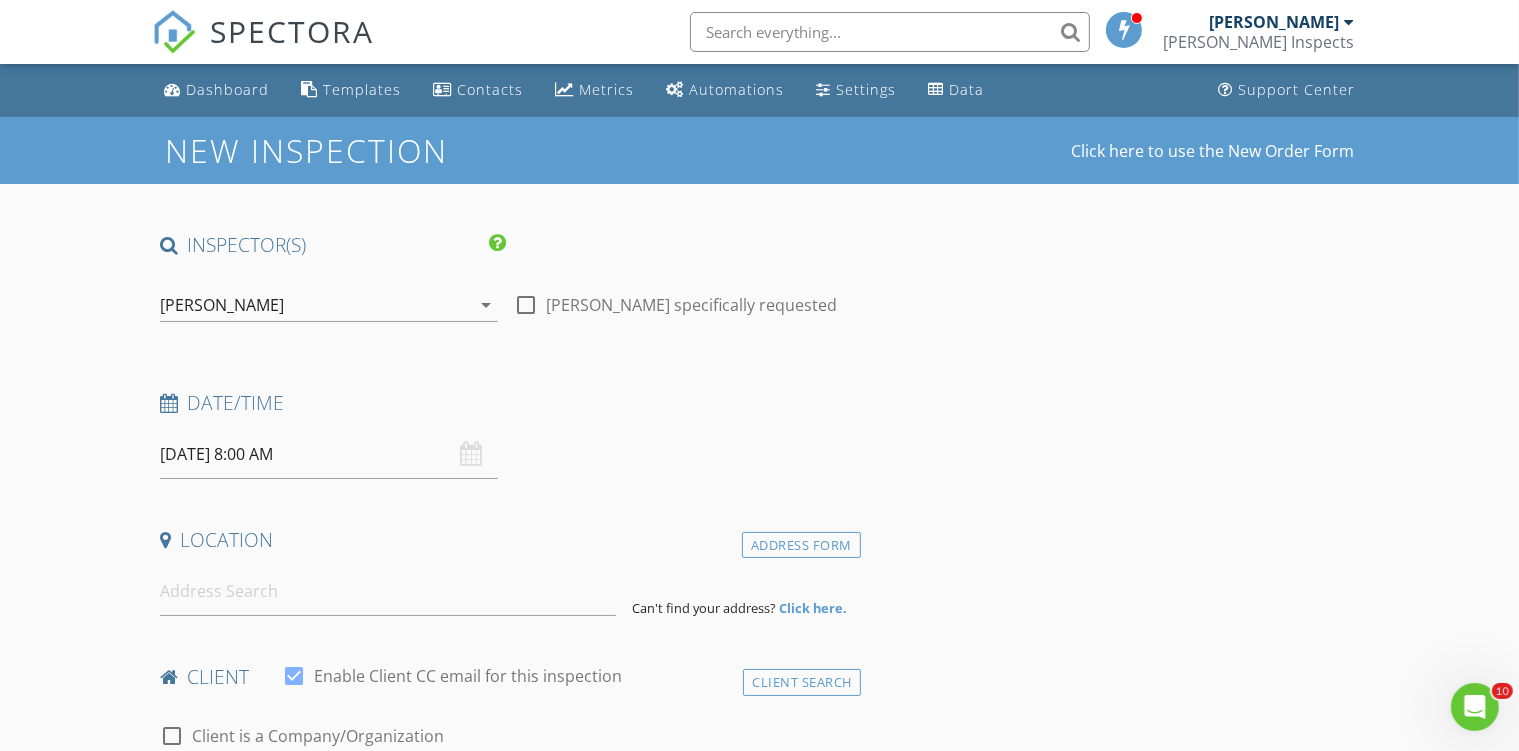 scroll, scrollTop: 0, scrollLeft: 0, axis: both 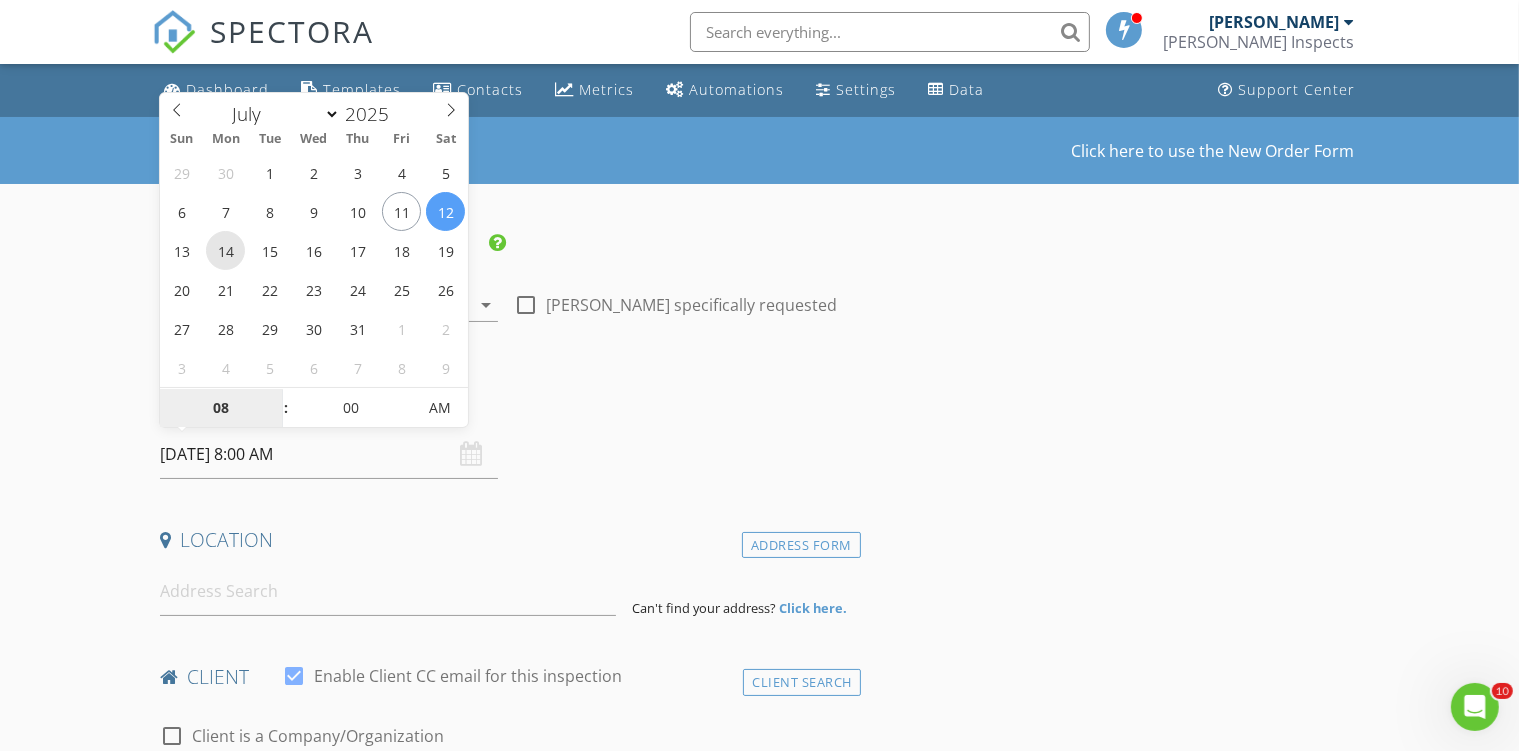 type on "[DATE] 8:00 AM" 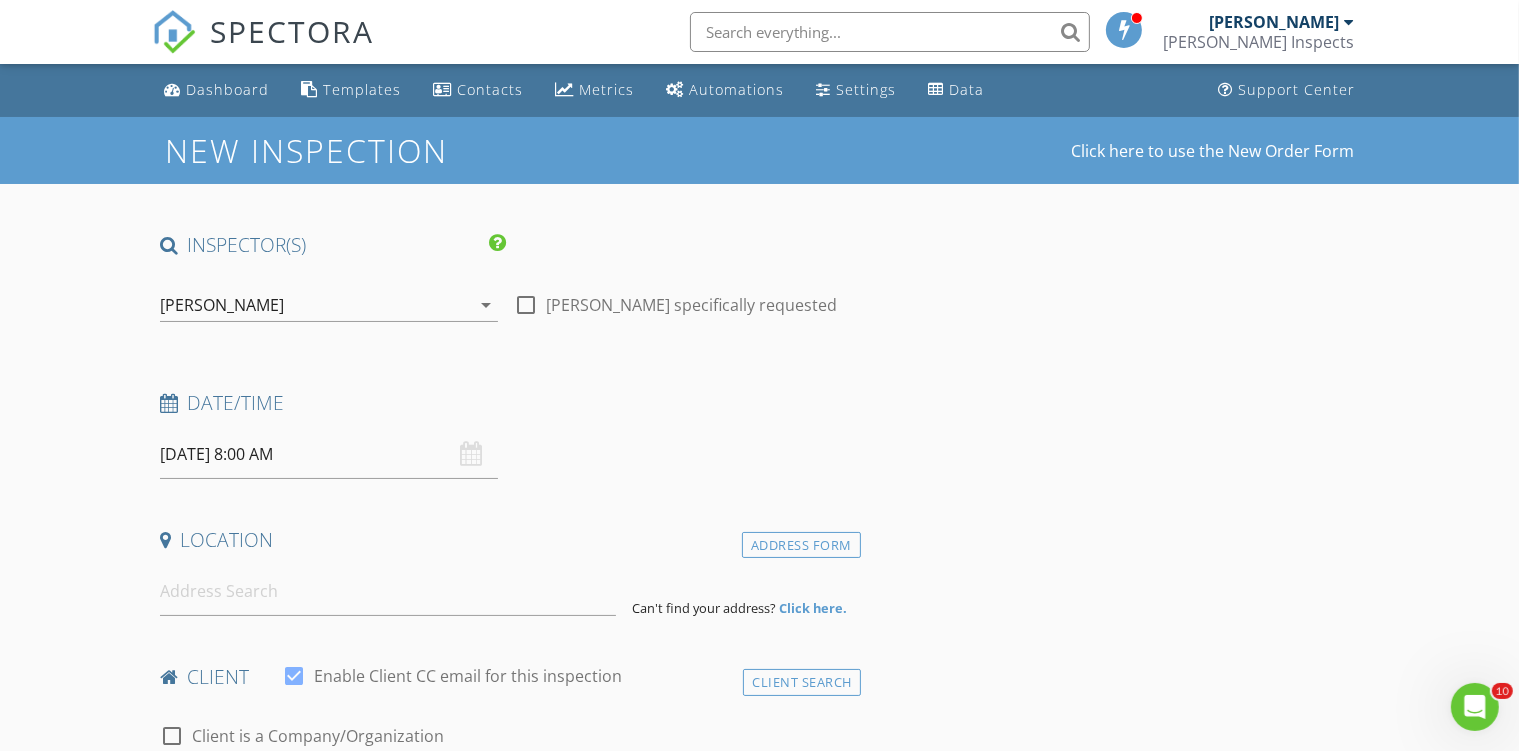 click on "Date/Time
[DATE] 8:00 AM" at bounding box center (506, 434) 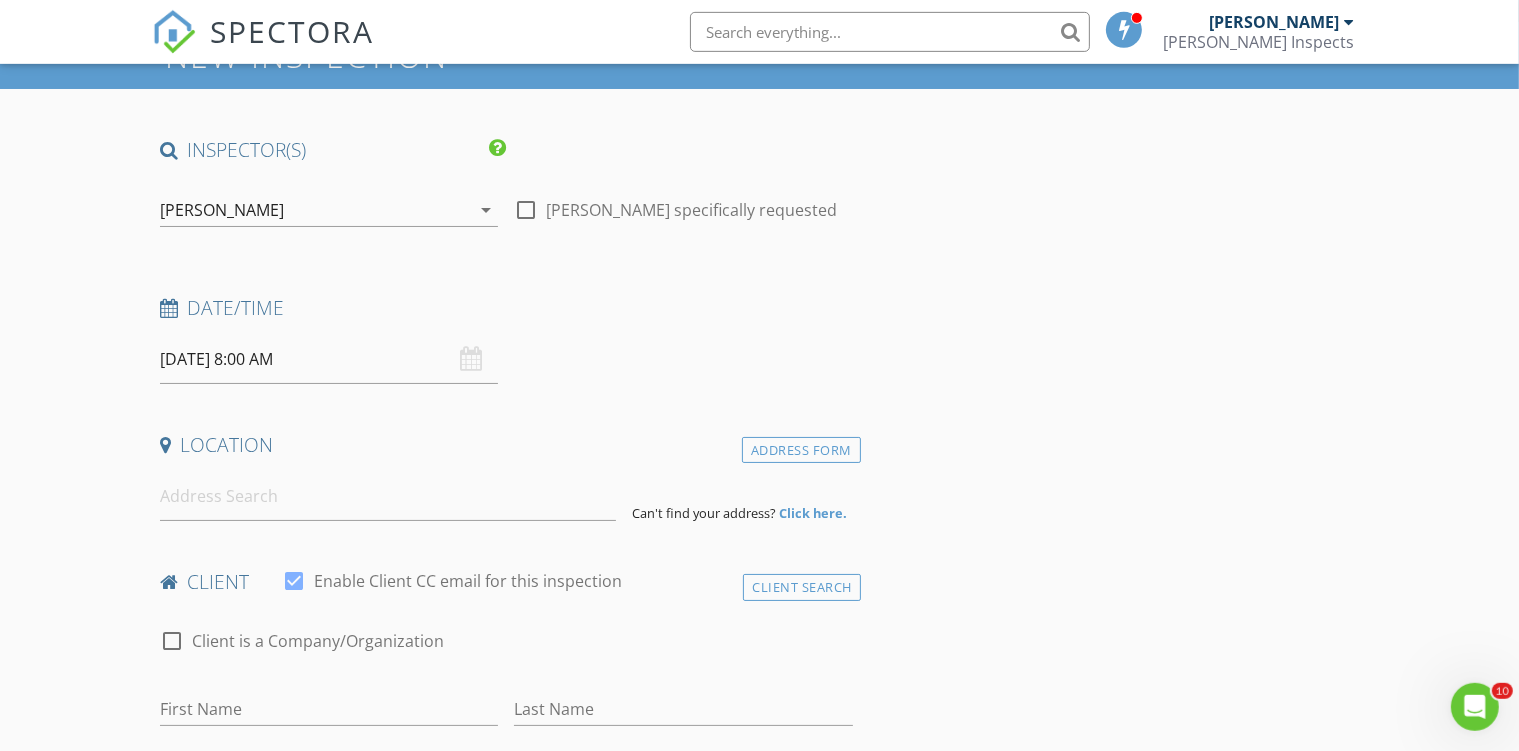 scroll, scrollTop: 105, scrollLeft: 0, axis: vertical 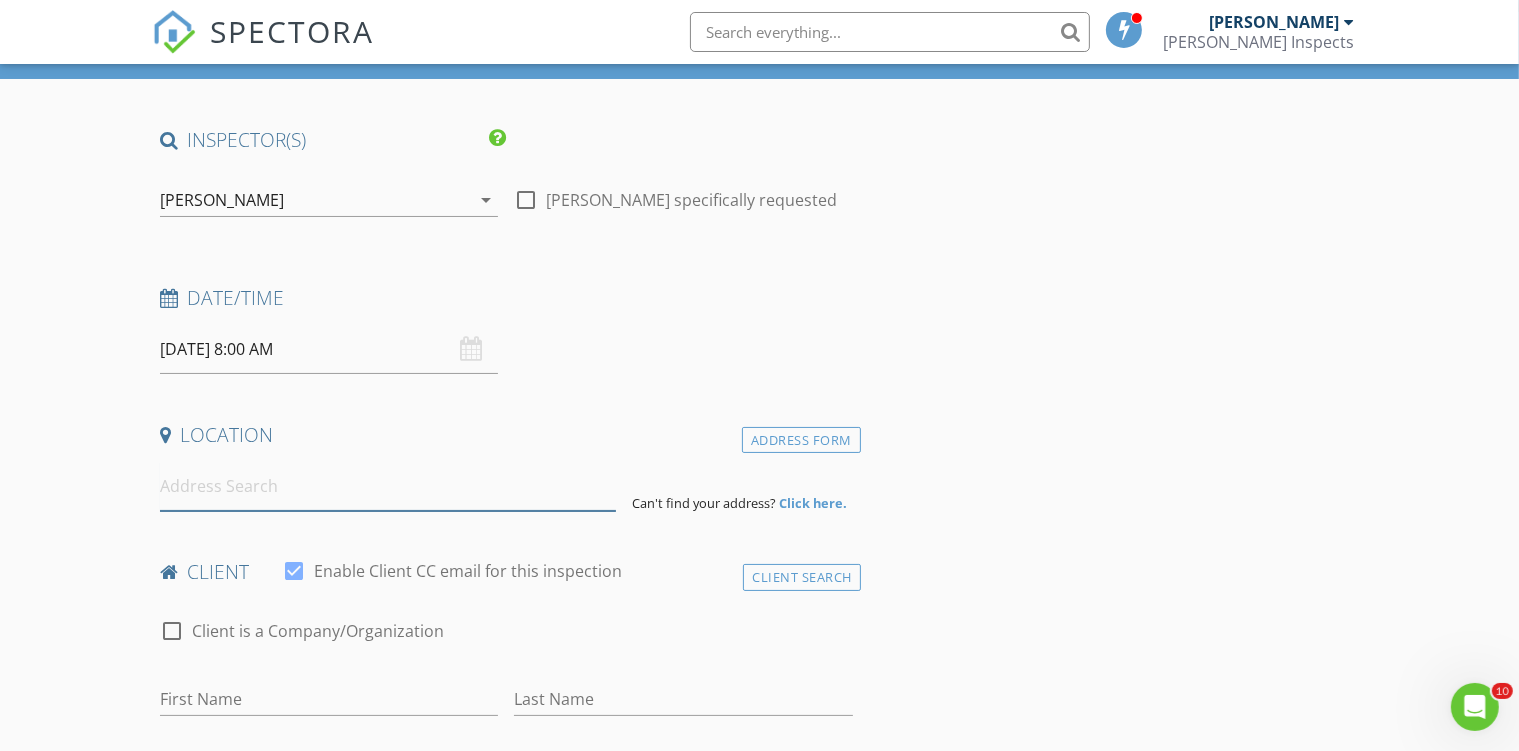 click at bounding box center [388, 486] 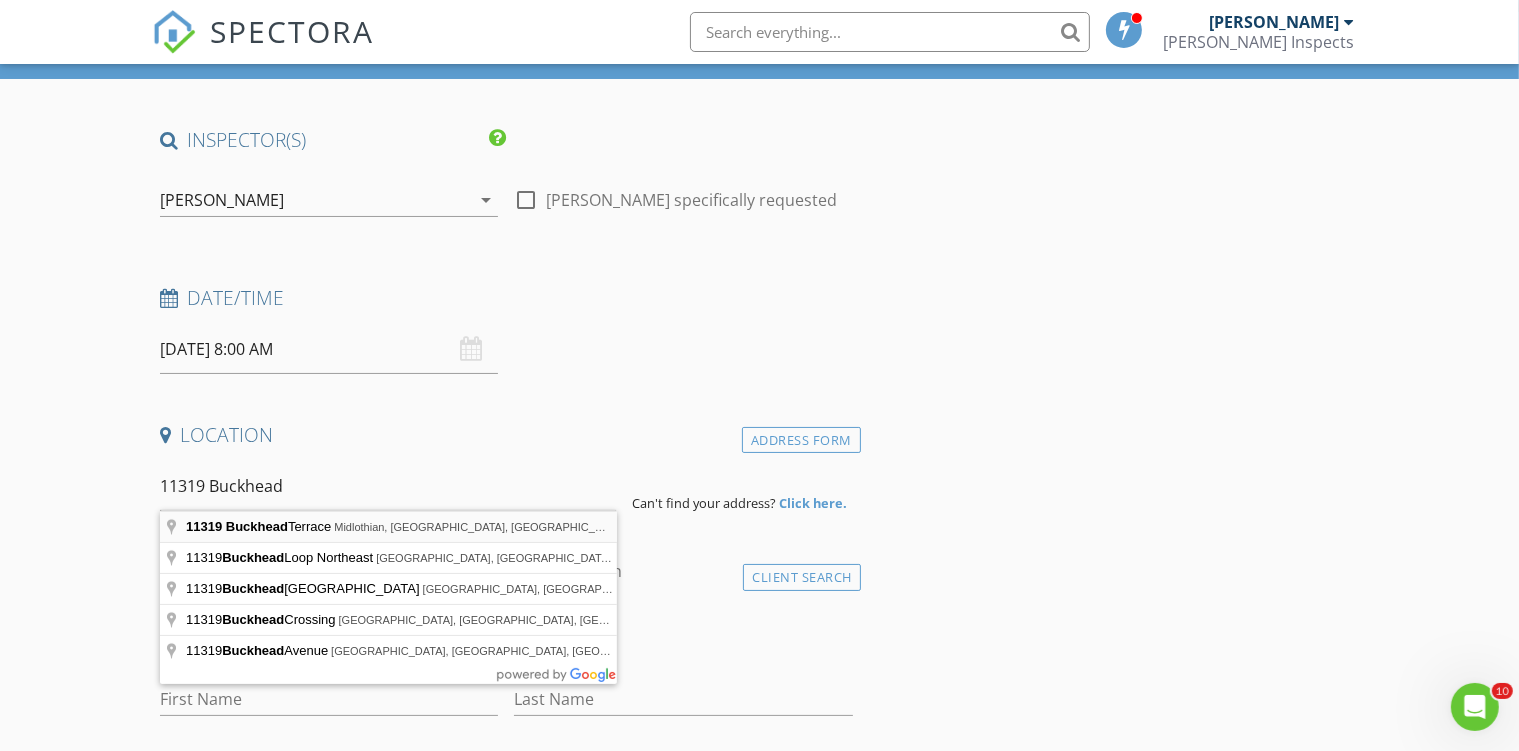 type on "[STREET_ADDRESS]" 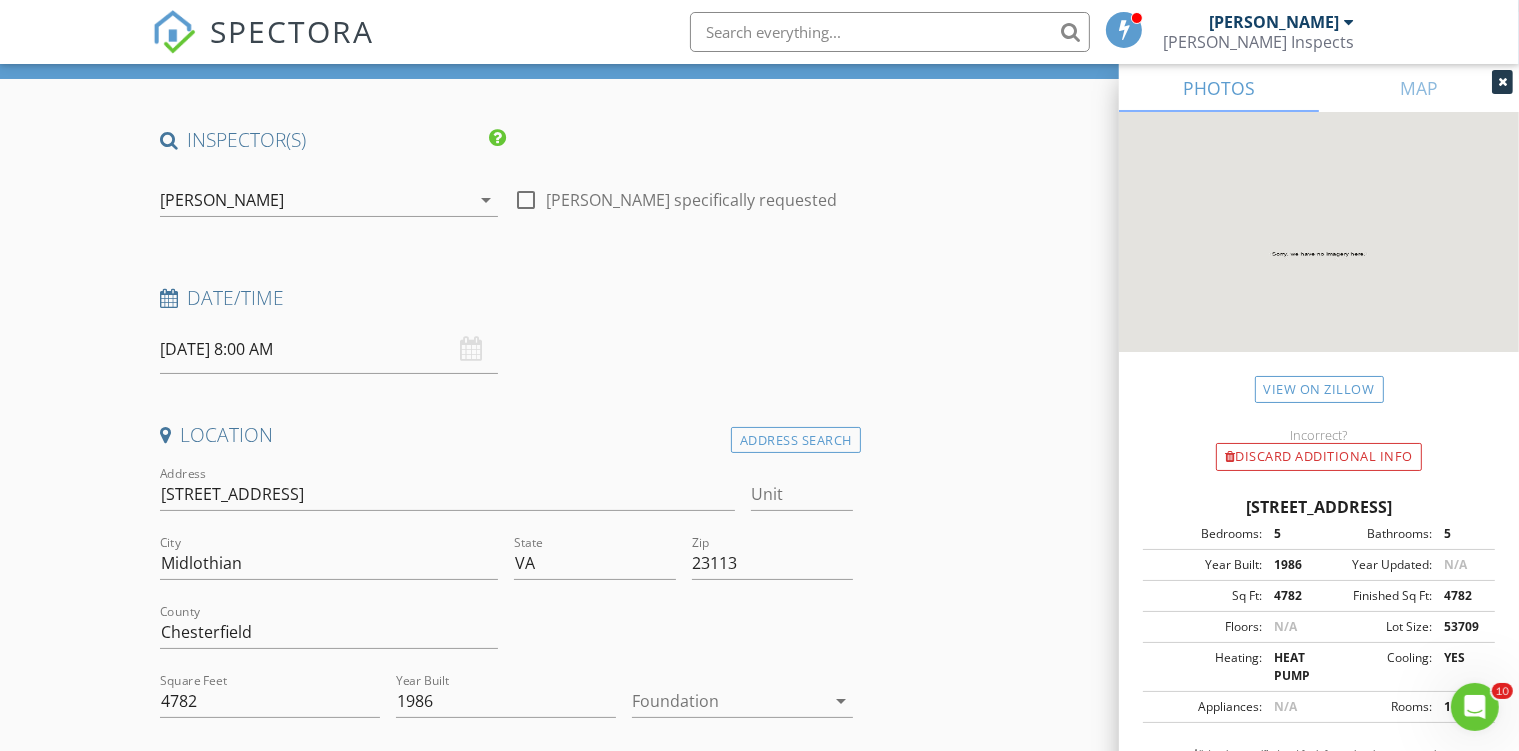 click at bounding box center (728, 701) 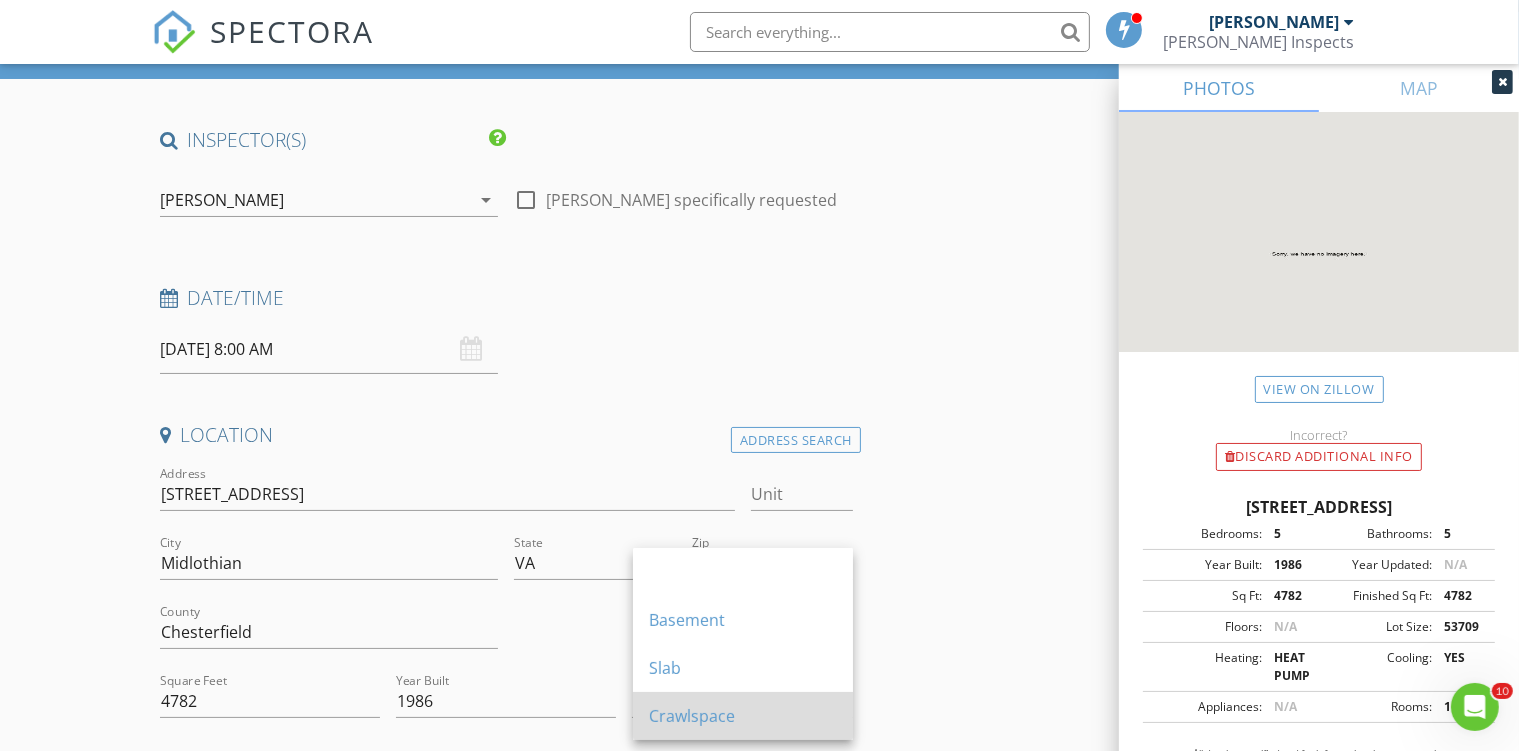 click on "Crawlspace" at bounding box center [743, 716] 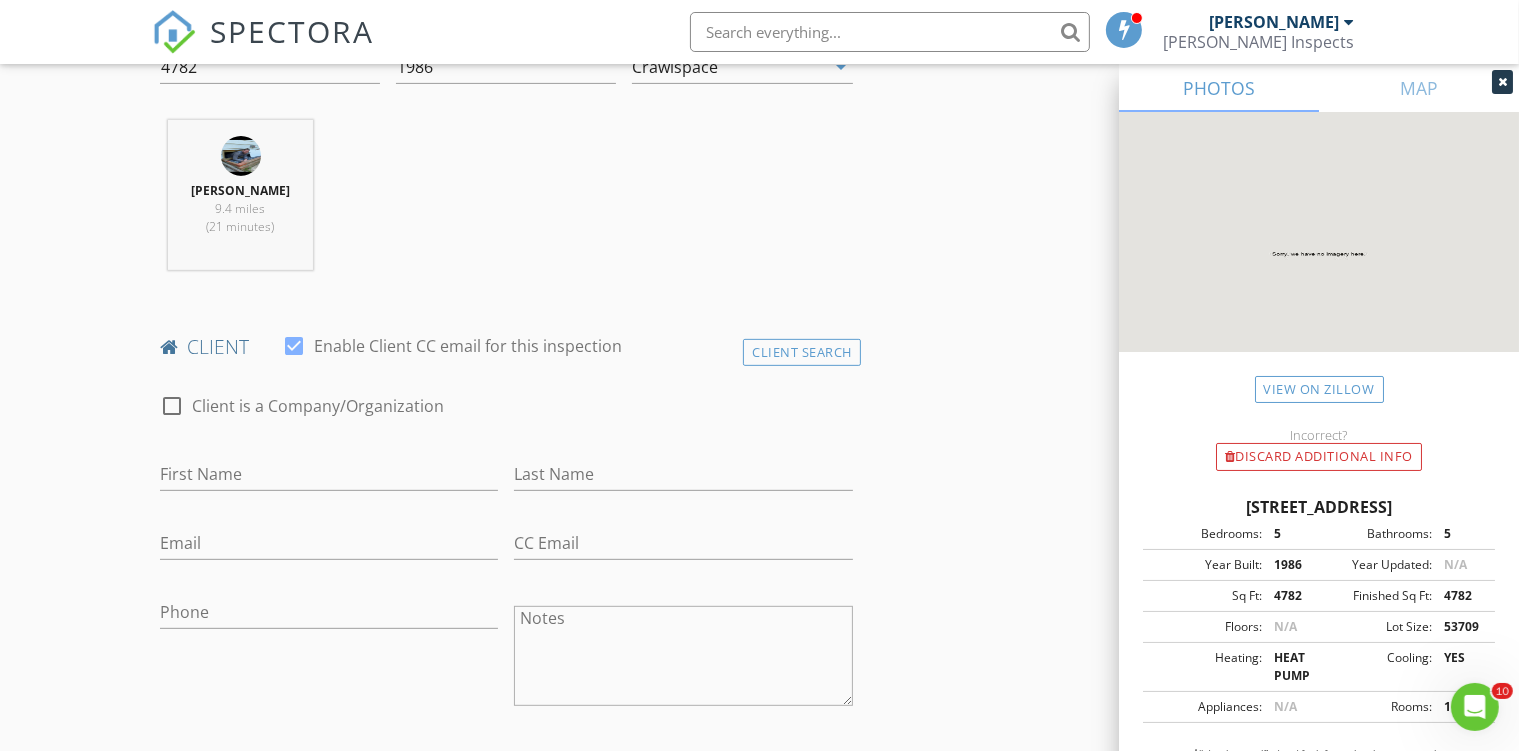 scroll, scrollTop: 1267, scrollLeft: 0, axis: vertical 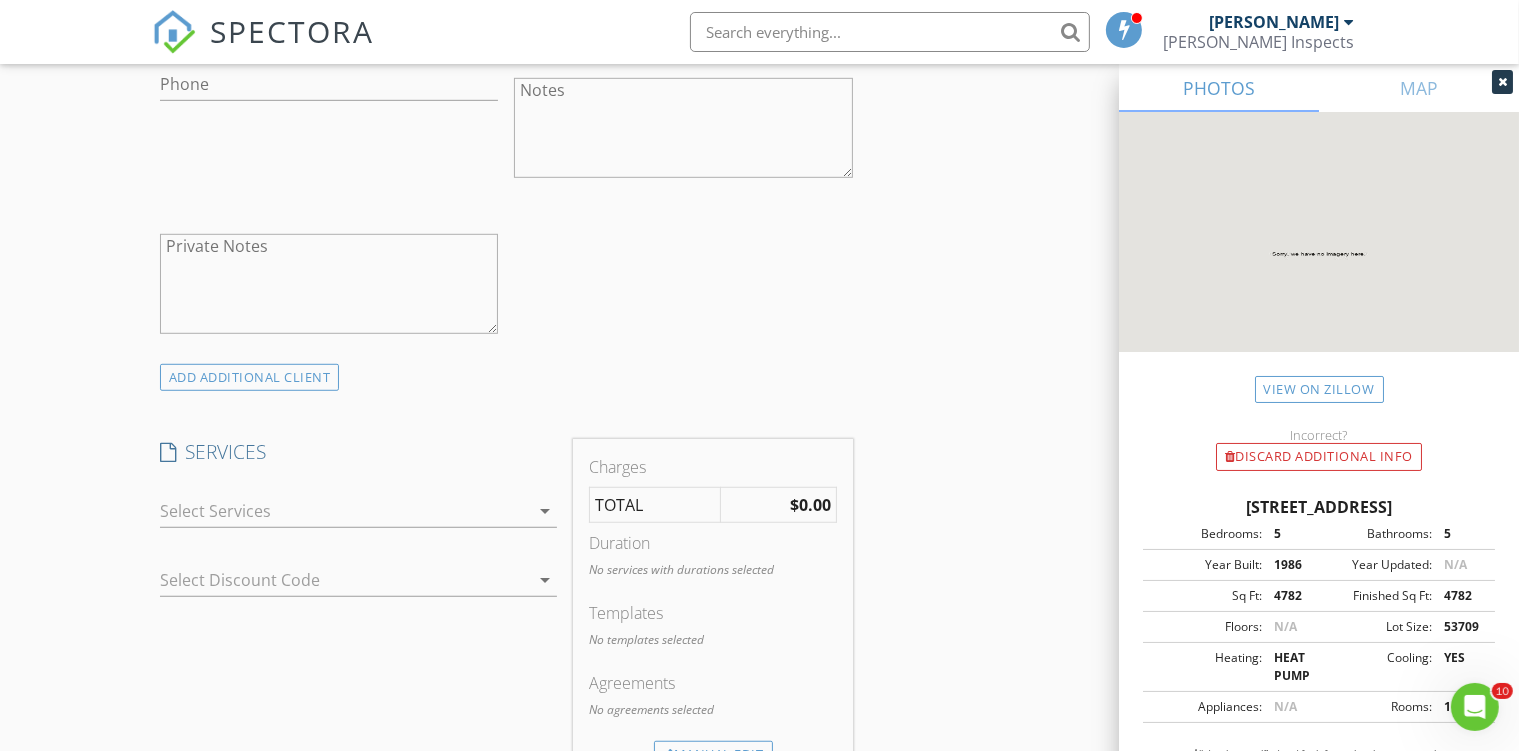 click at bounding box center (345, 511) 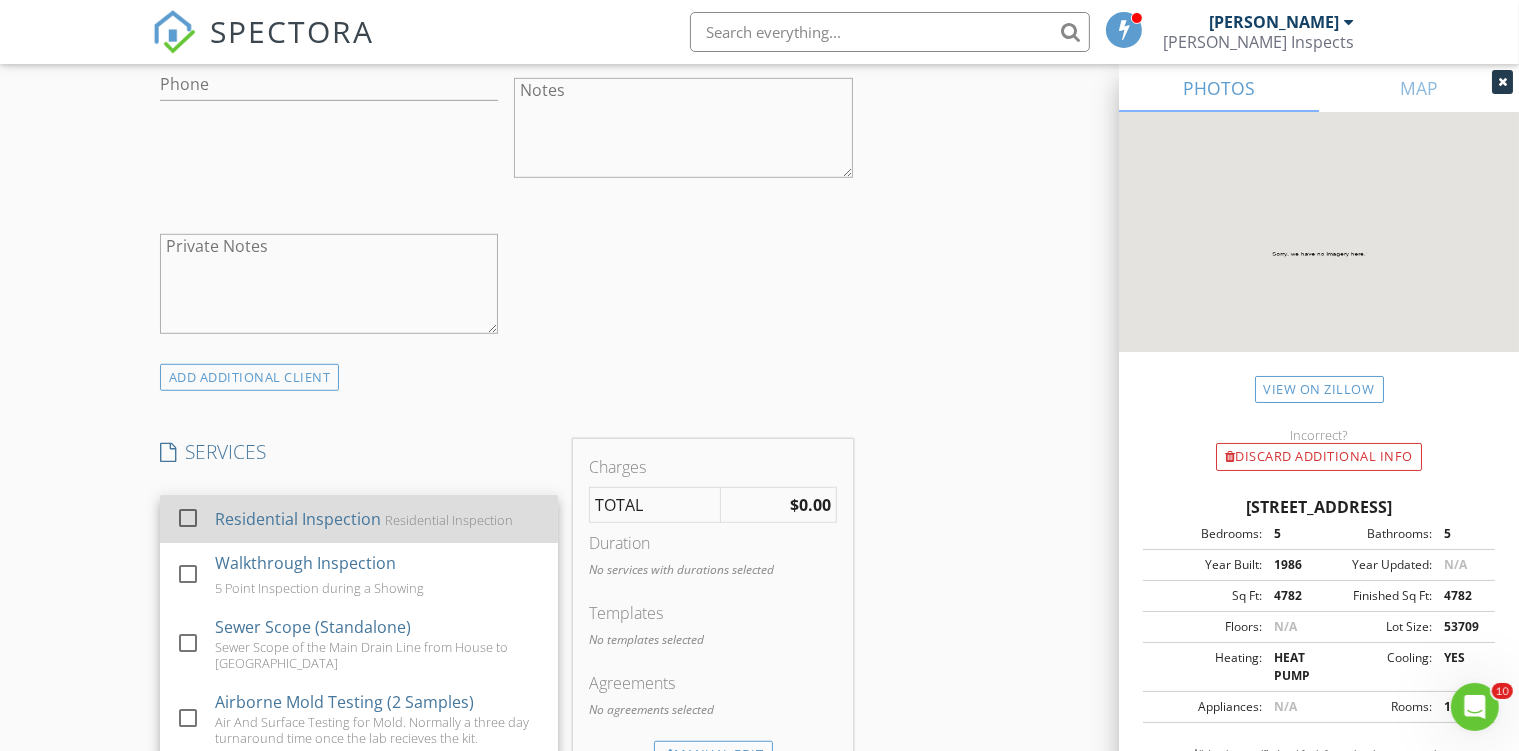 click at bounding box center [188, 518] 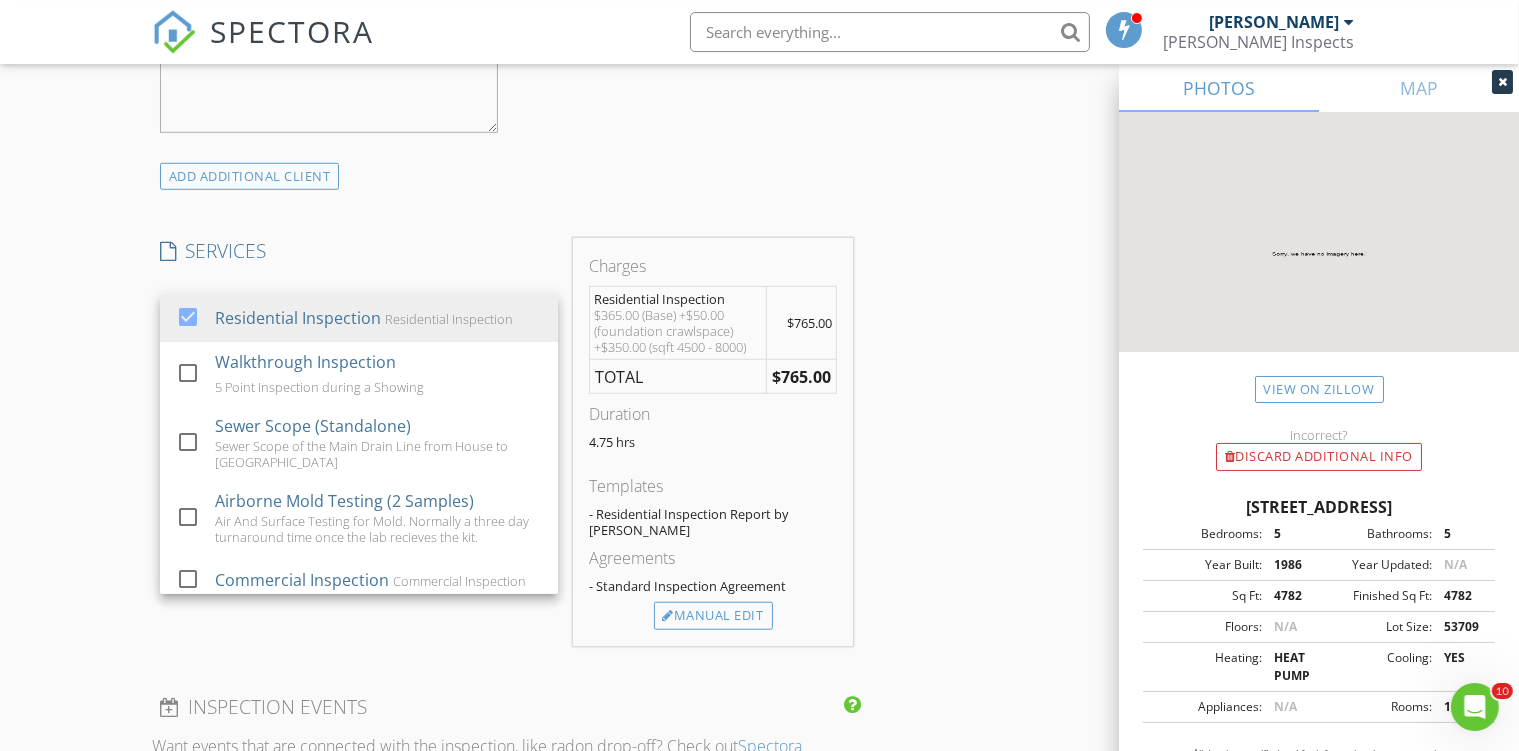 scroll, scrollTop: 1478, scrollLeft: 0, axis: vertical 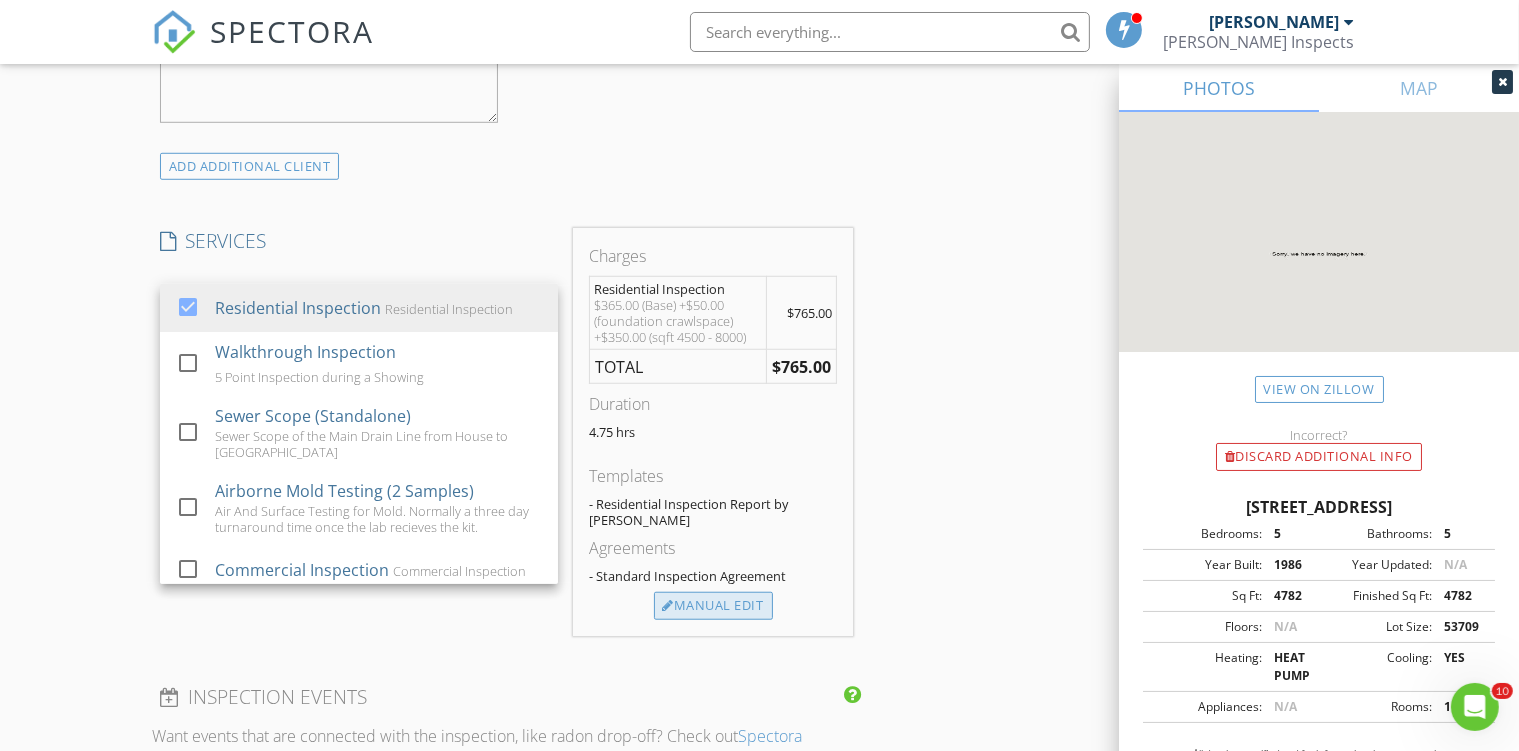 click on "Manual Edit" at bounding box center [713, 606] 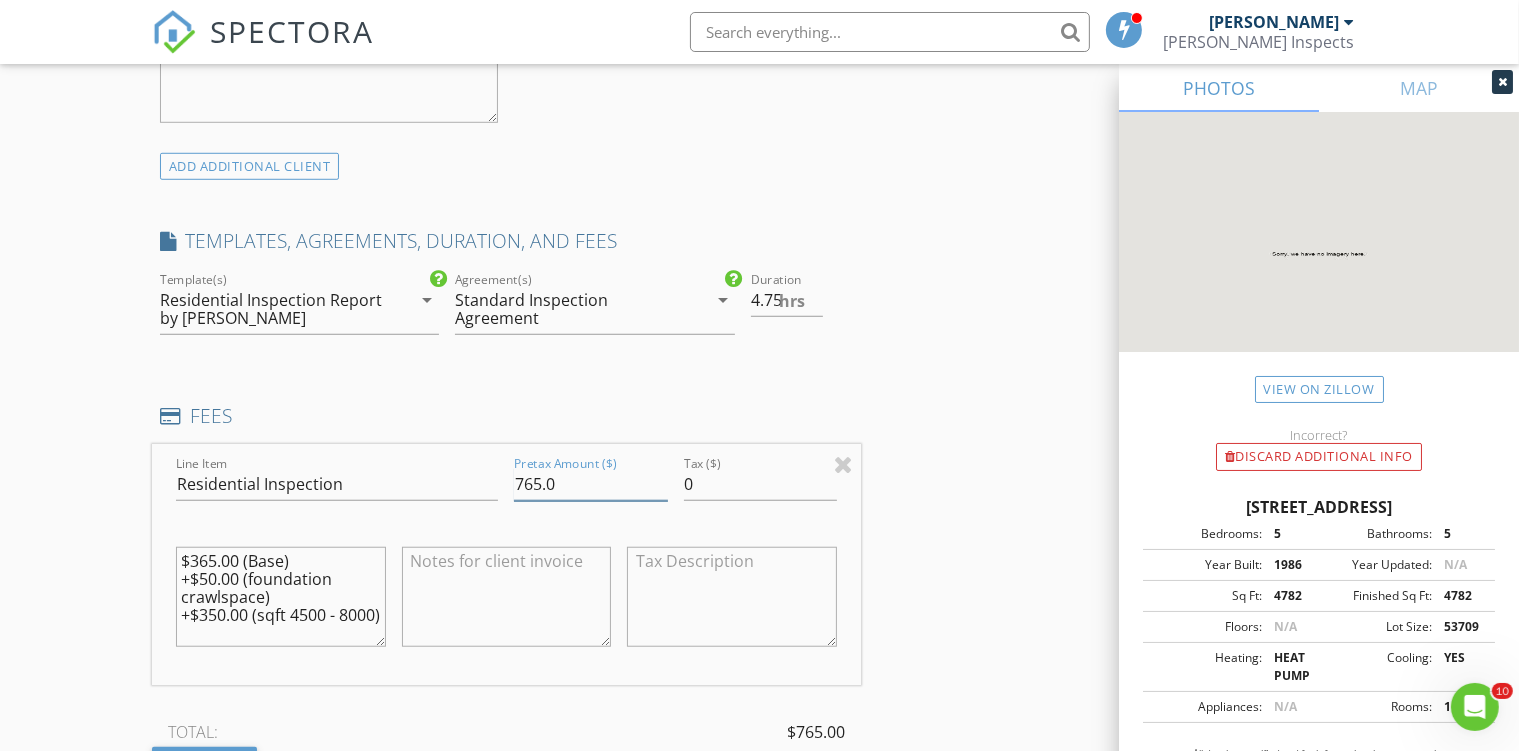 drag, startPoint x: 524, startPoint y: 479, endPoint x: 514, endPoint y: 480, distance: 10.049875 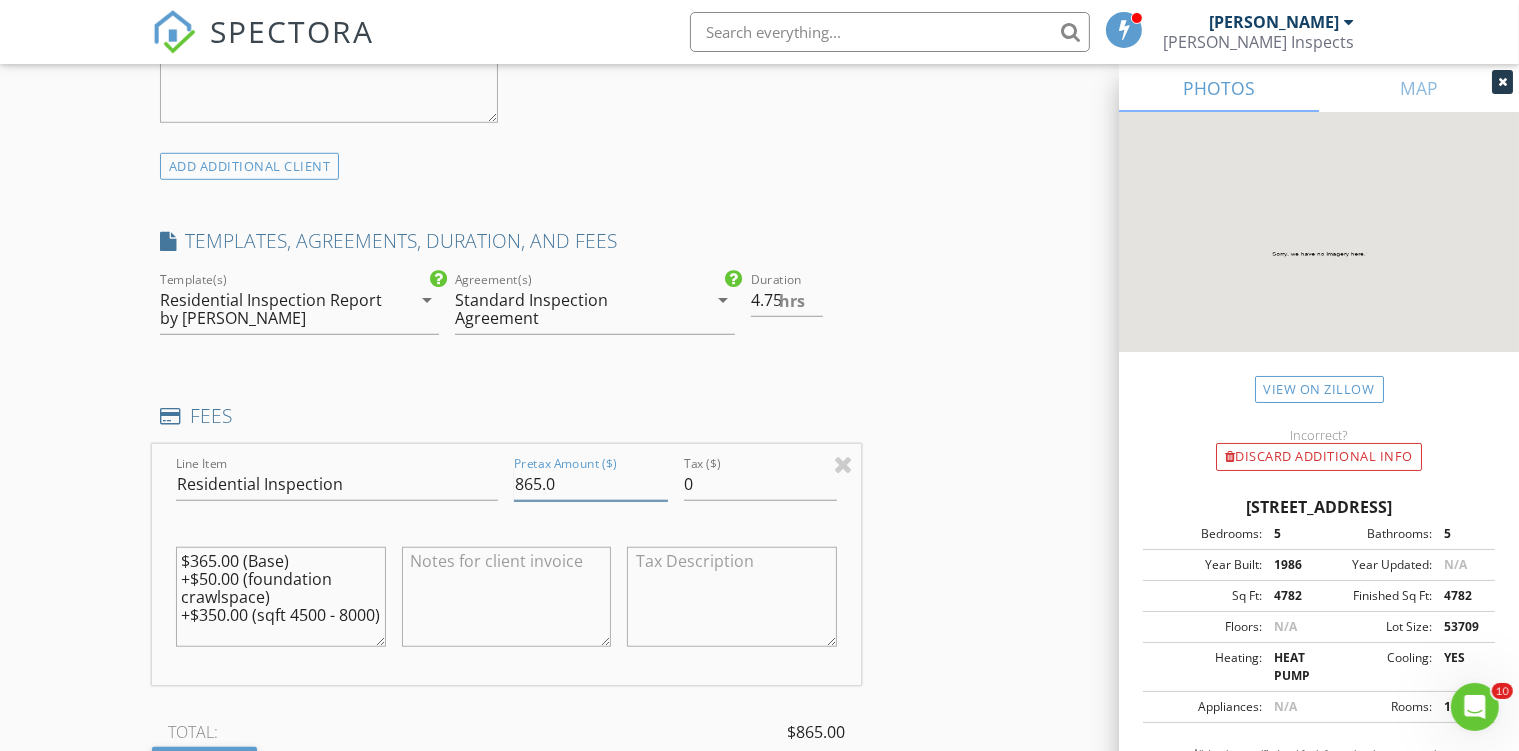 type on "865.0" 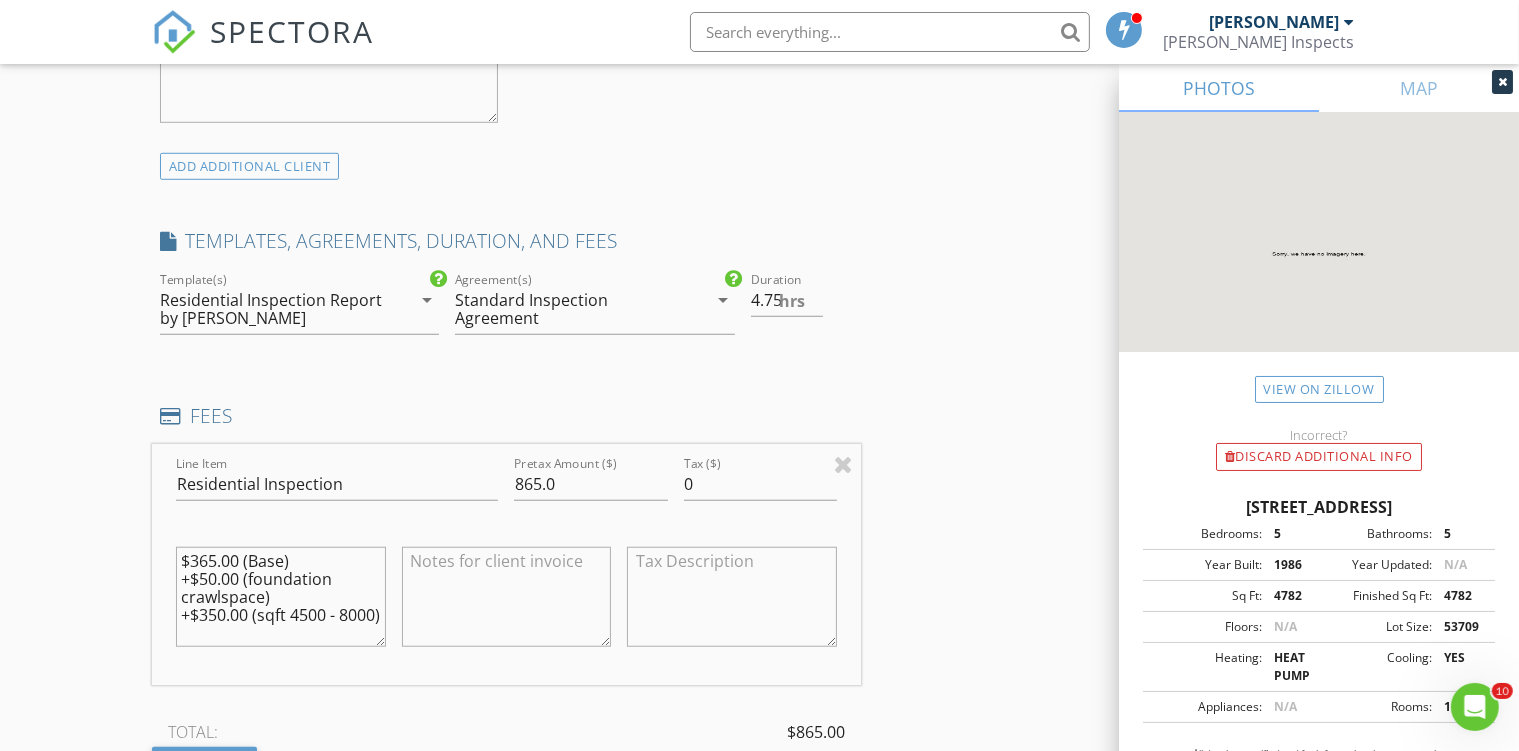click at bounding box center [507, 597] 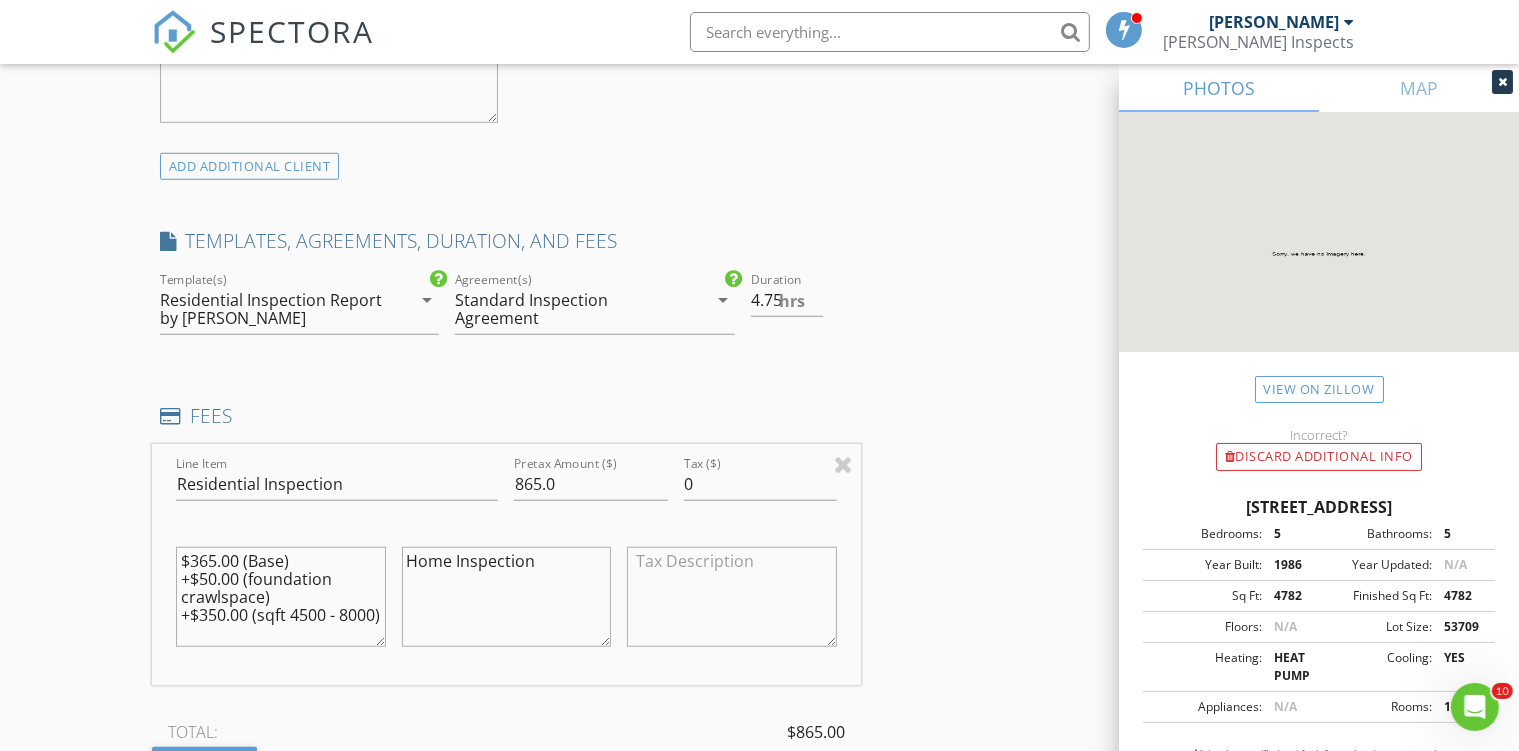 type on "Home Inspection" 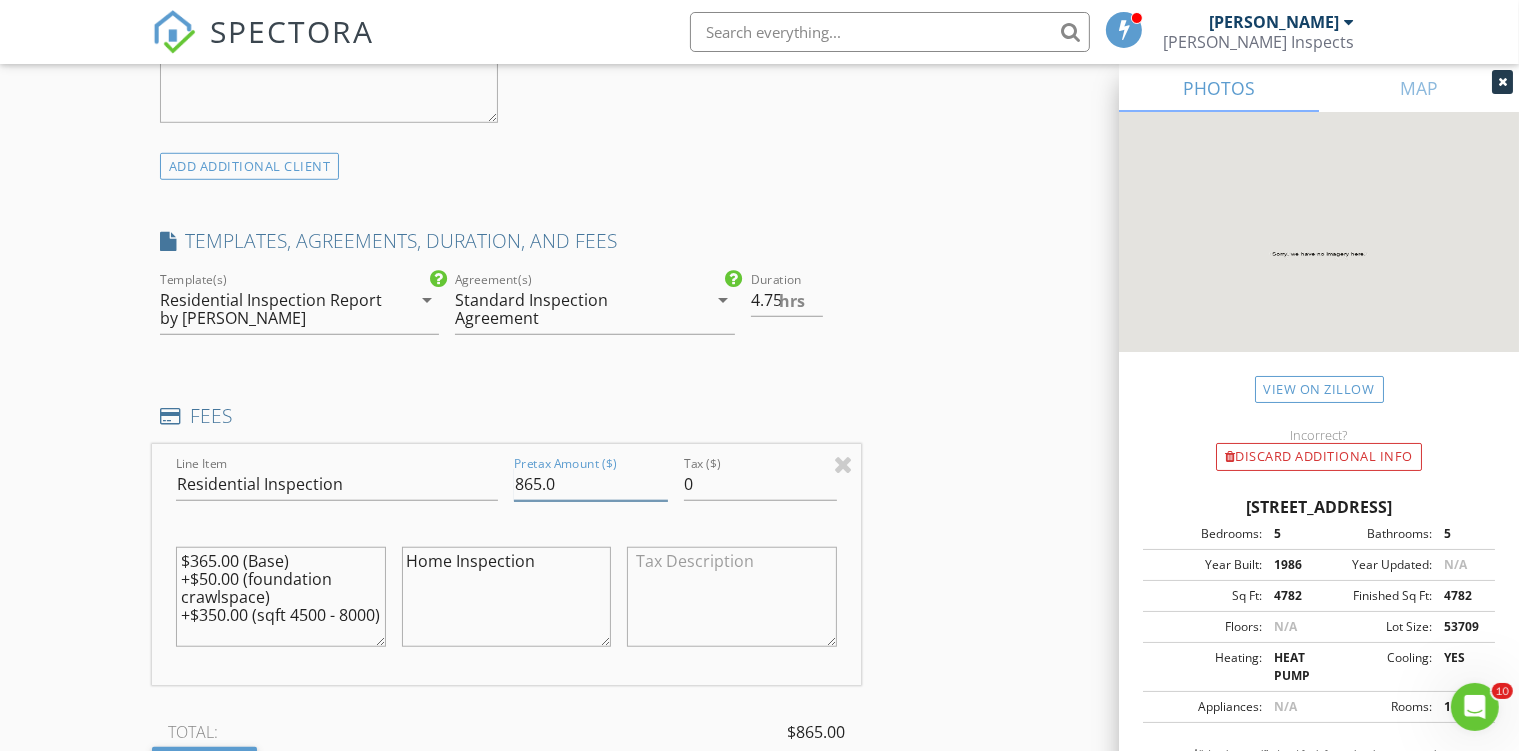 drag, startPoint x: 540, startPoint y: 477, endPoint x: 526, endPoint y: 480, distance: 14.3178215 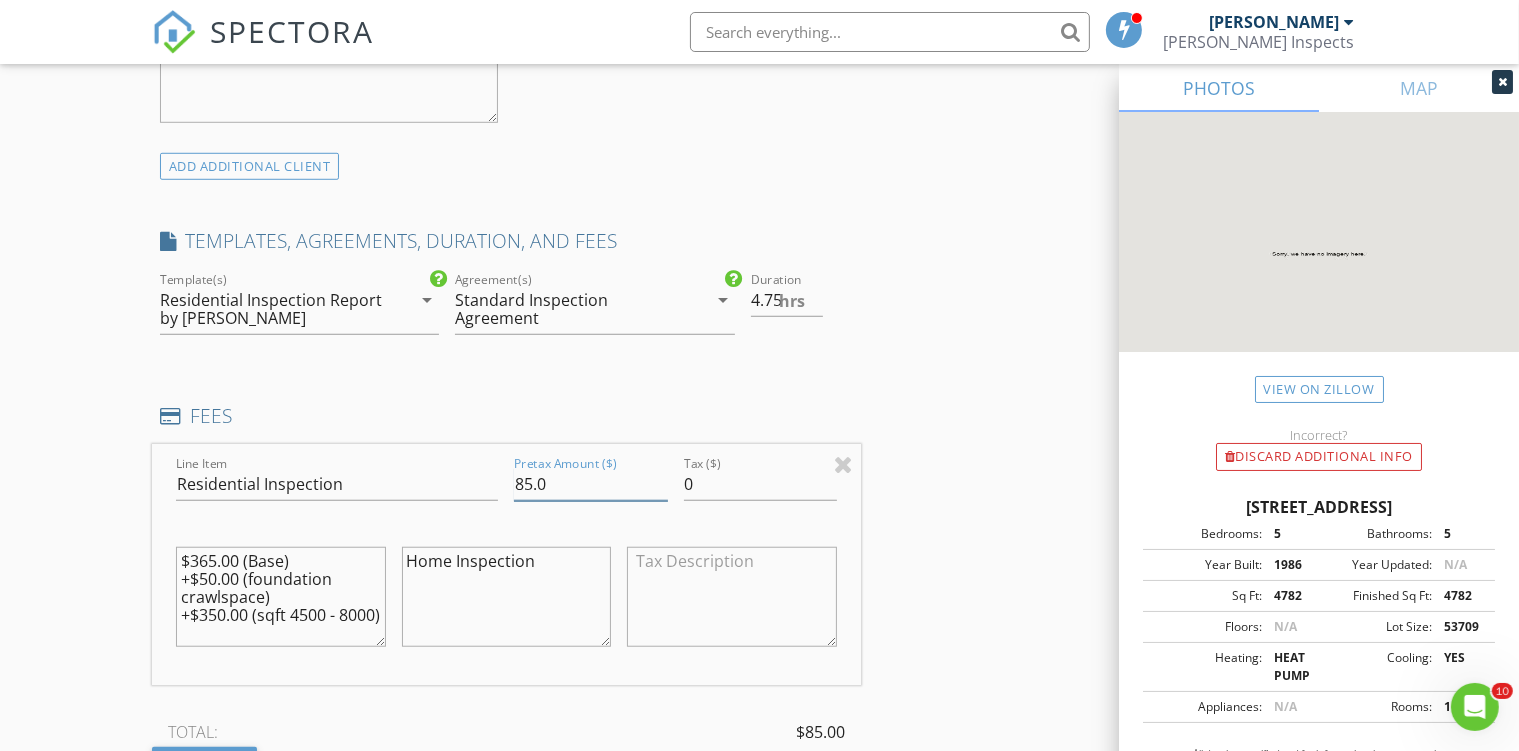 type on "850.0" 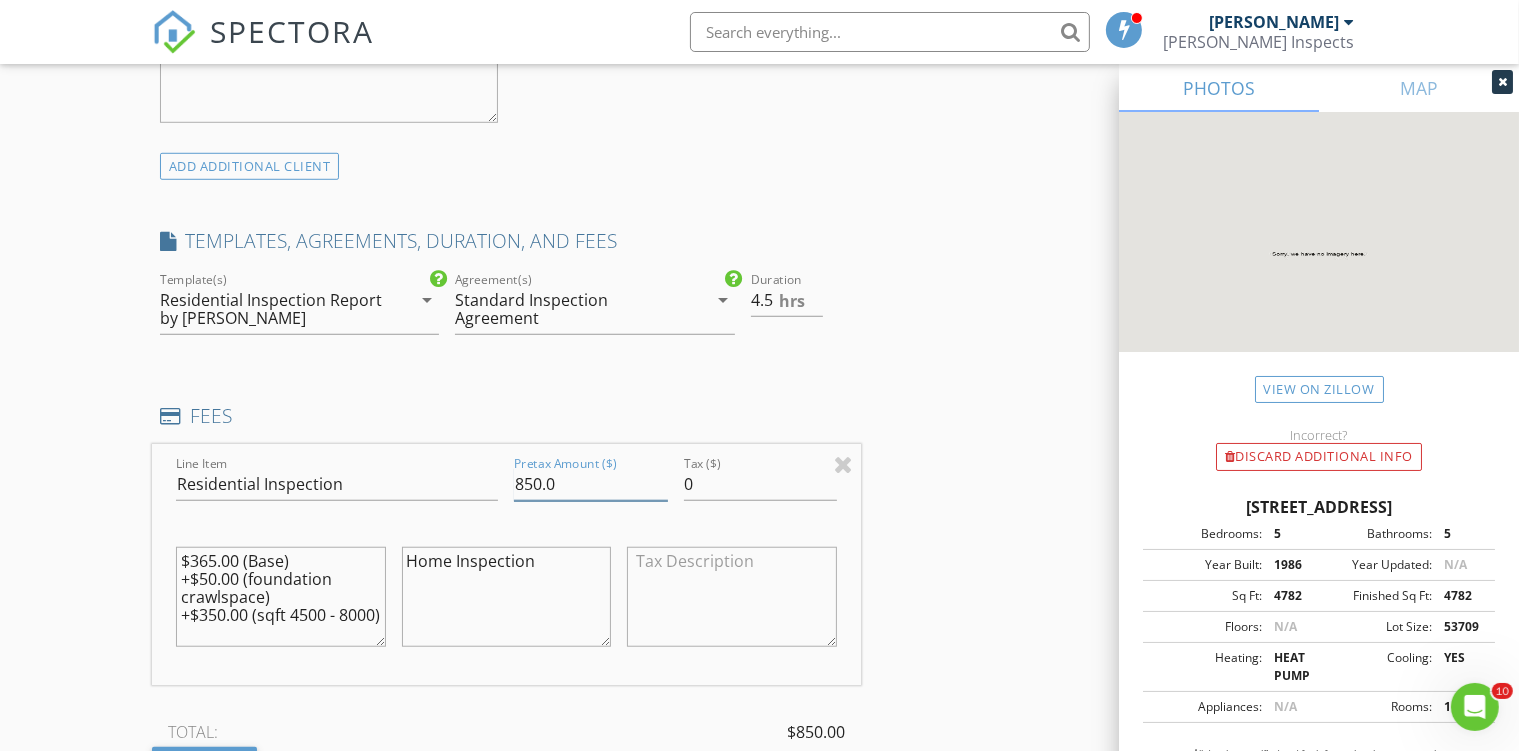 type on "4.5" 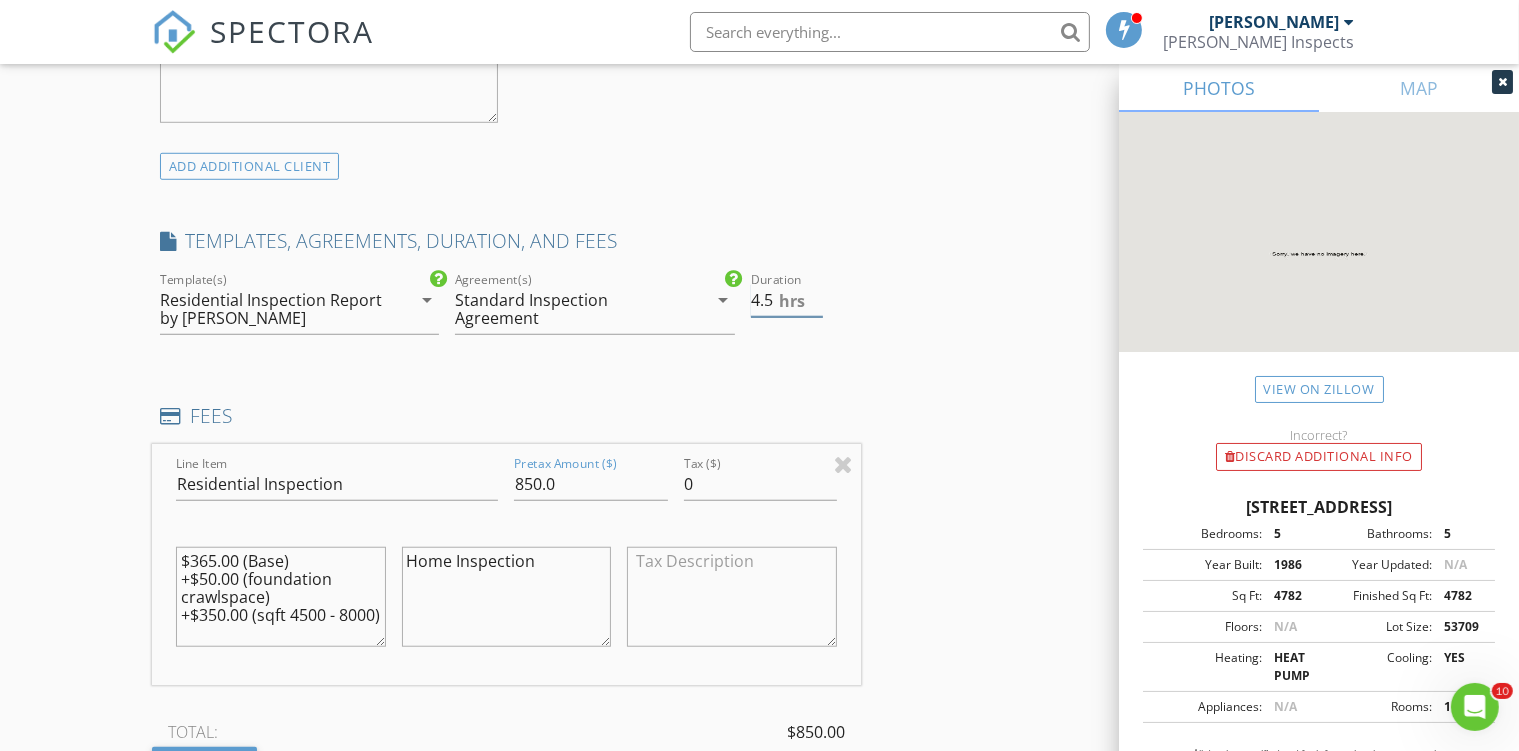 click on "4.5" at bounding box center [787, 300] 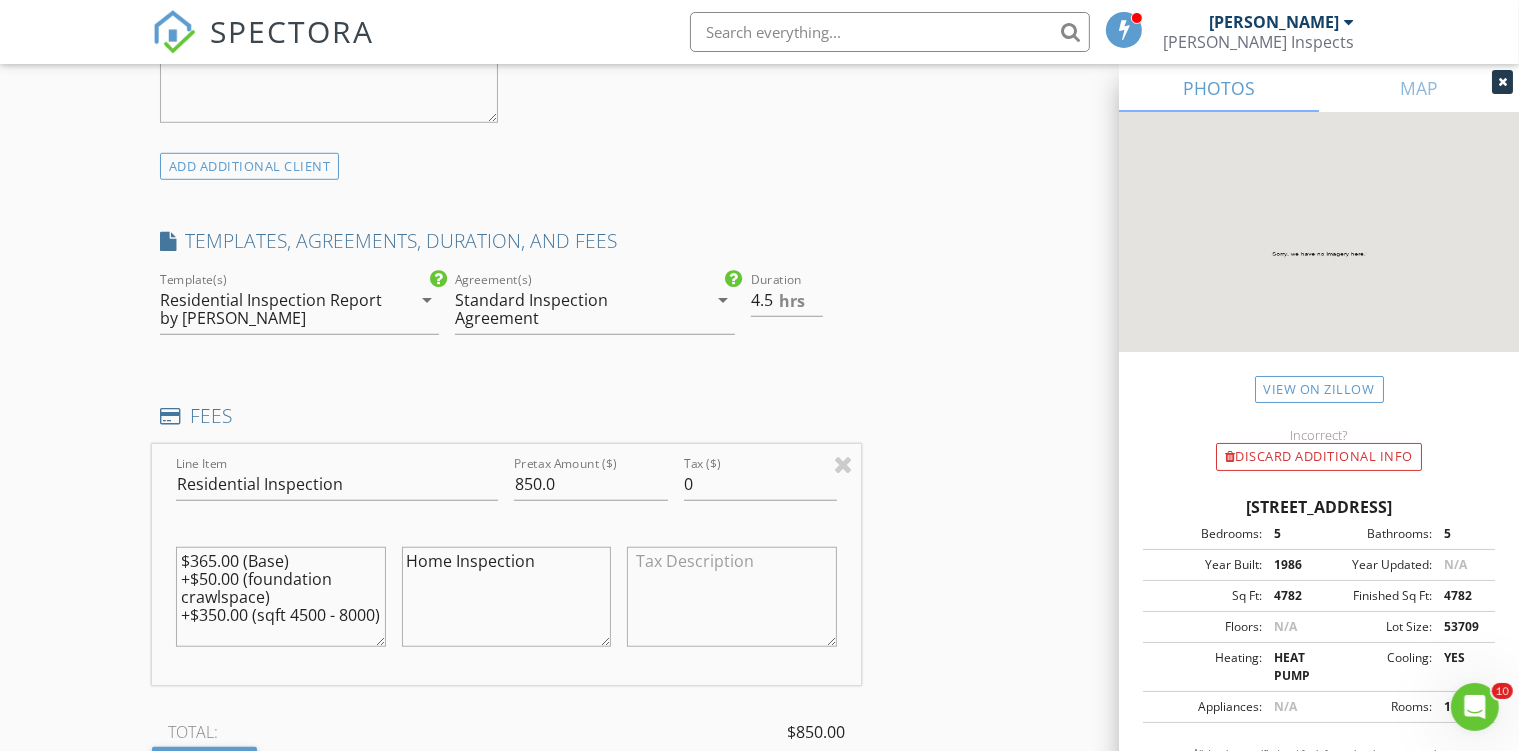 click on "Home Inspection" at bounding box center (507, 597) 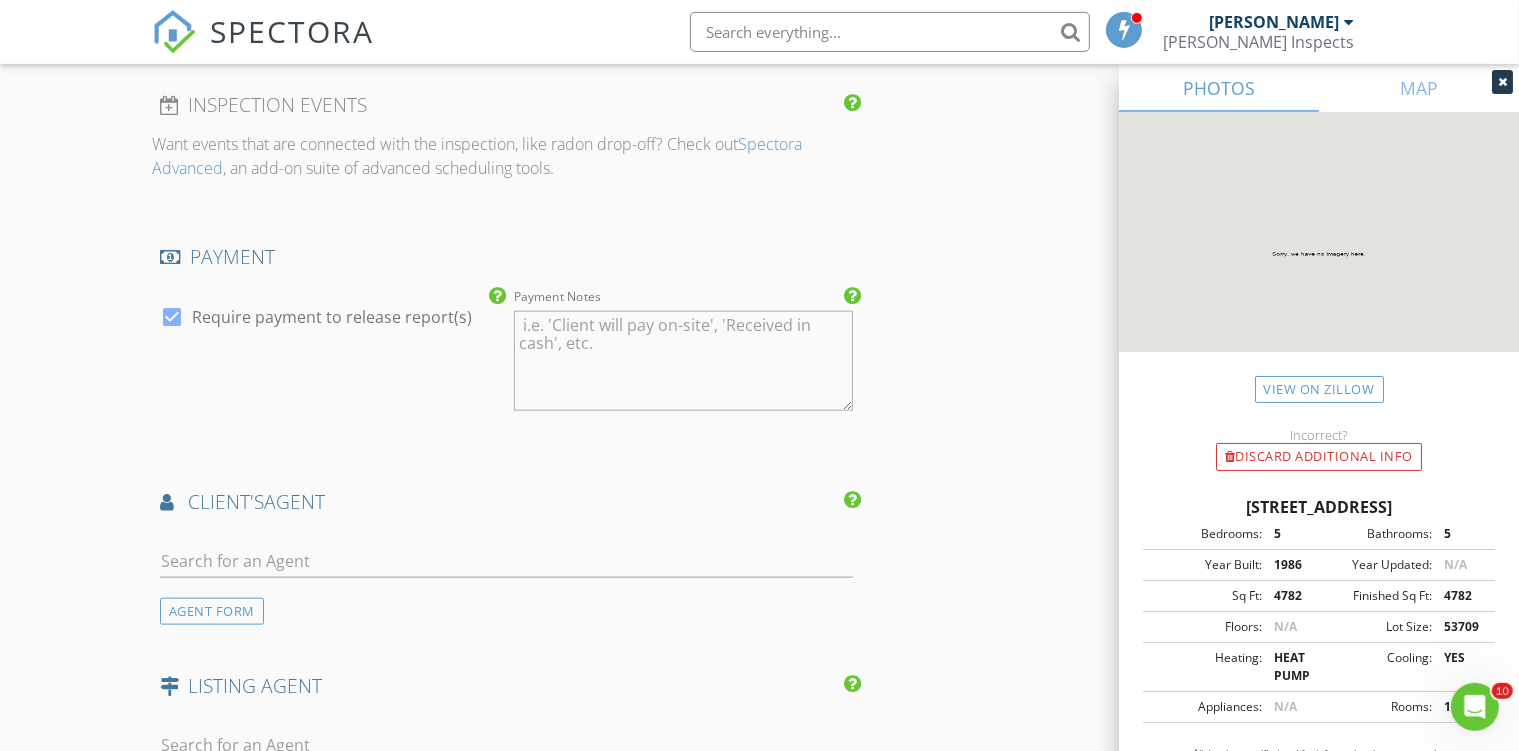 scroll, scrollTop: 2323, scrollLeft: 0, axis: vertical 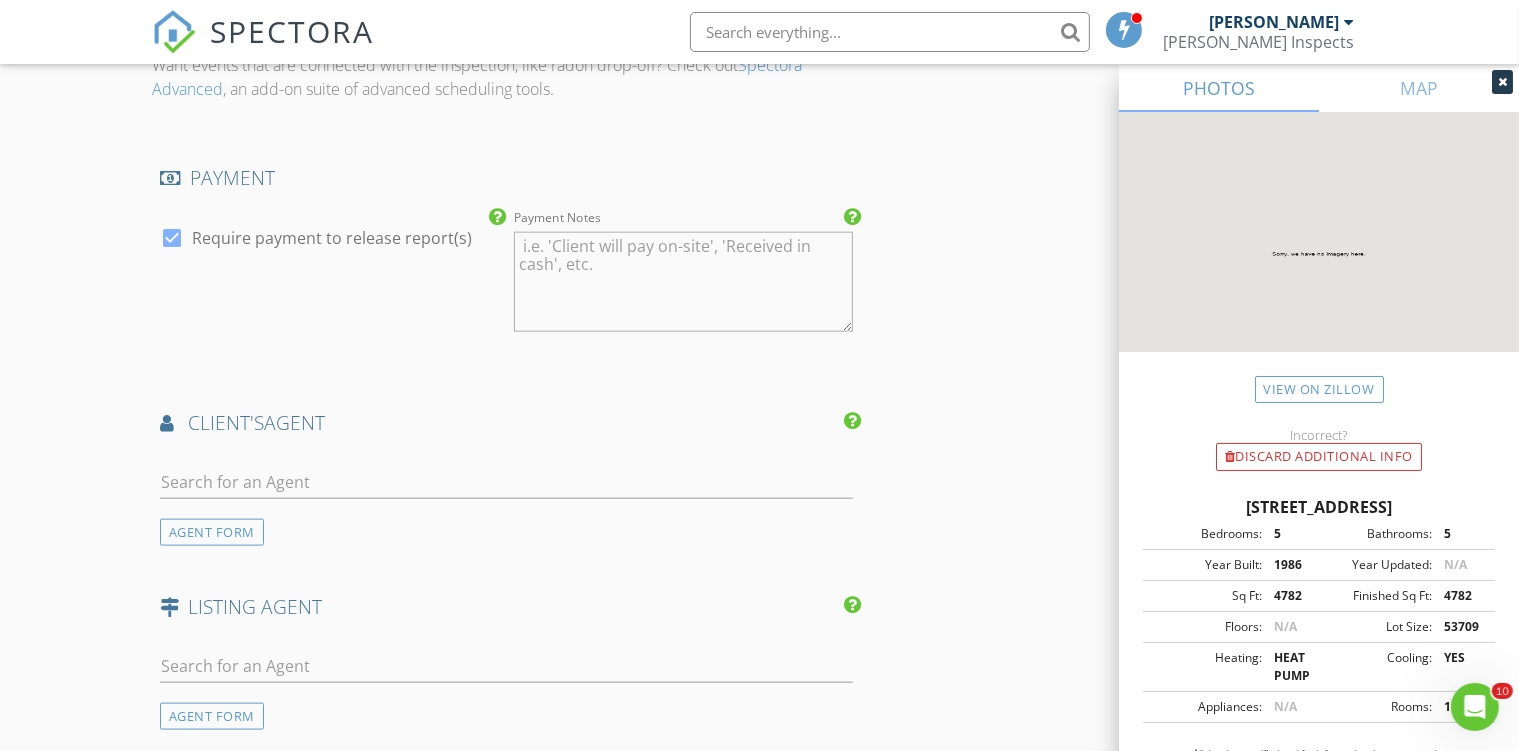 type on "Home Inspection w/Crawlspace (4,782 sq ft)" 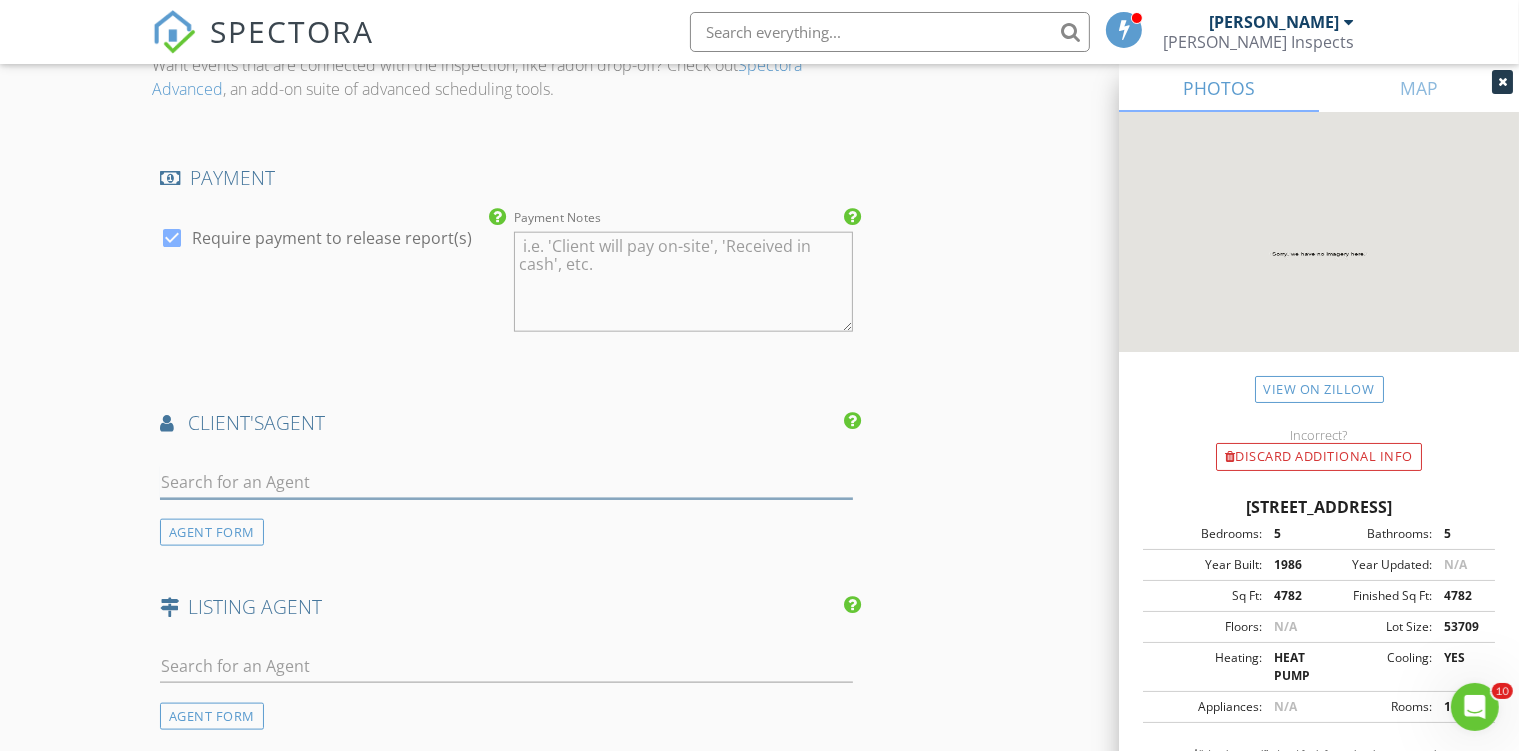 click at bounding box center [506, 482] 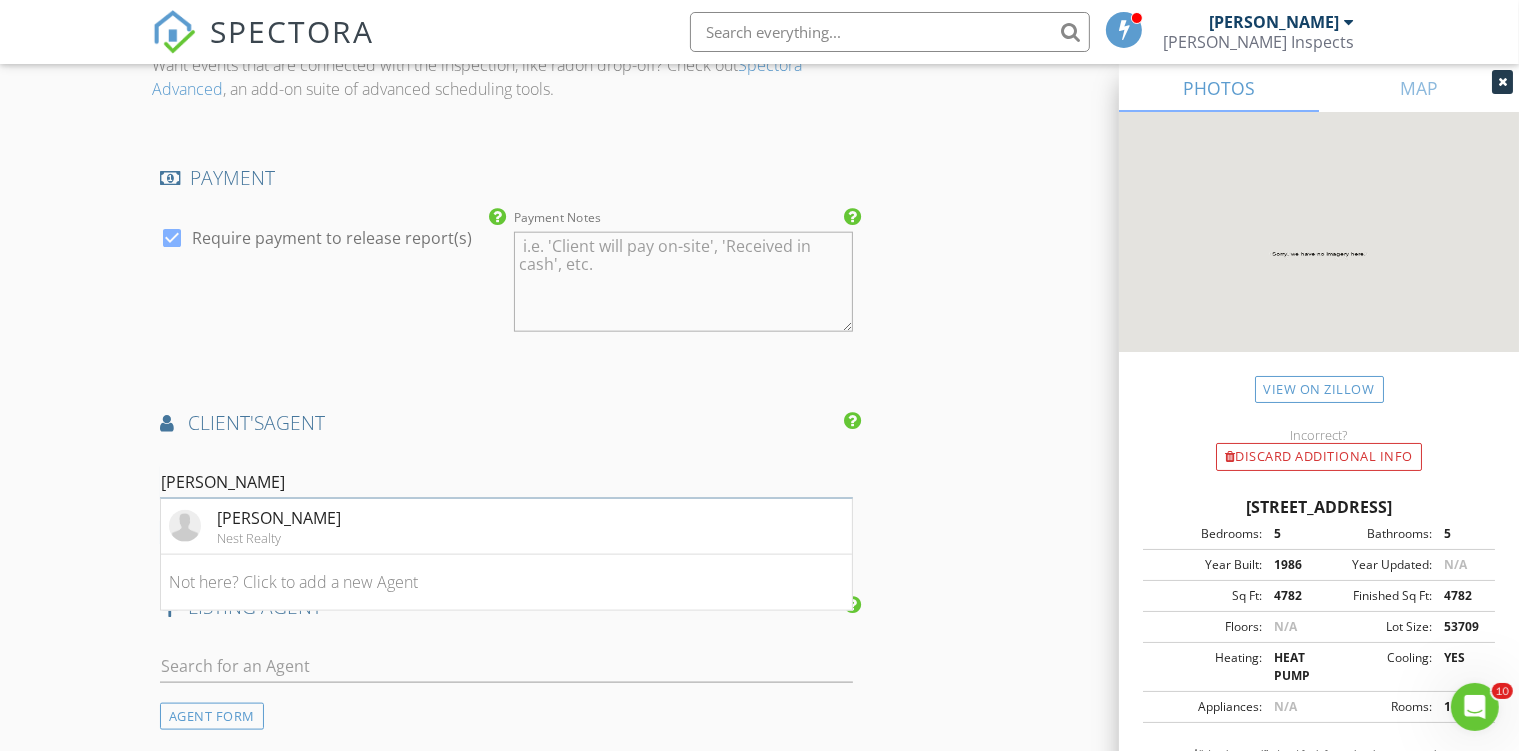 drag, startPoint x: 260, startPoint y: 475, endPoint x: 0, endPoint y: 458, distance: 260.55518 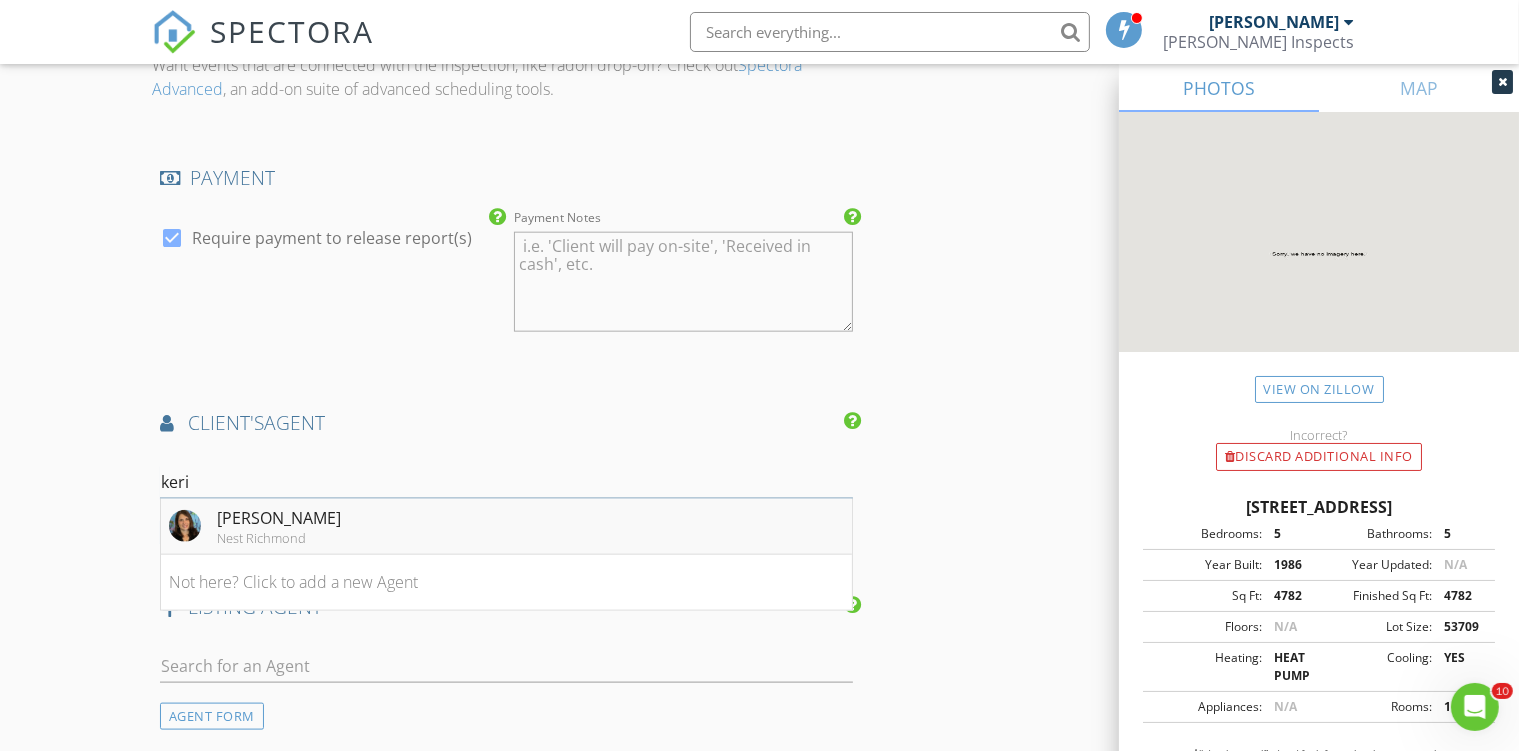 type on "keri" 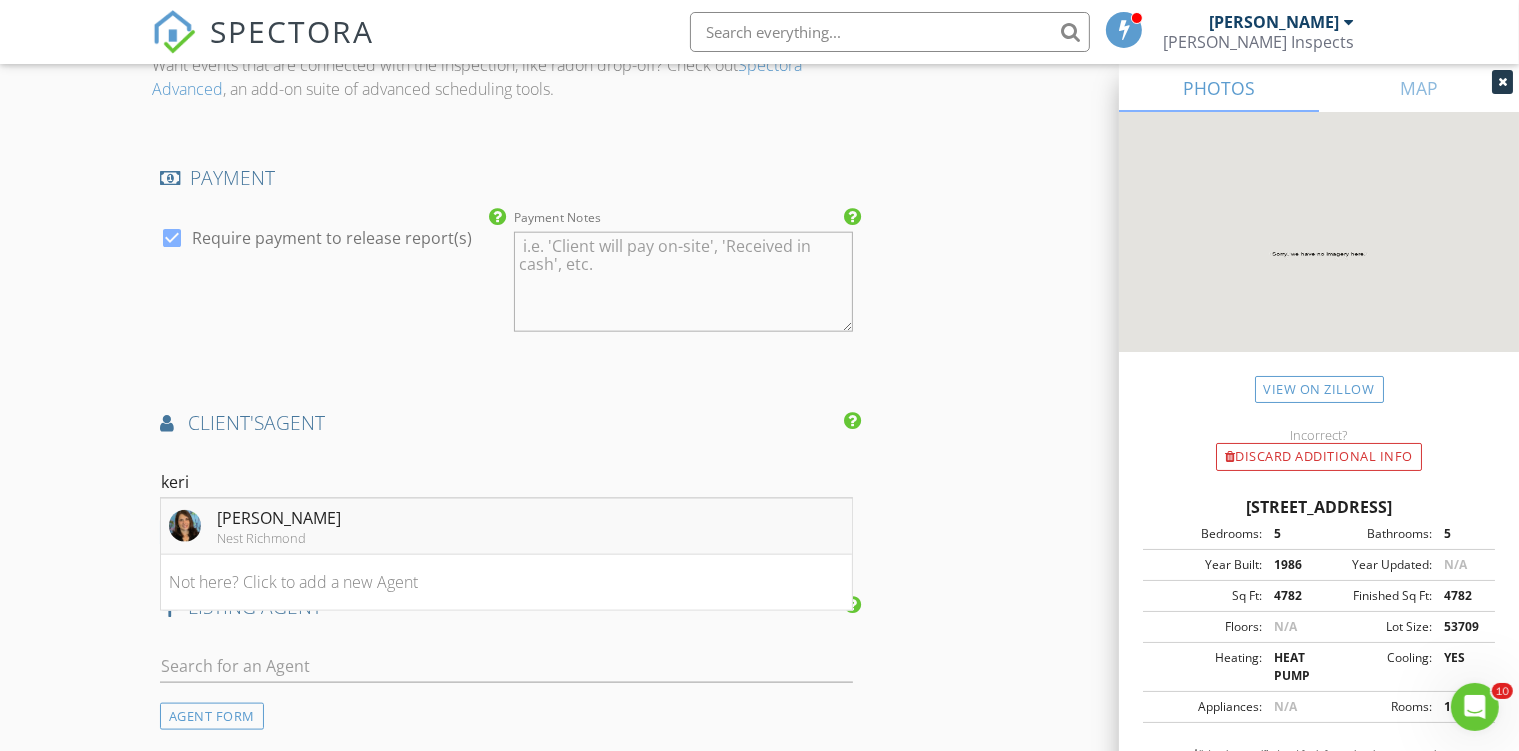 click on "Nest Richmond" at bounding box center [279, 538] 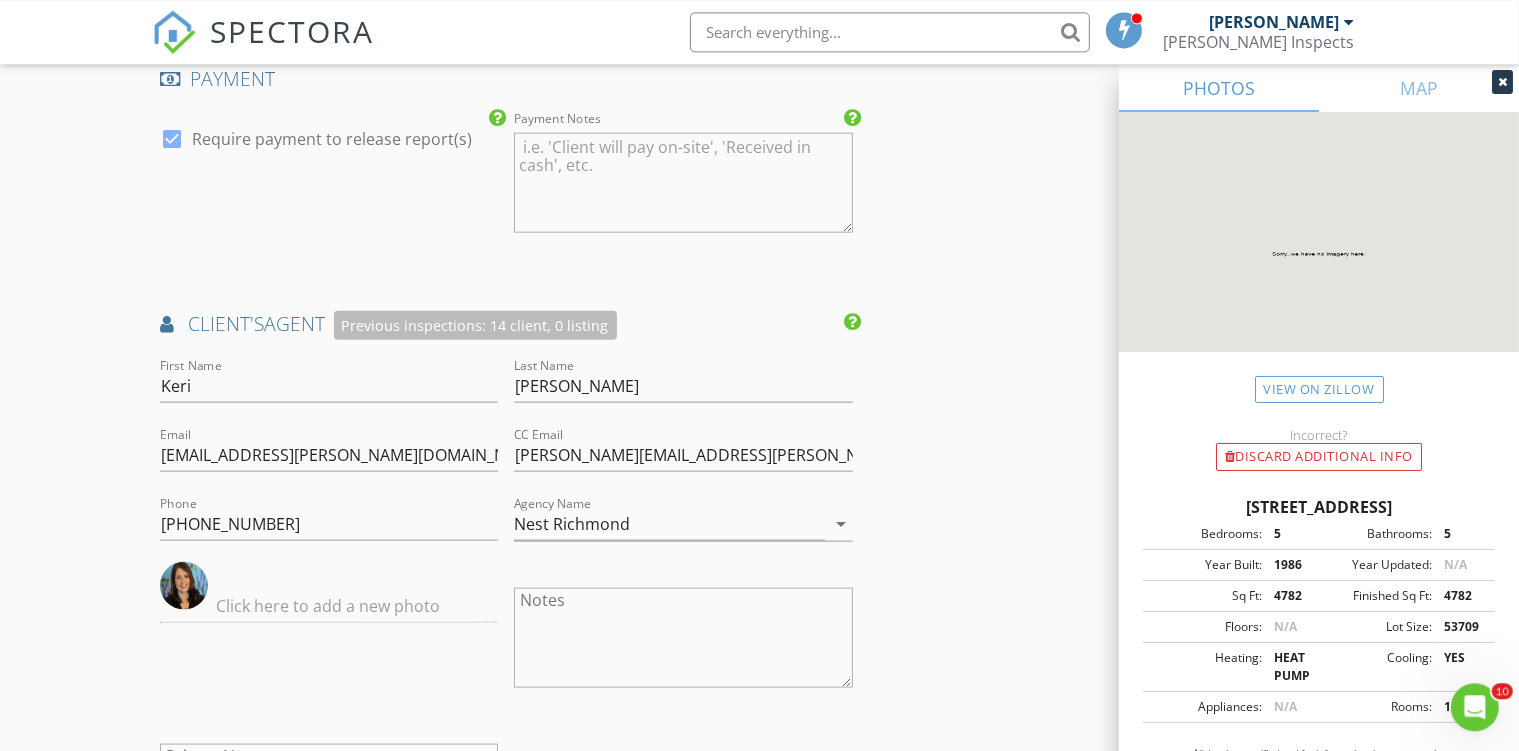 scroll, scrollTop: 2428, scrollLeft: 0, axis: vertical 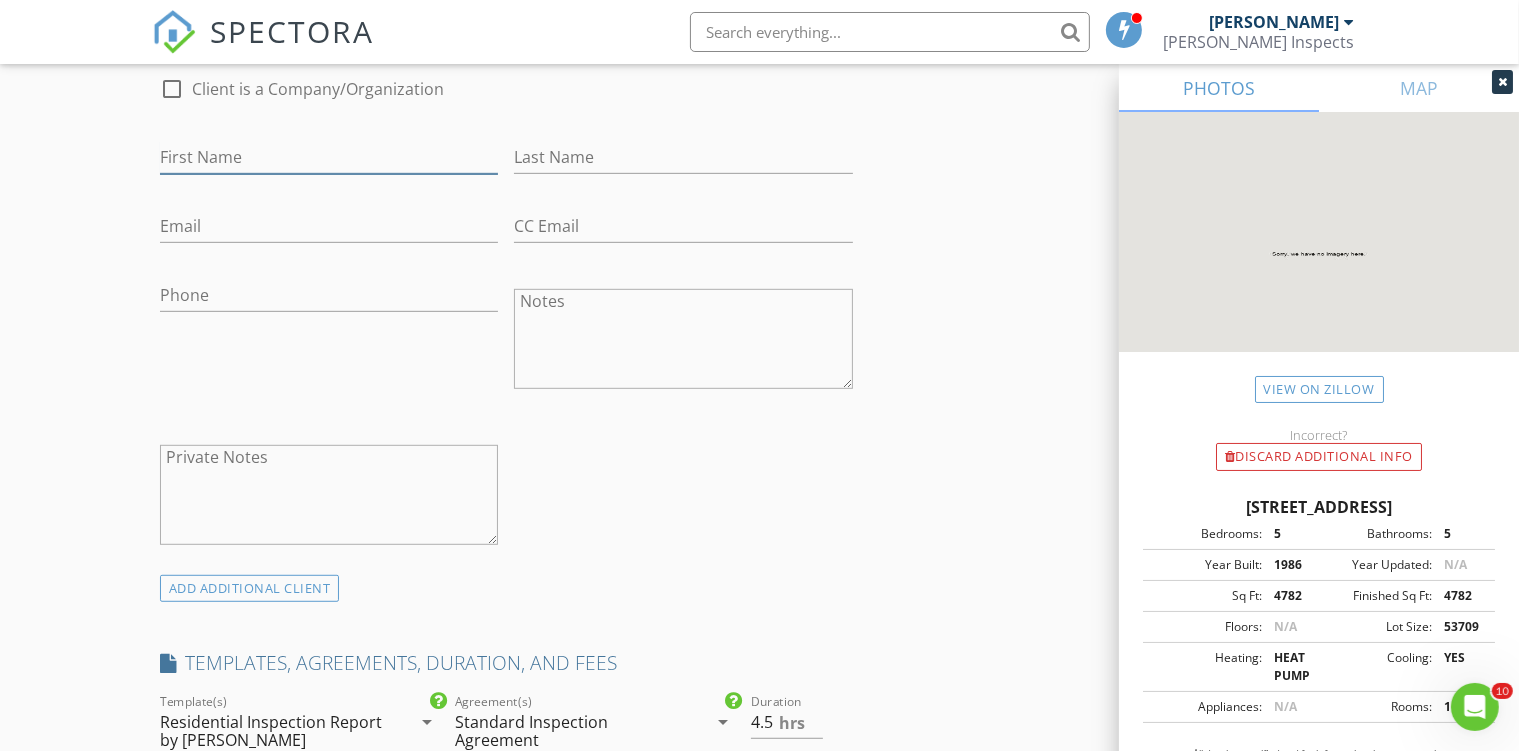 click on "First Name" at bounding box center [329, 157] 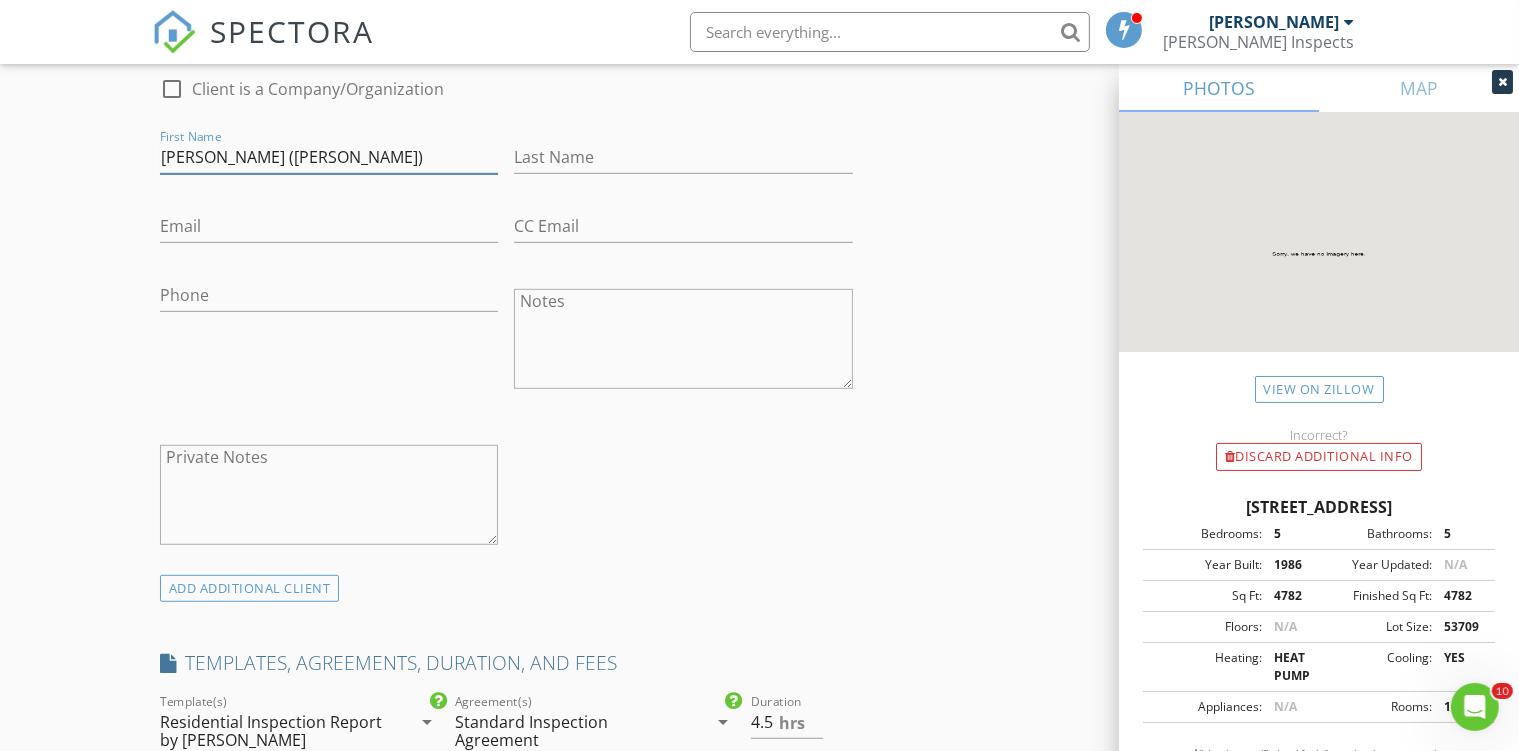 drag, startPoint x: 279, startPoint y: 162, endPoint x: 218, endPoint y: 155, distance: 61.400326 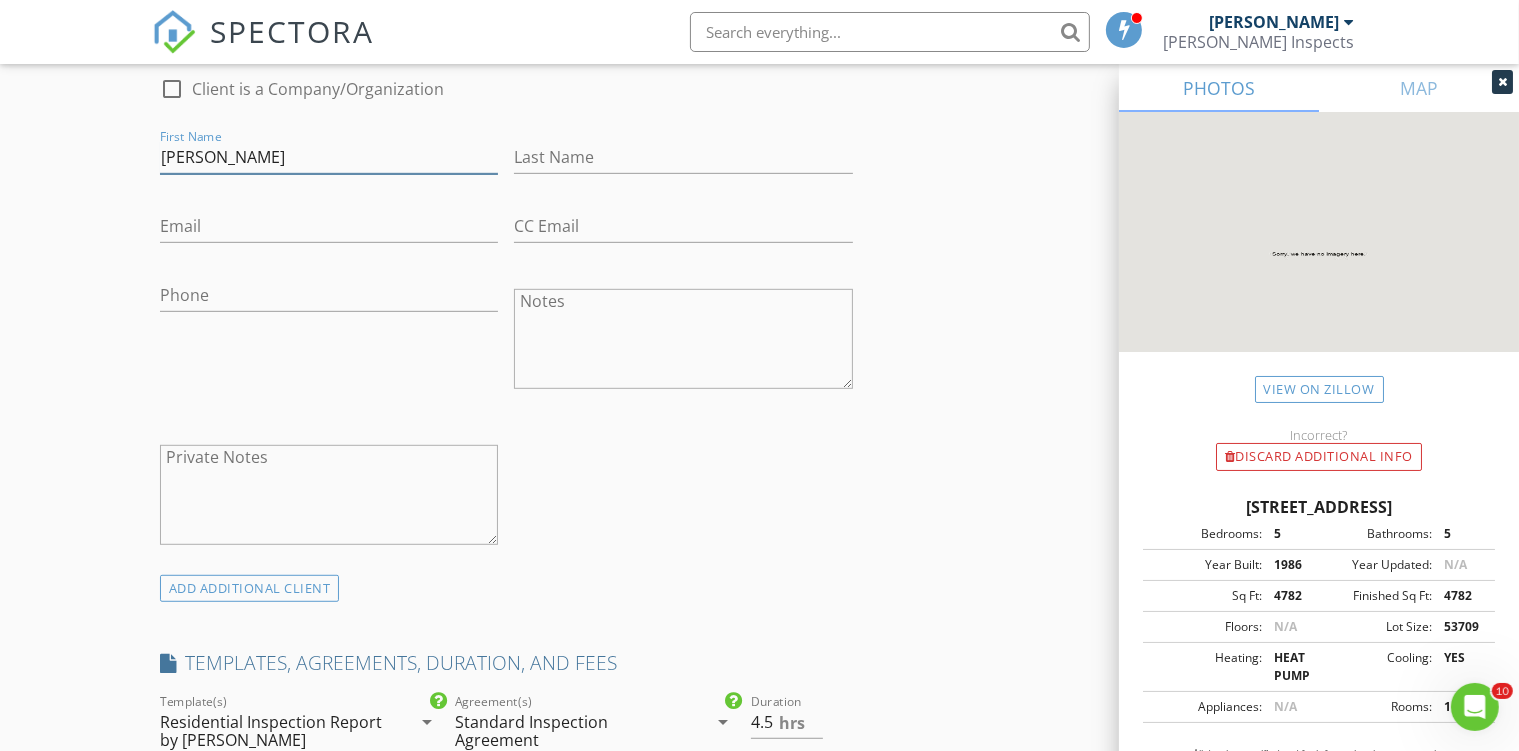 type on "William" 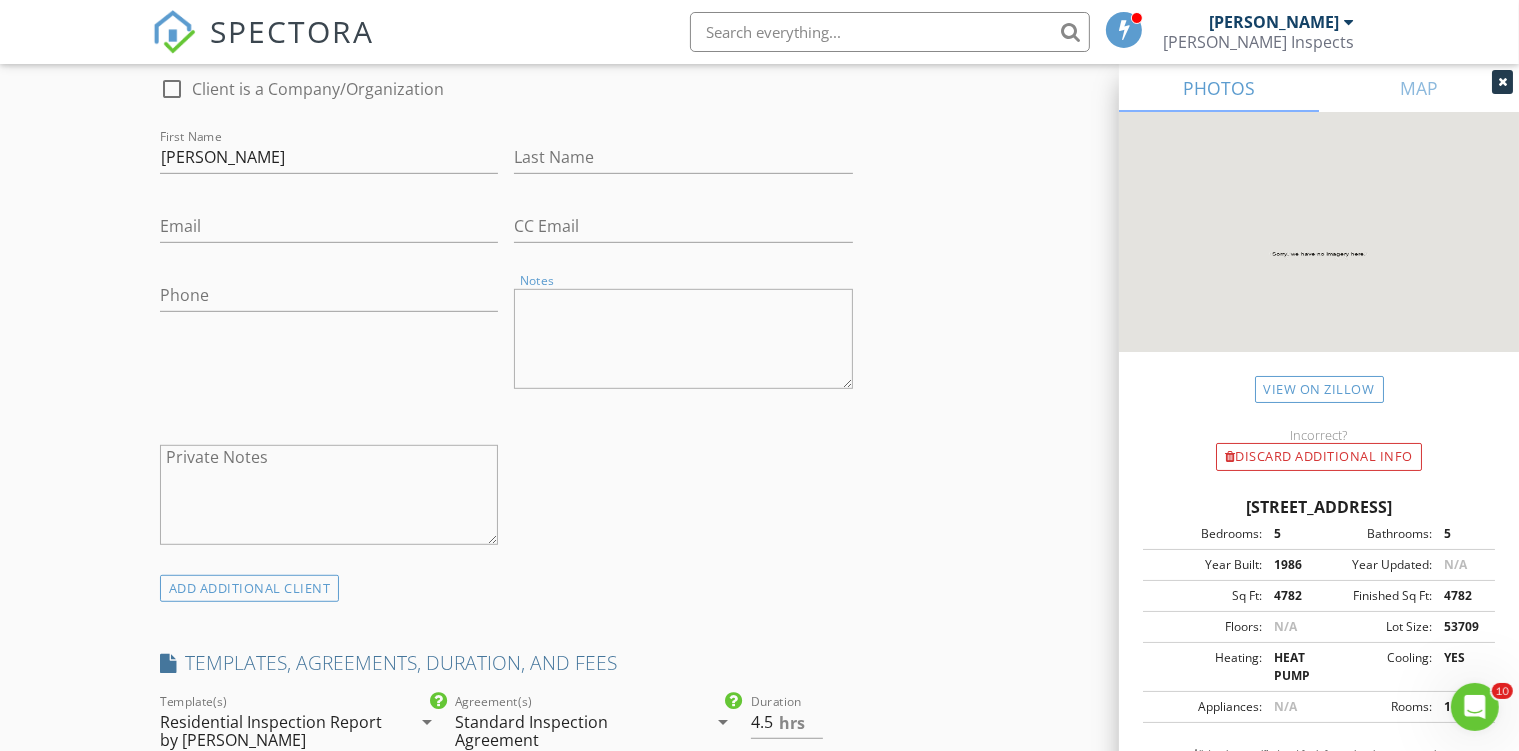 click on "Notes" at bounding box center (683, 339) 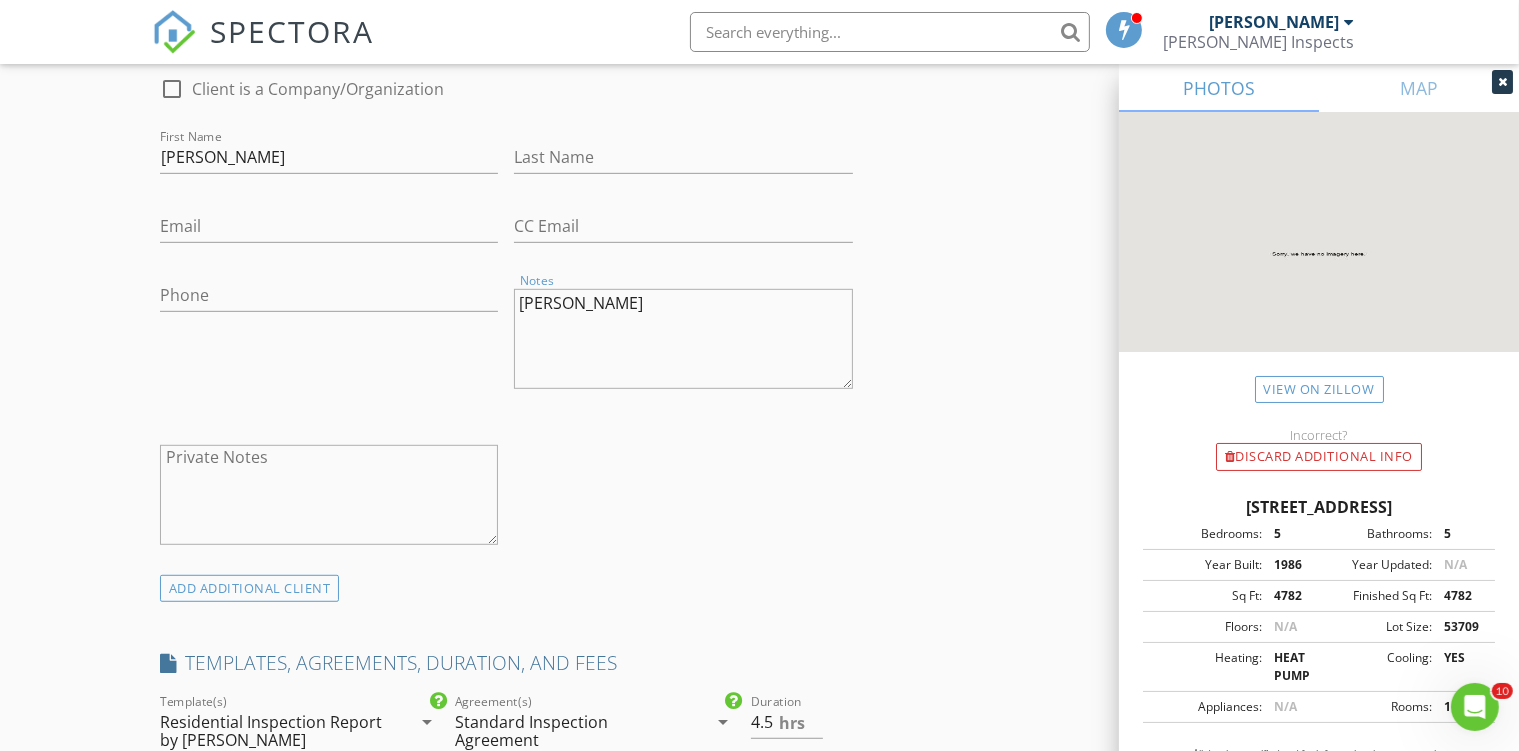 type on "Snell" 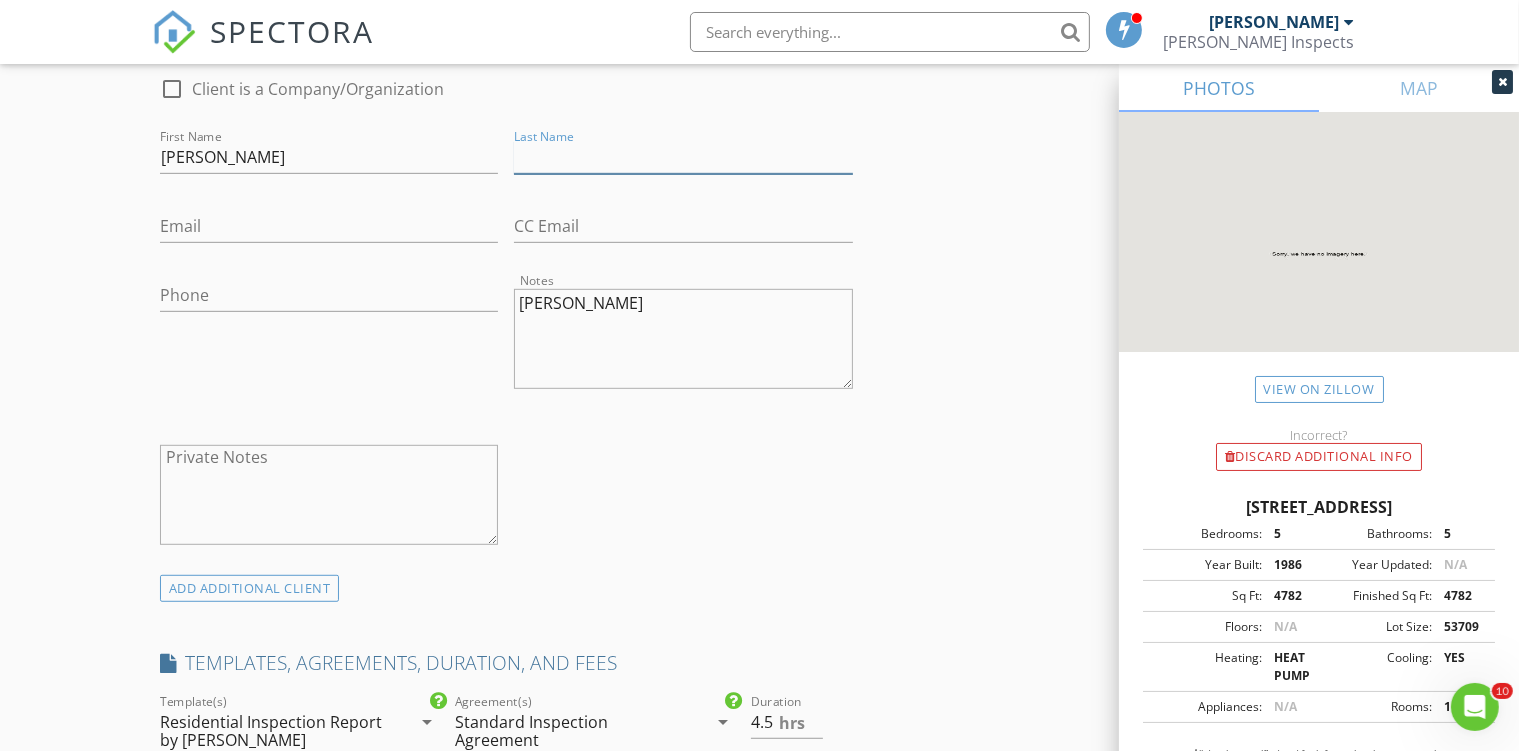 click on "Last Name" at bounding box center (683, 157) 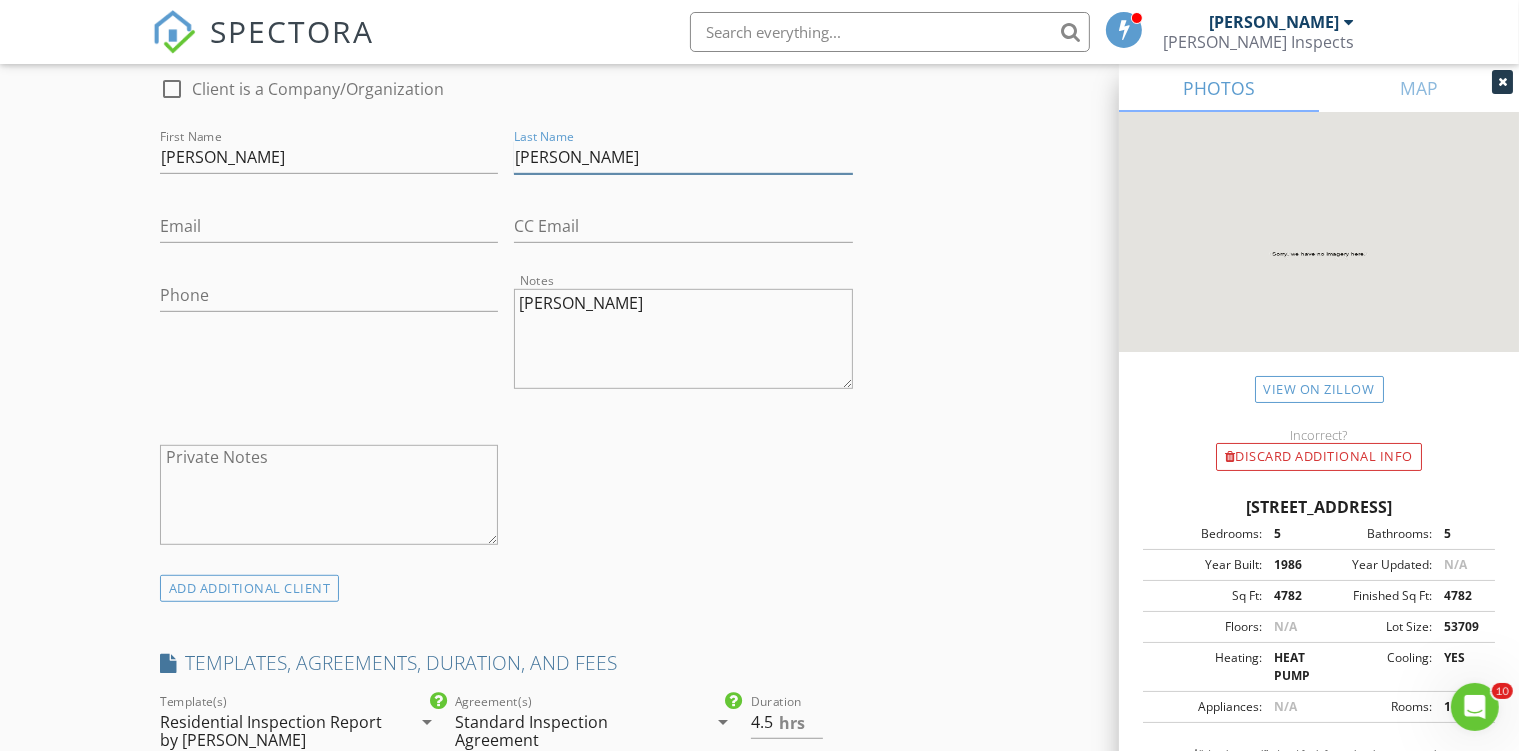 type on "Snell" 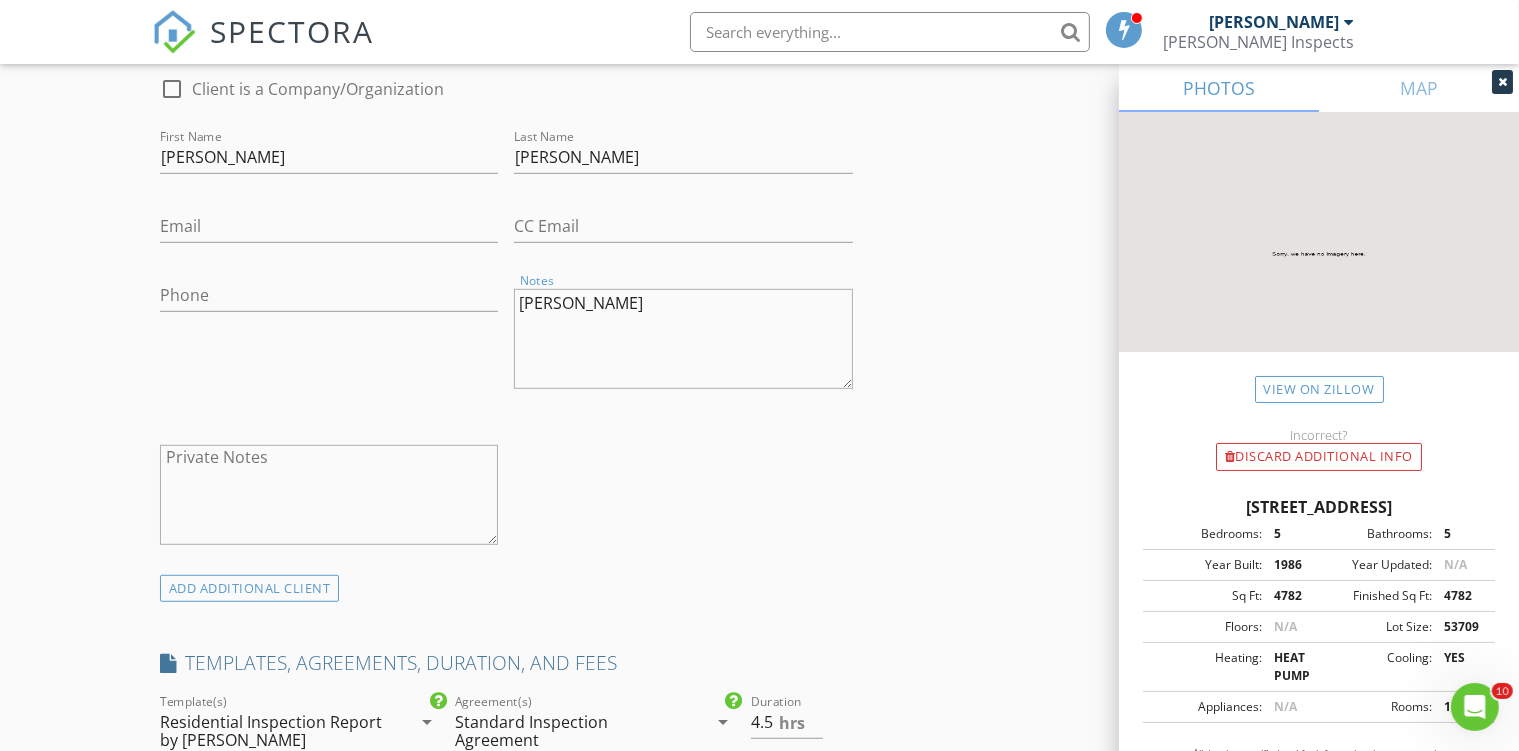 drag, startPoint x: 613, startPoint y: 318, endPoint x: 430, endPoint y: 302, distance: 183.69812 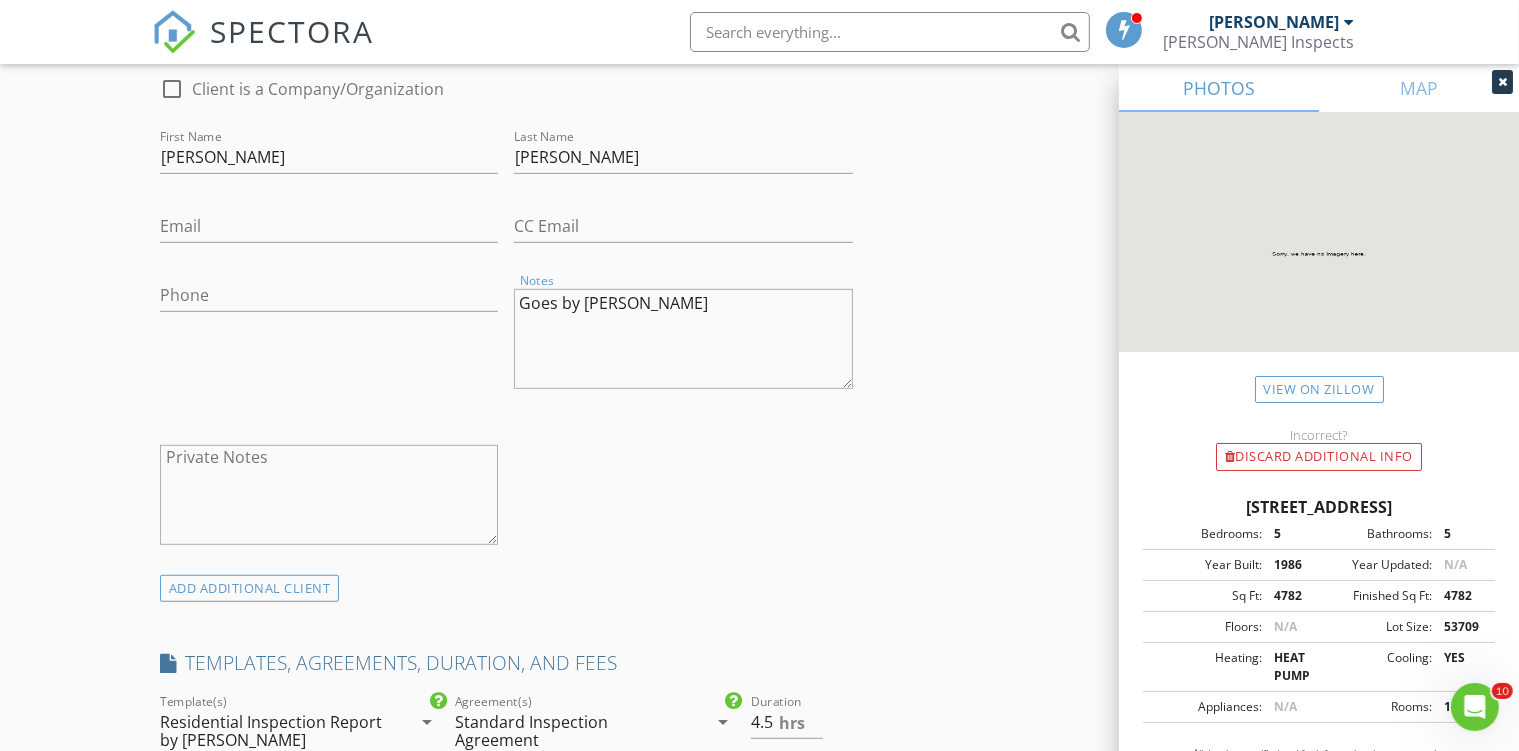 type on "Goes by Bart" 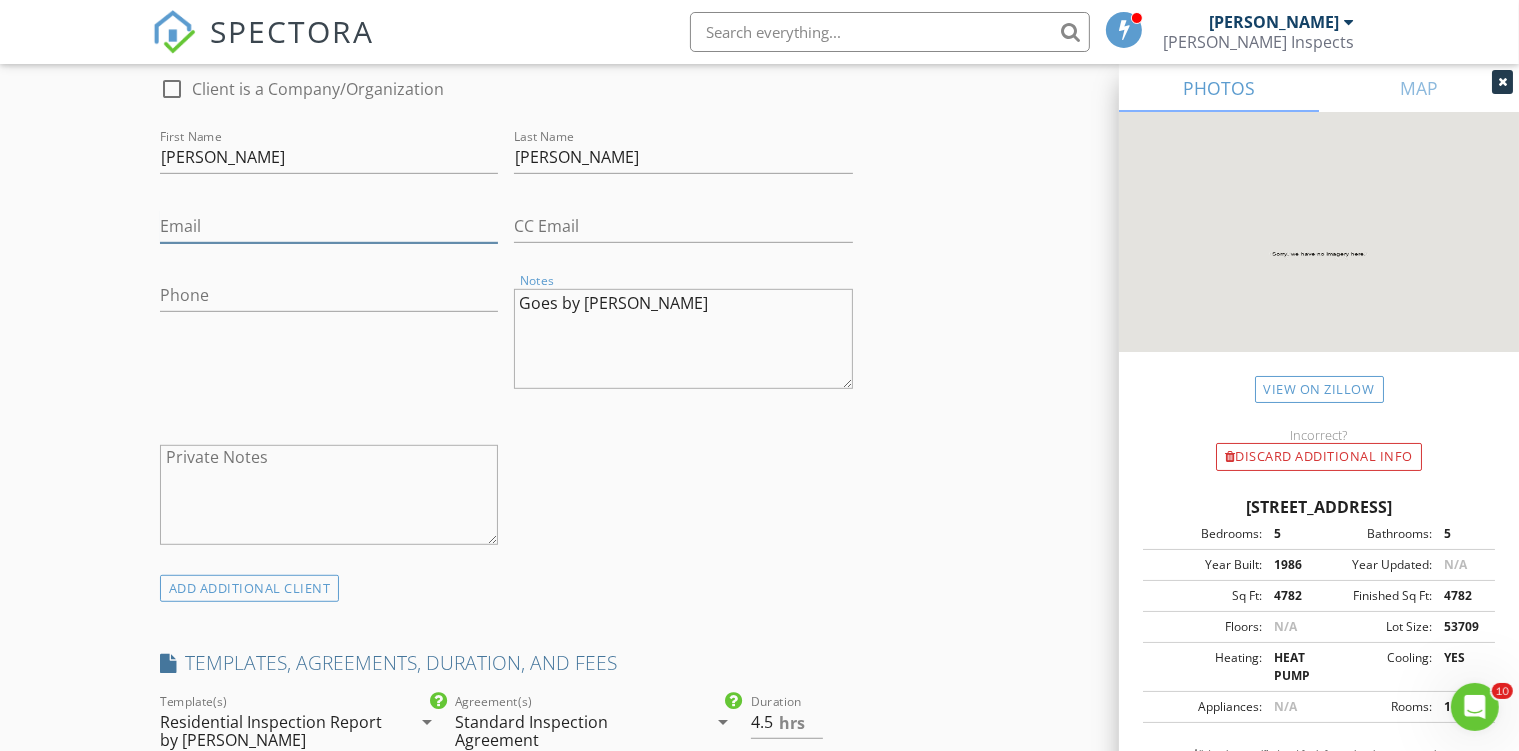 click on "Email" at bounding box center (329, 226) 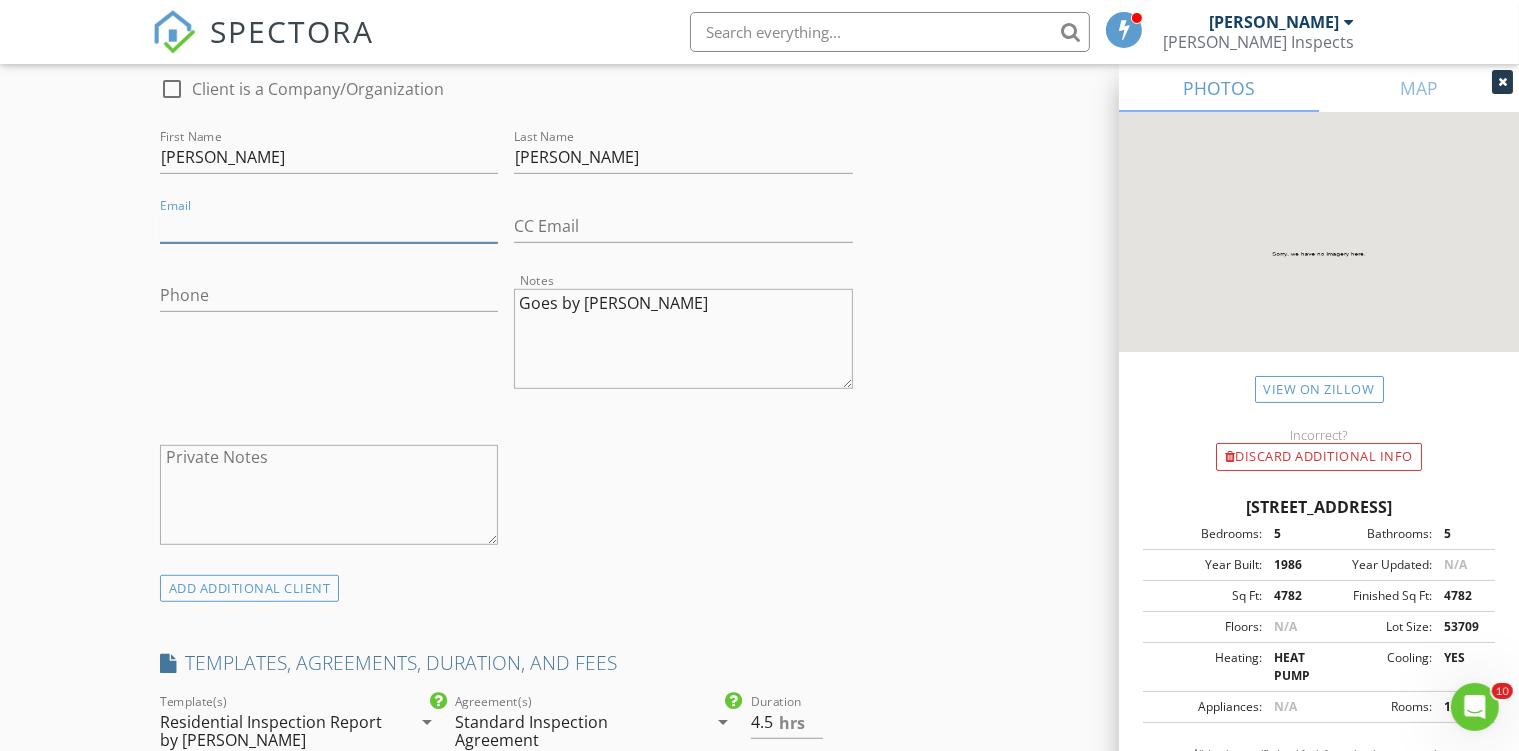 click on "Email" at bounding box center [329, 226] 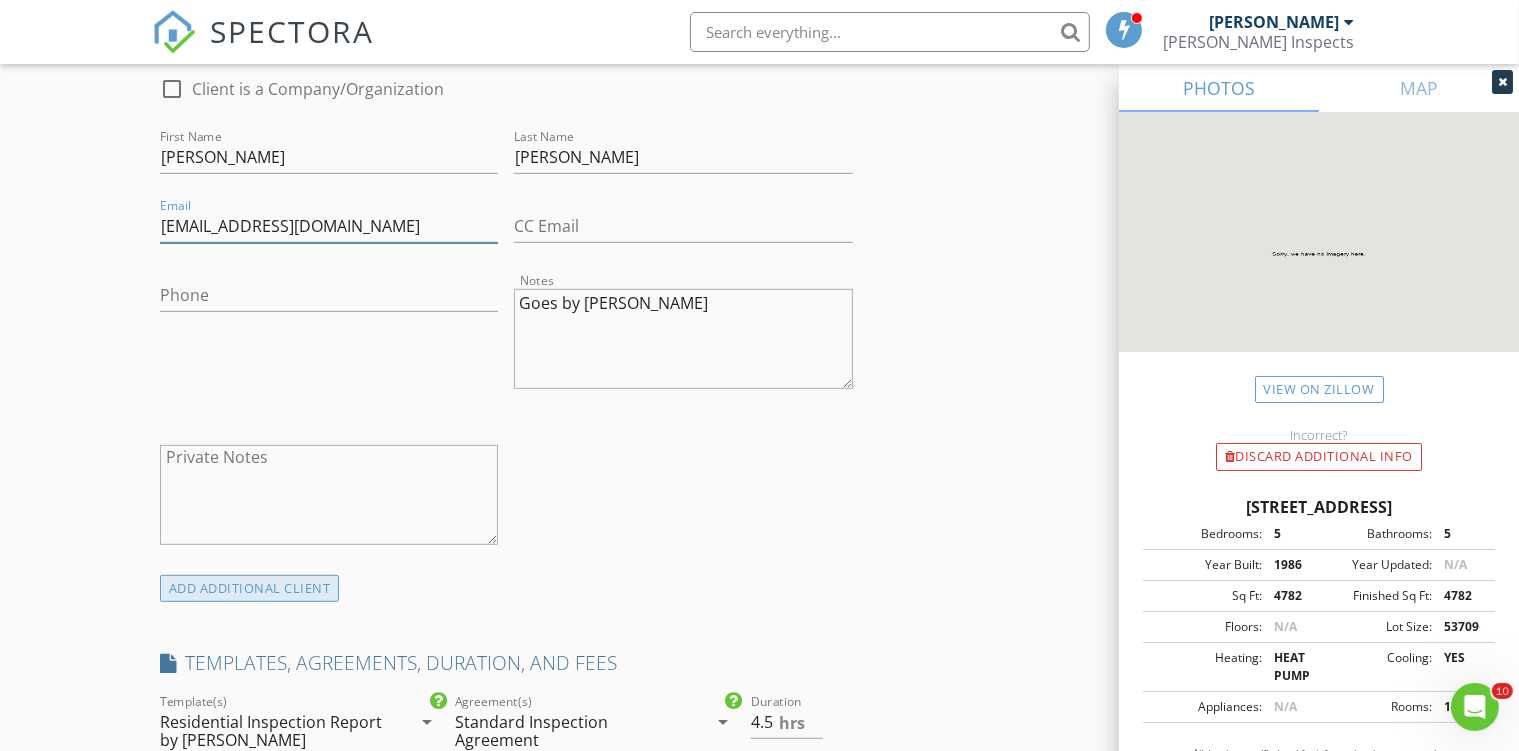 type on "bartsnell@yahoo.com" 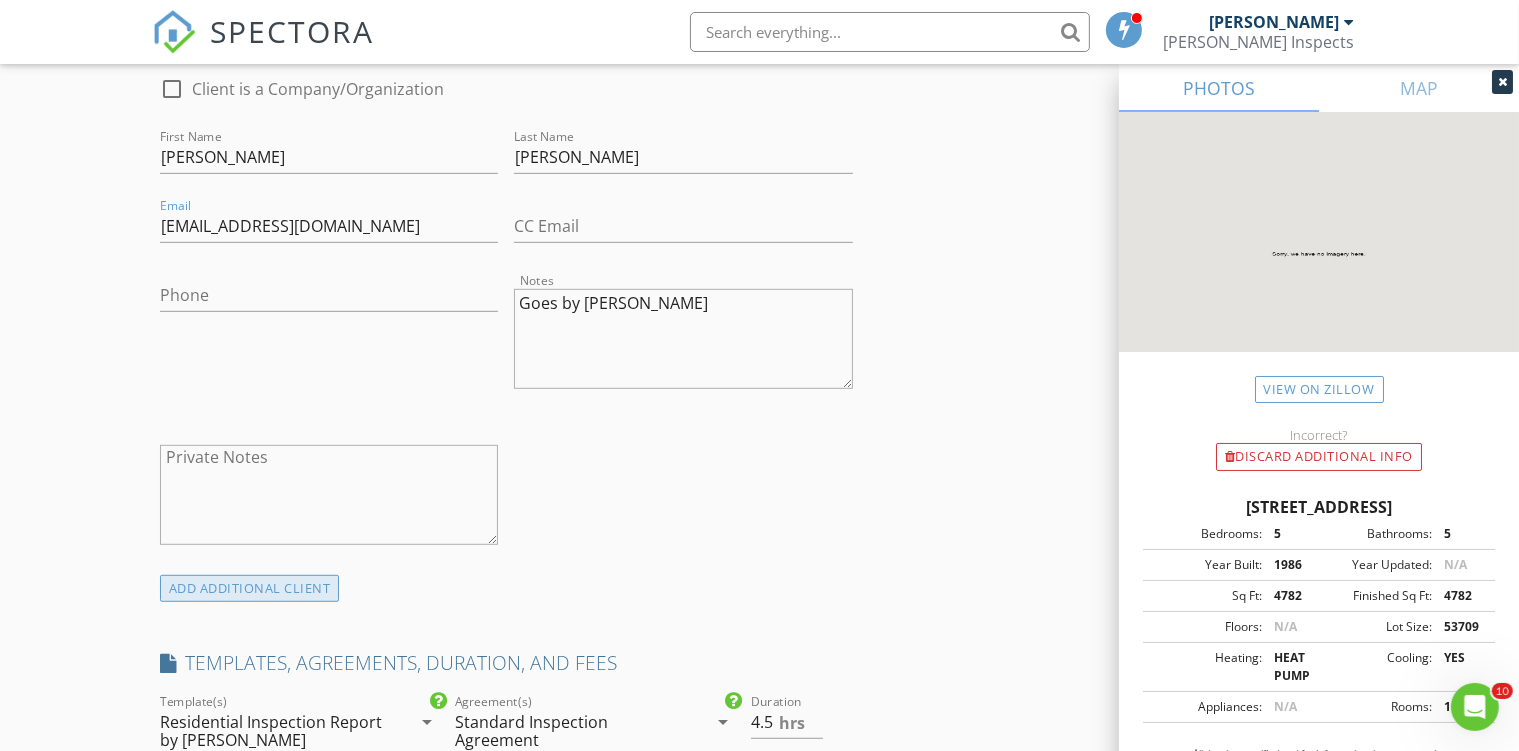 click on "ADD ADDITIONAL client" at bounding box center (250, 588) 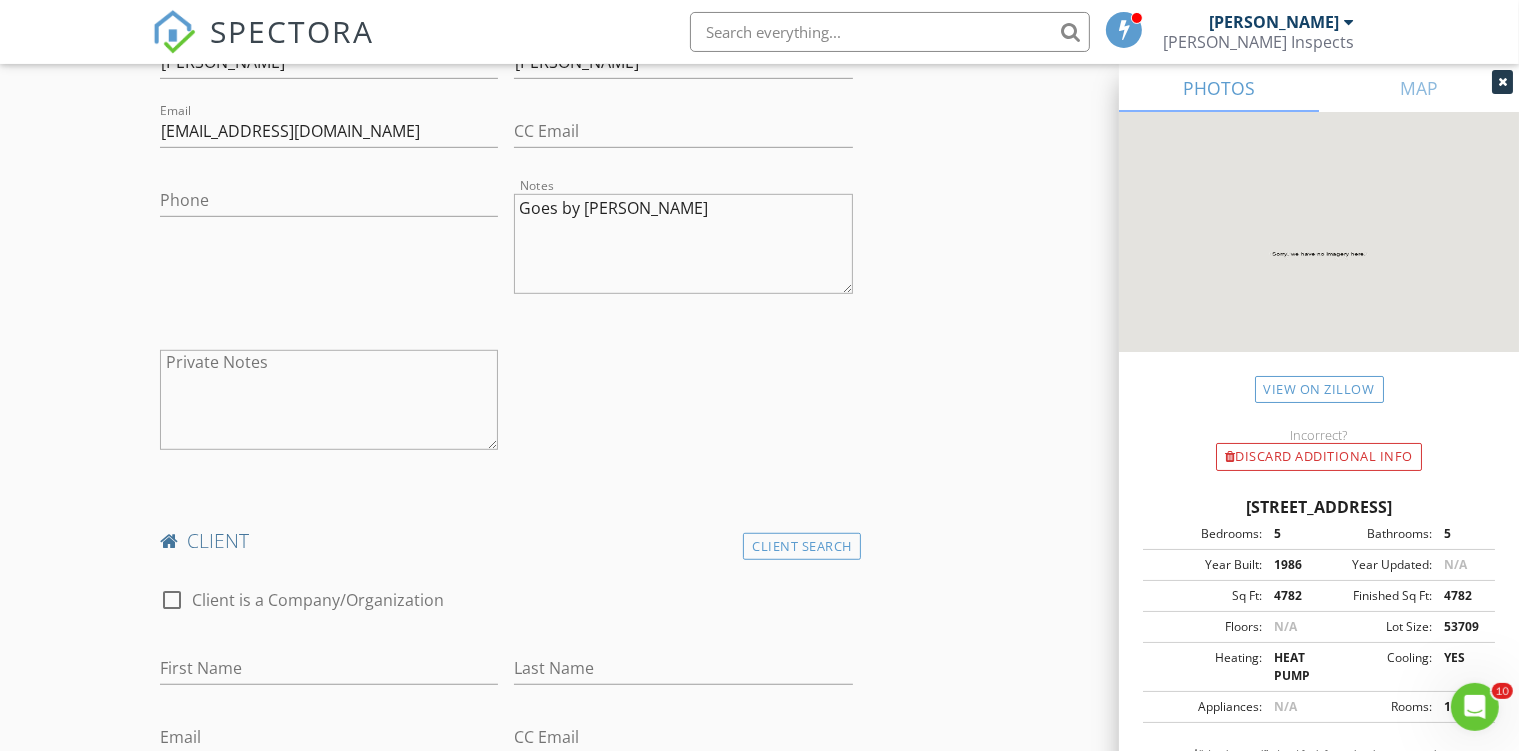 scroll, scrollTop: 1161, scrollLeft: 0, axis: vertical 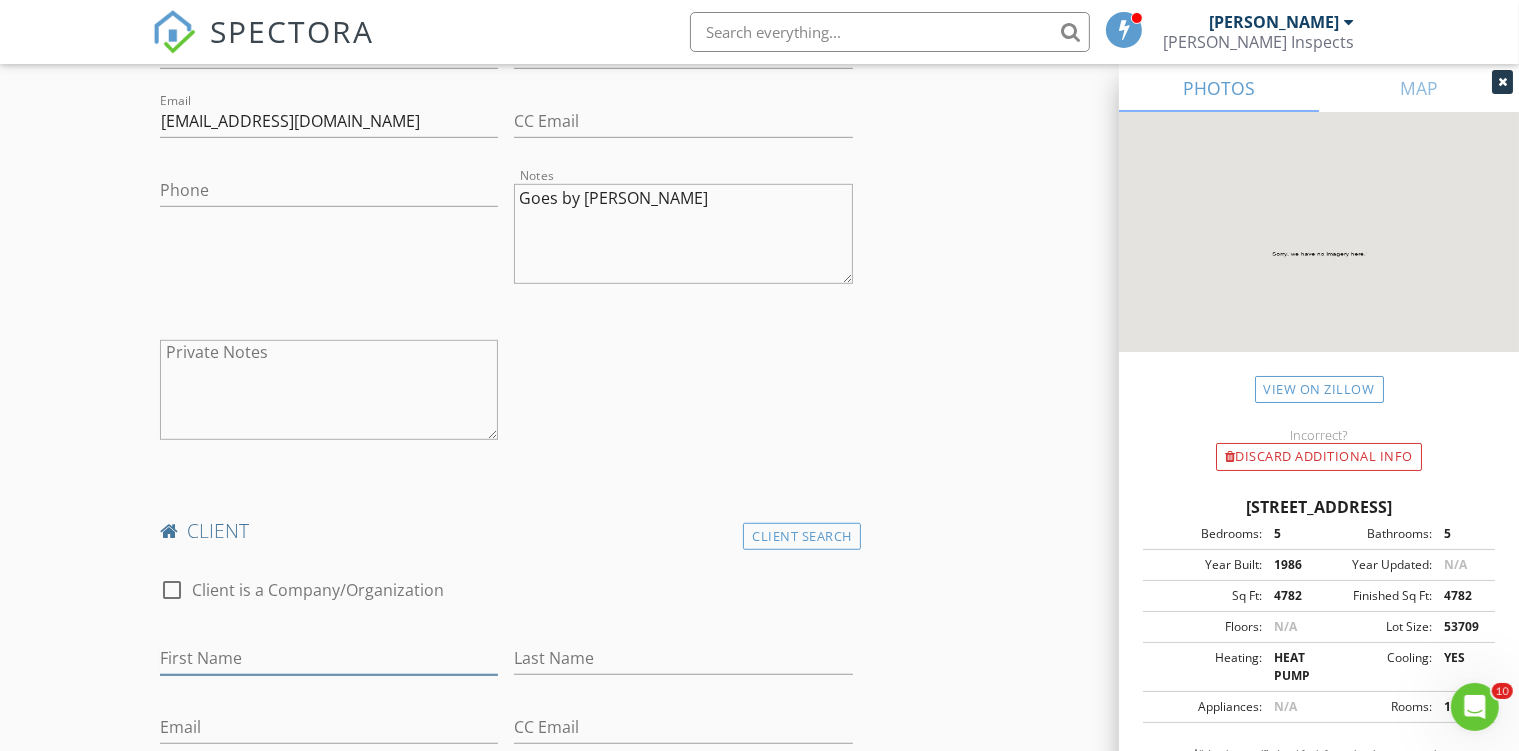click on "First Name" at bounding box center (329, 658) 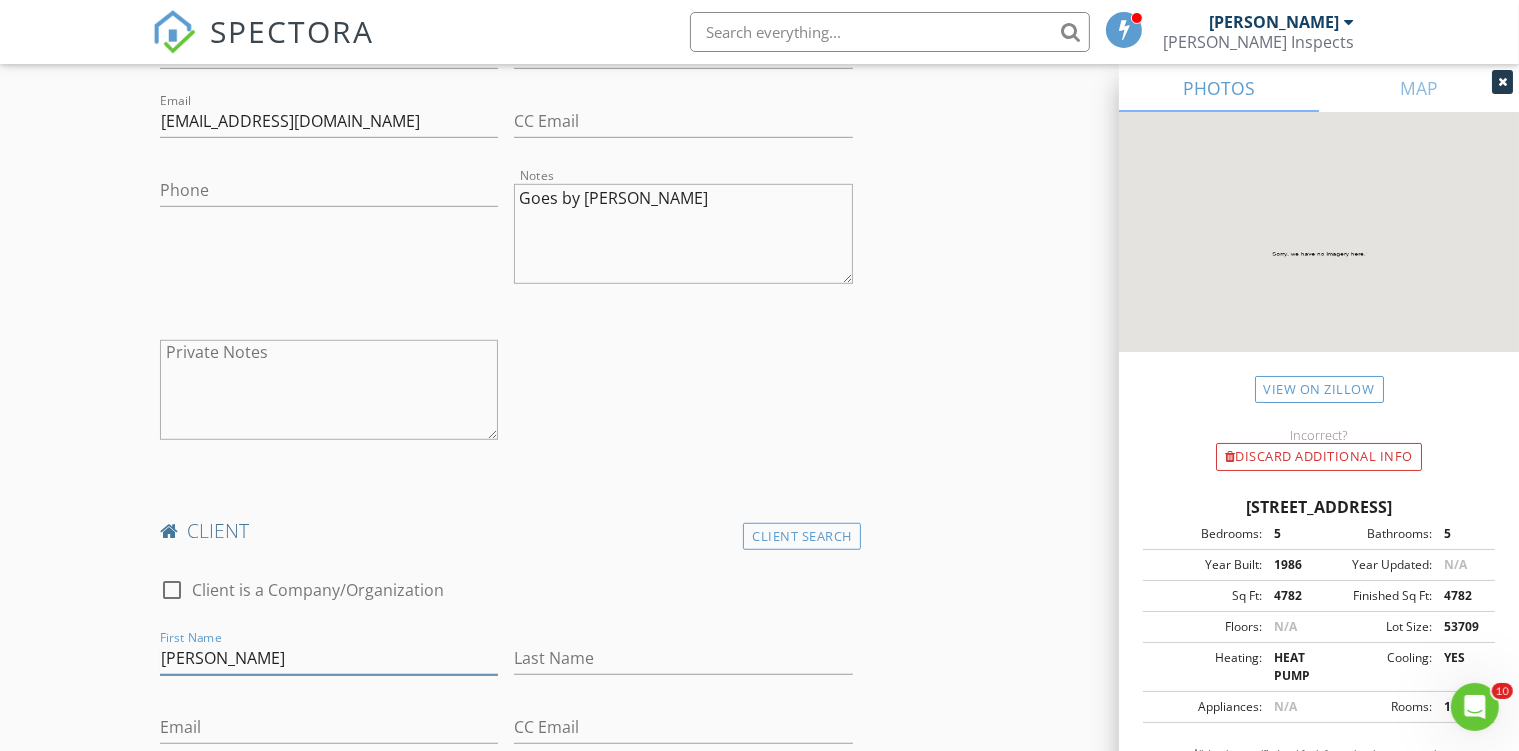 type on "Karen" 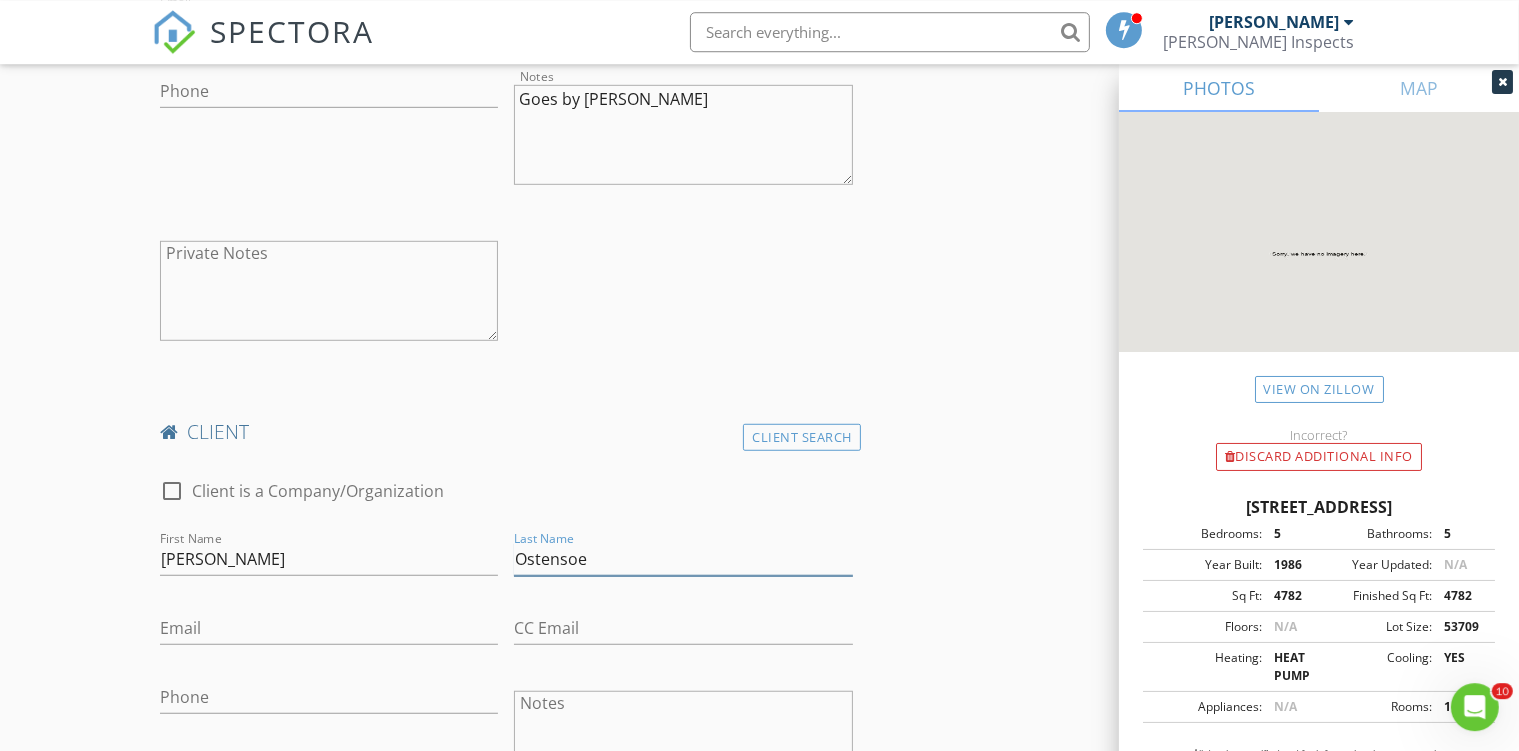 scroll, scrollTop: 1267, scrollLeft: 0, axis: vertical 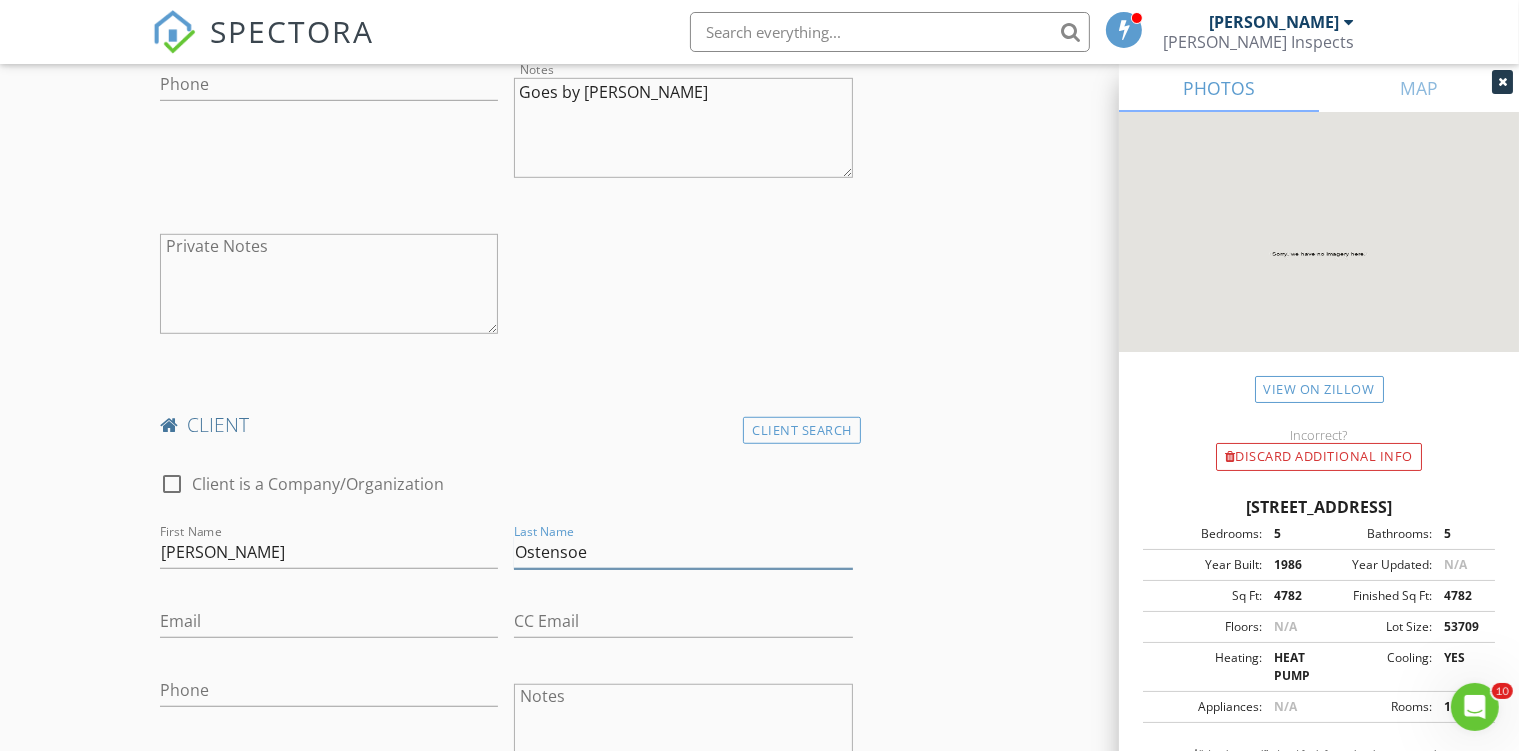 type on "Ostensoe" 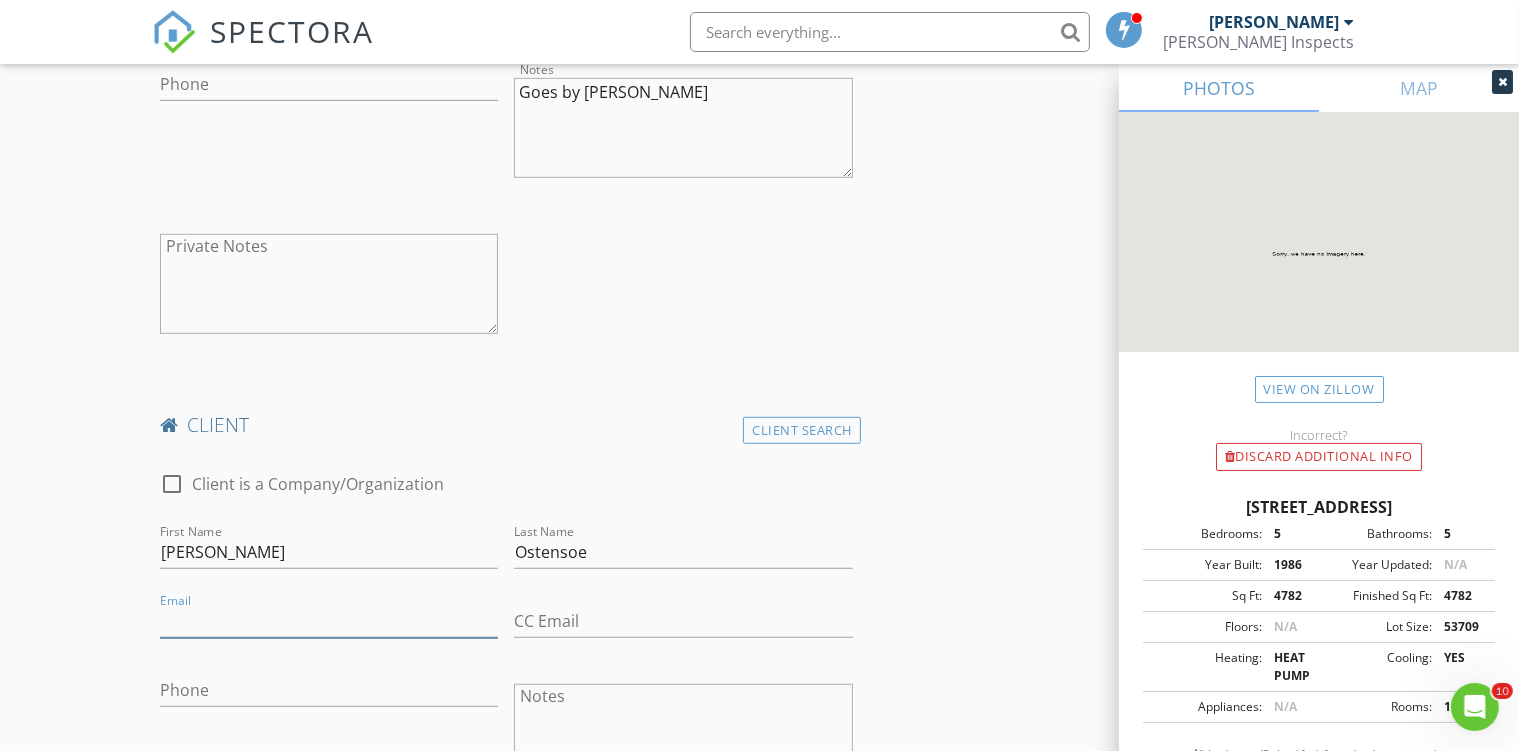 click on "Email" at bounding box center [329, 621] 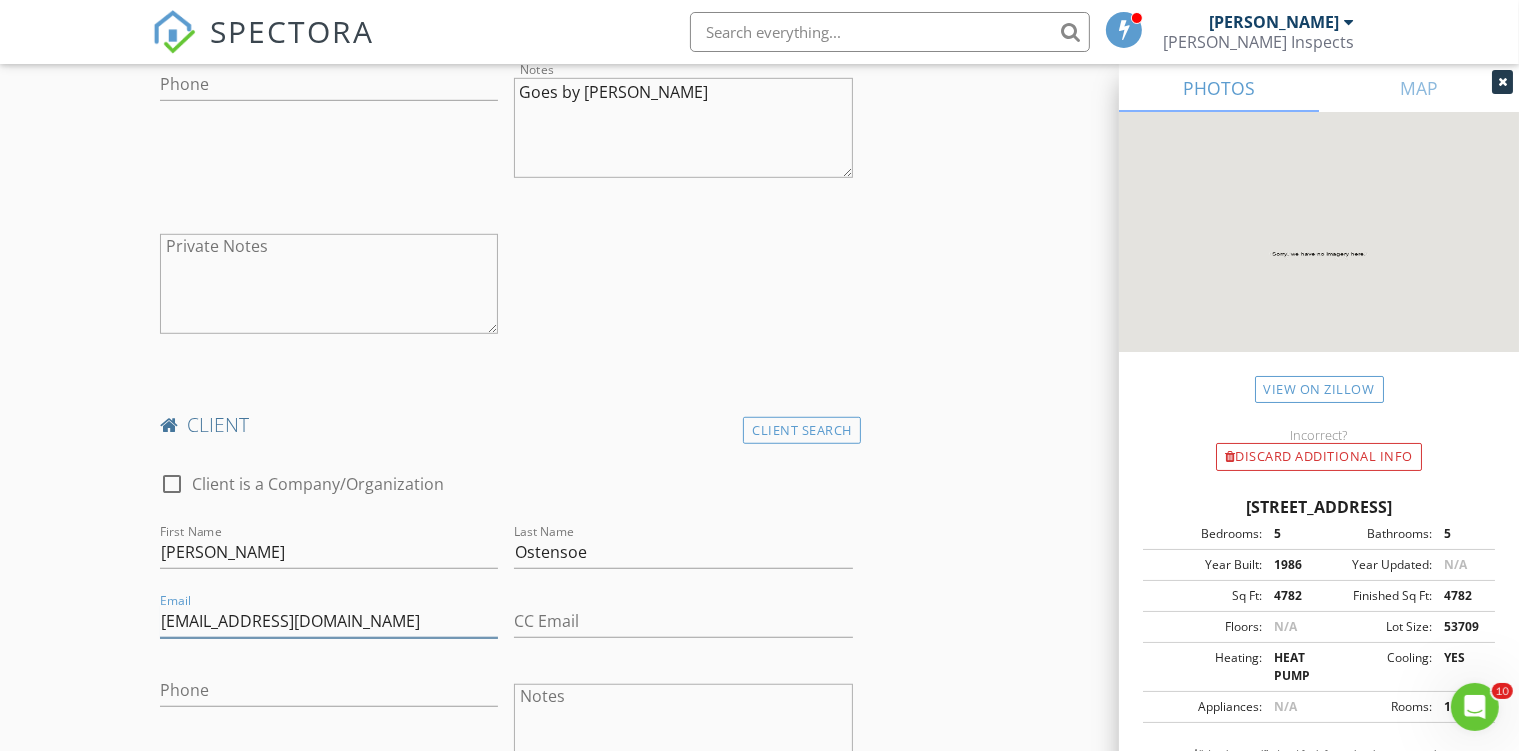 type on "kostenmclean@gmail.com" 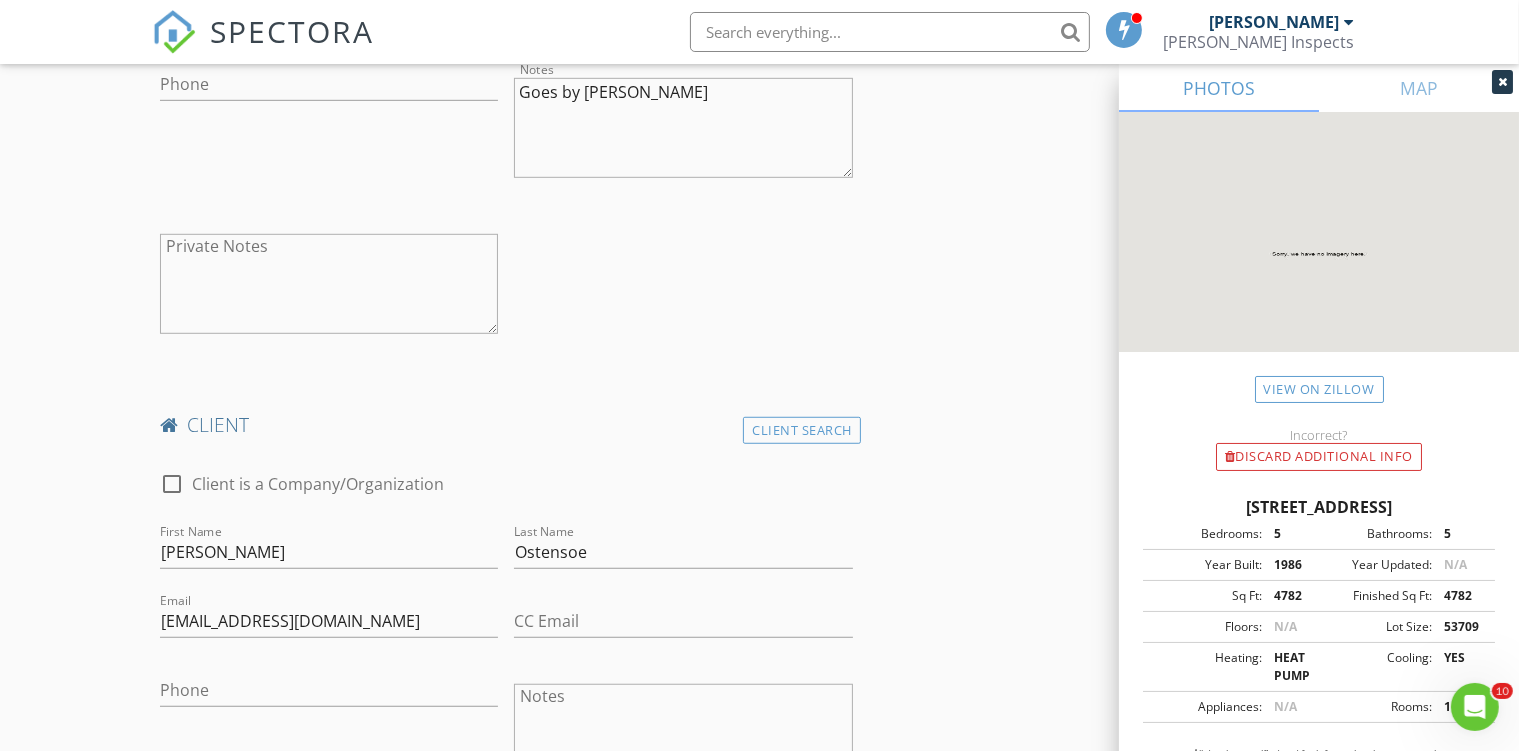 click on "INSPECTOR(S)
check_box   Chris dePolo   PRIMARY   Chris dePolo arrow_drop_down   check_box_outline_blank Chris dePolo specifically requested
Date/Time
07/14/2025 8:00 AM
Location
Address Search       Address 11319 Buckhead Terrace   Unit   City Midlothian   State VA   Zip 23113   County Chesterfield     Square Feet 4782   Year Built 1986   Foundation Crawlspace arrow_drop_down     Chris dePolo     9.4 miles     (21 minutes)
client
check_box Enable Client CC email for this inspection   Client Search     check_box_outline_blank Client is a Company/Organization     First Name William   Last Name Snell   Email bartsnell@yahoo.com   CC Email   Phone           Notes Goes by Bart   Private Notes
client
Client Search     check_box_outline_blank Client is a Company/Organization     First Name Karen   Last Name Ostensoe   Email" at bounding box center (759, 1240) 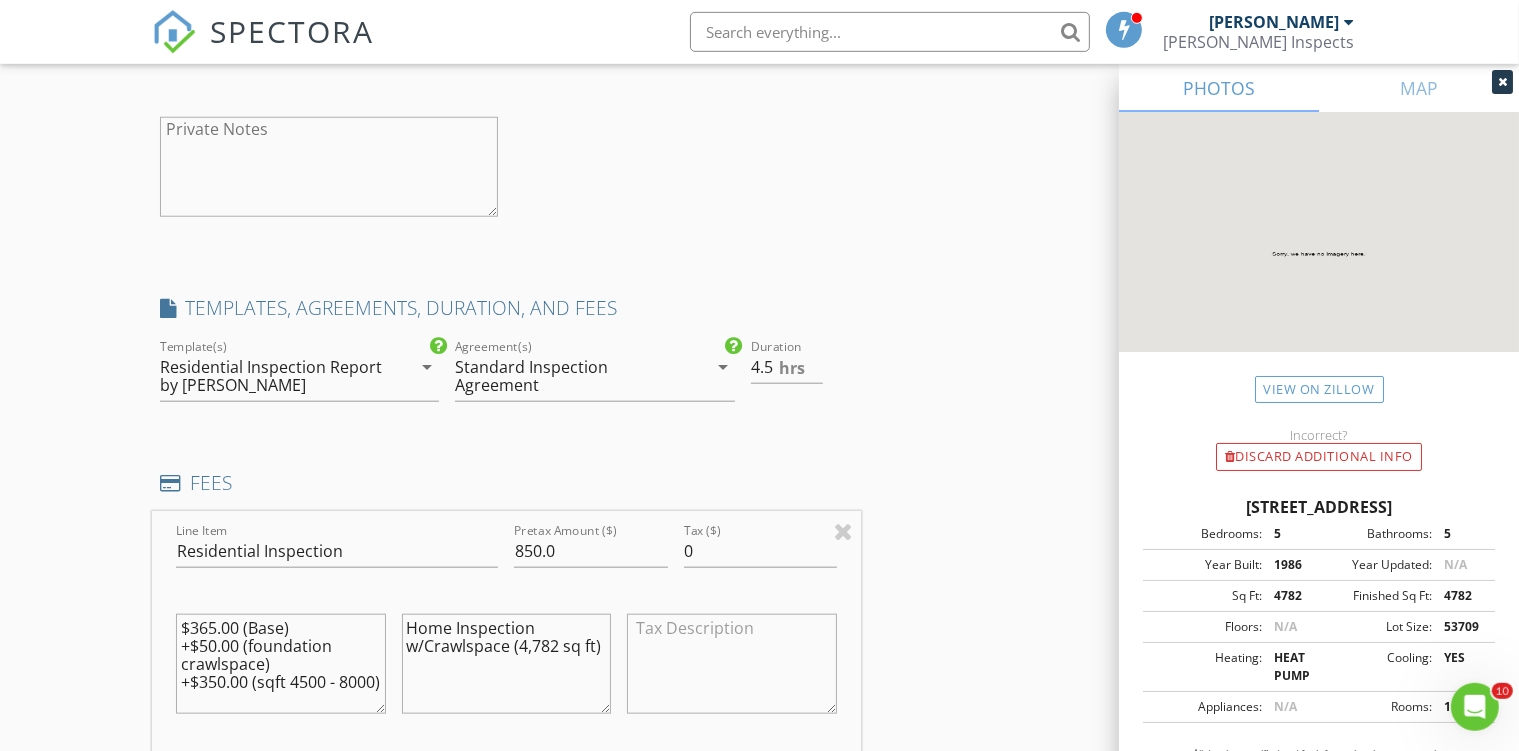 scroll, scrollTop: 2006, scrollLeft: 0, axis: vertical 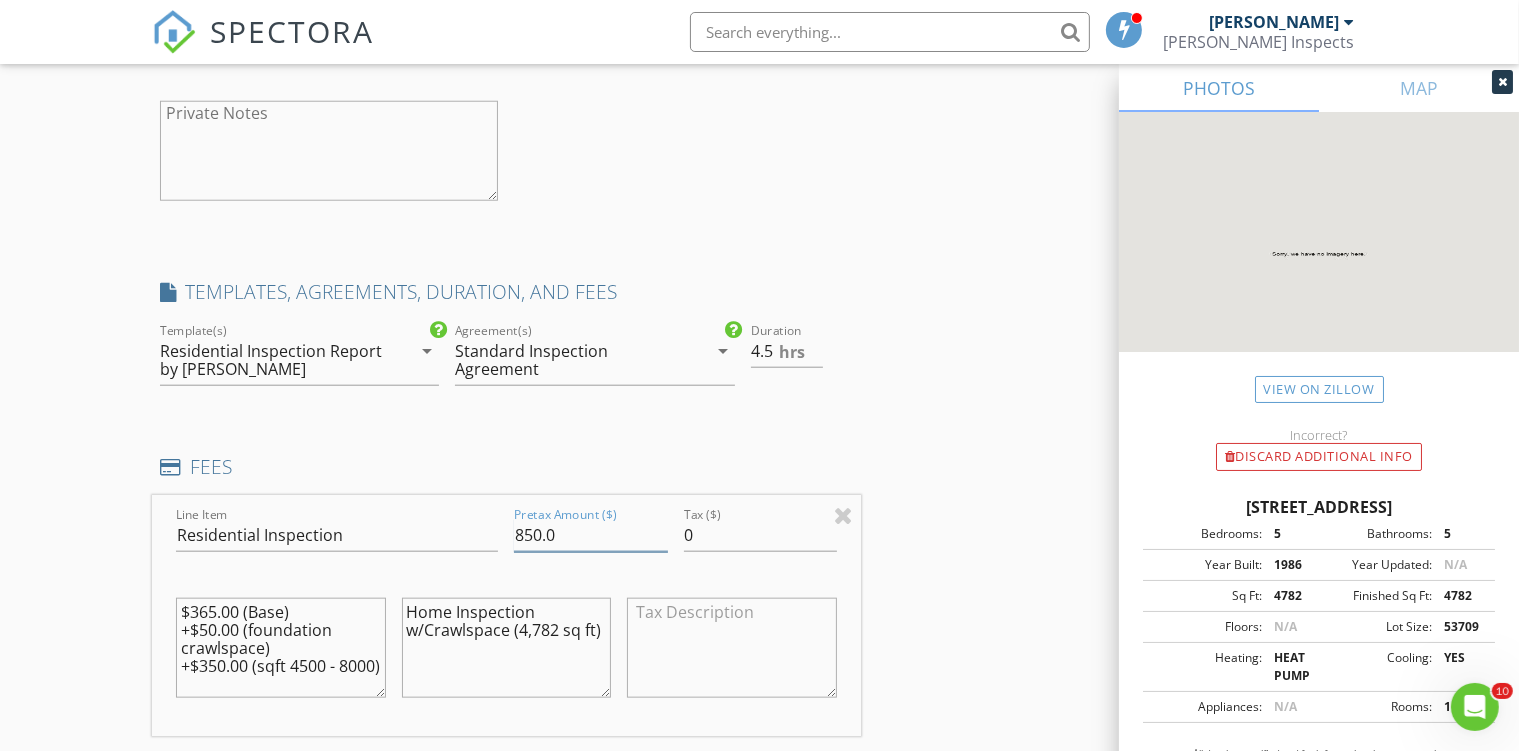 drag, startPoint x: 542, startPoint y: 530, endPoint x: 524, endPoint y: 533, distance: 18.248287 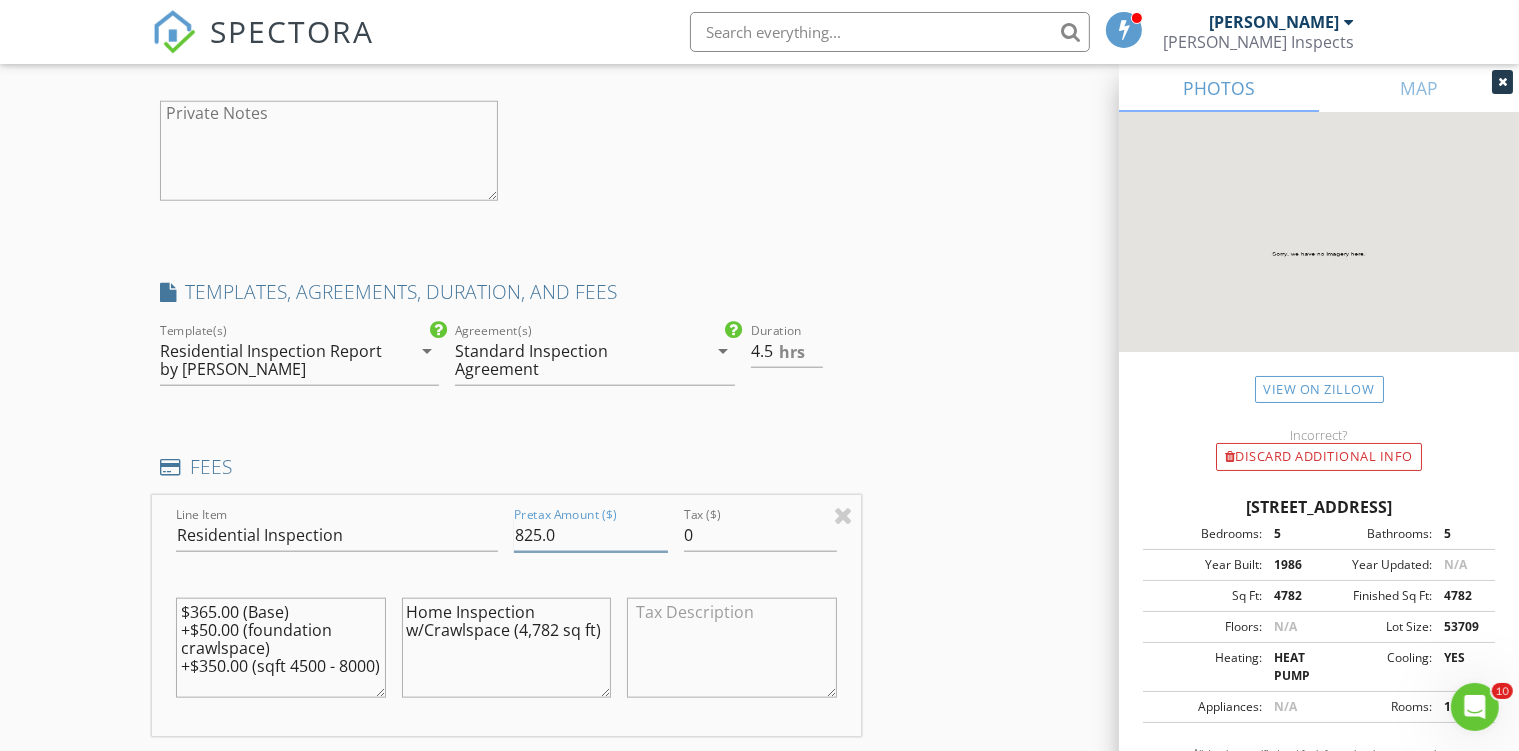 type on "825.0" 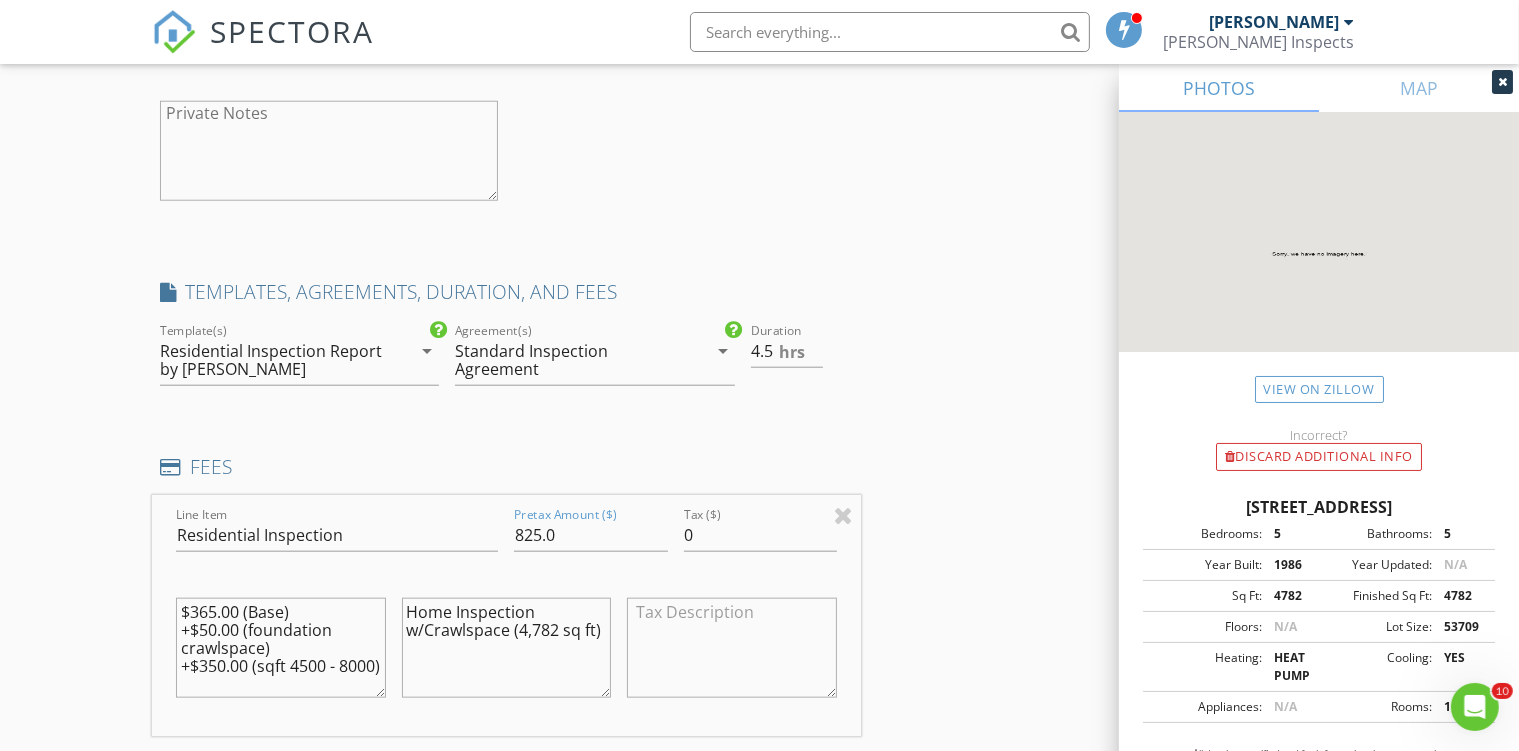click on "INSPECTOR(S)
check_box   Chris dePolo   PRIMARY   Chris dePolo arrow_drop_down   check_box_outline_blank Chris dePolo specifically requested
Date/Time
07/14/2025 8:00 AM
Location
Address Search       Address 11319 Buckhead Terrace   Unit   City Midlothian   State VA   Zip 23113   County Chesterfield     Square Feet 4782   Year Built 1986   Foundation Crawlspace arrow_drop_down     Chris dePolo     9.4 miles     (21 minutes)
client
check_box Enable Client CC email for this inspection   Client Search     check_box_outline_blank Client is a Company/Organization     First Name William   Last Name Snell   Email bartsnell@yahoo.com   CC Email   Phone           Notes Goes by Bart   Private Notes
client
Client Search     check_box_outline_blank Client is a Company/Organization     First Name Karen   Last Name Ostensoe   Email" at bounding box center [759, 501] 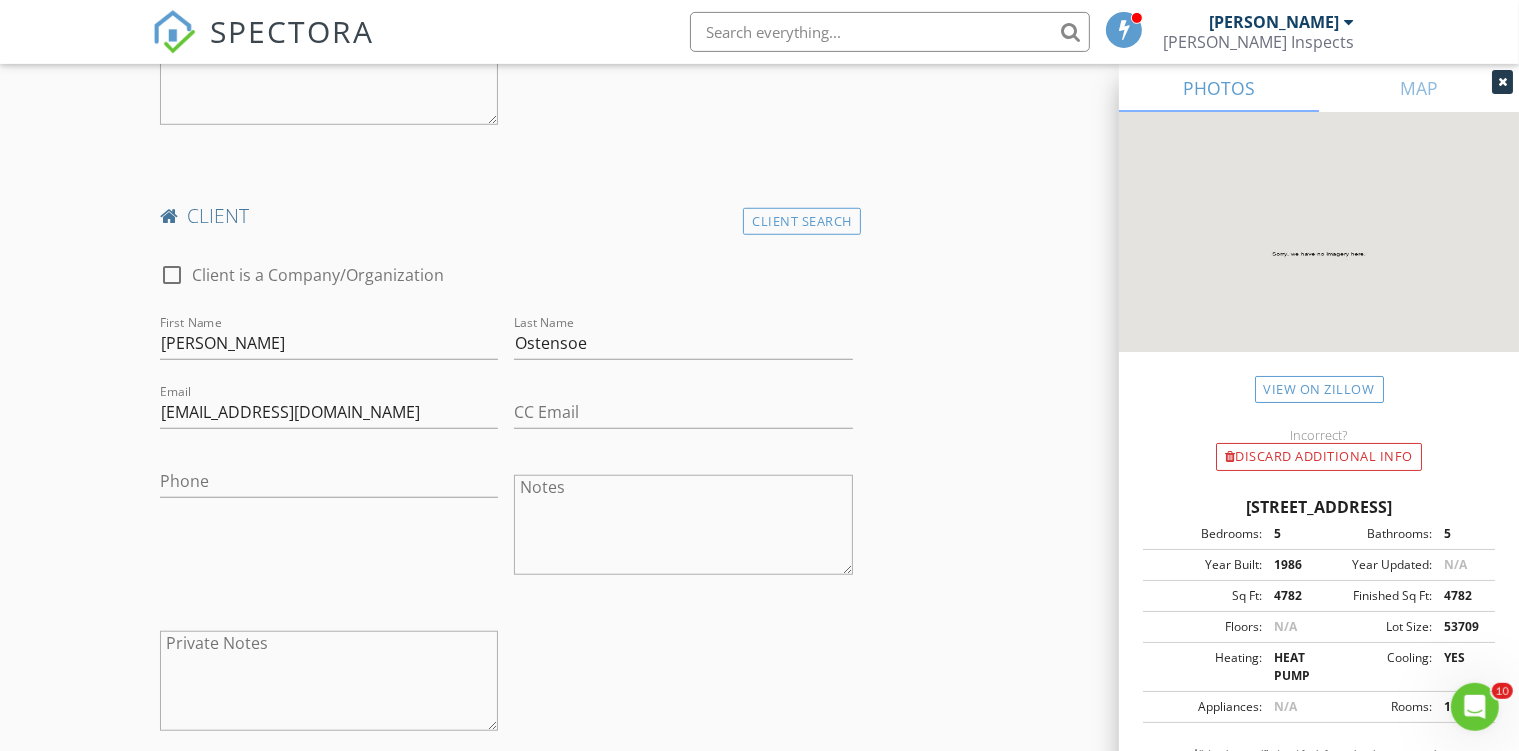 scroll, scrollTop: 1478, scrollLeft: 0, axis: vertical 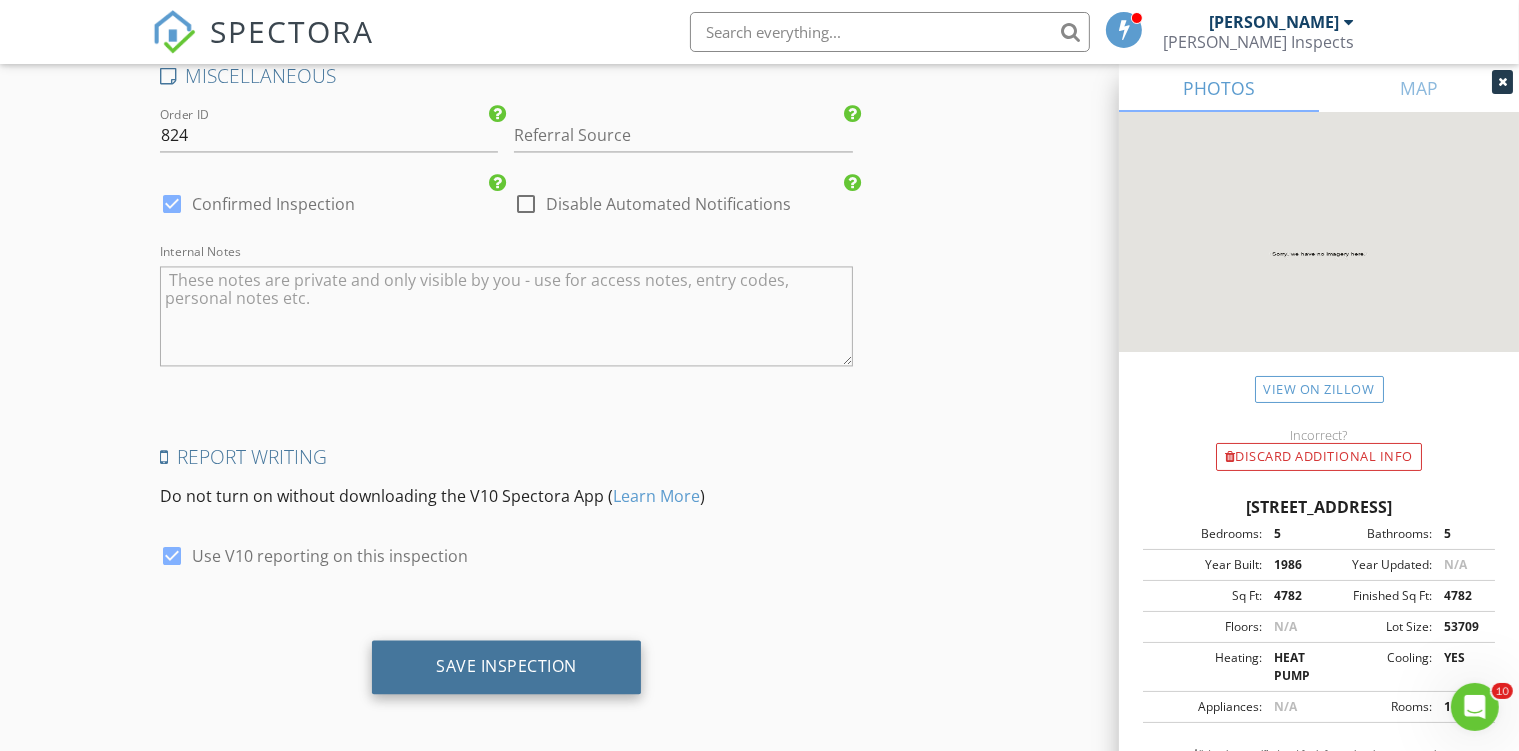 click on "Save Inspection" at bounding box center (506, 666) 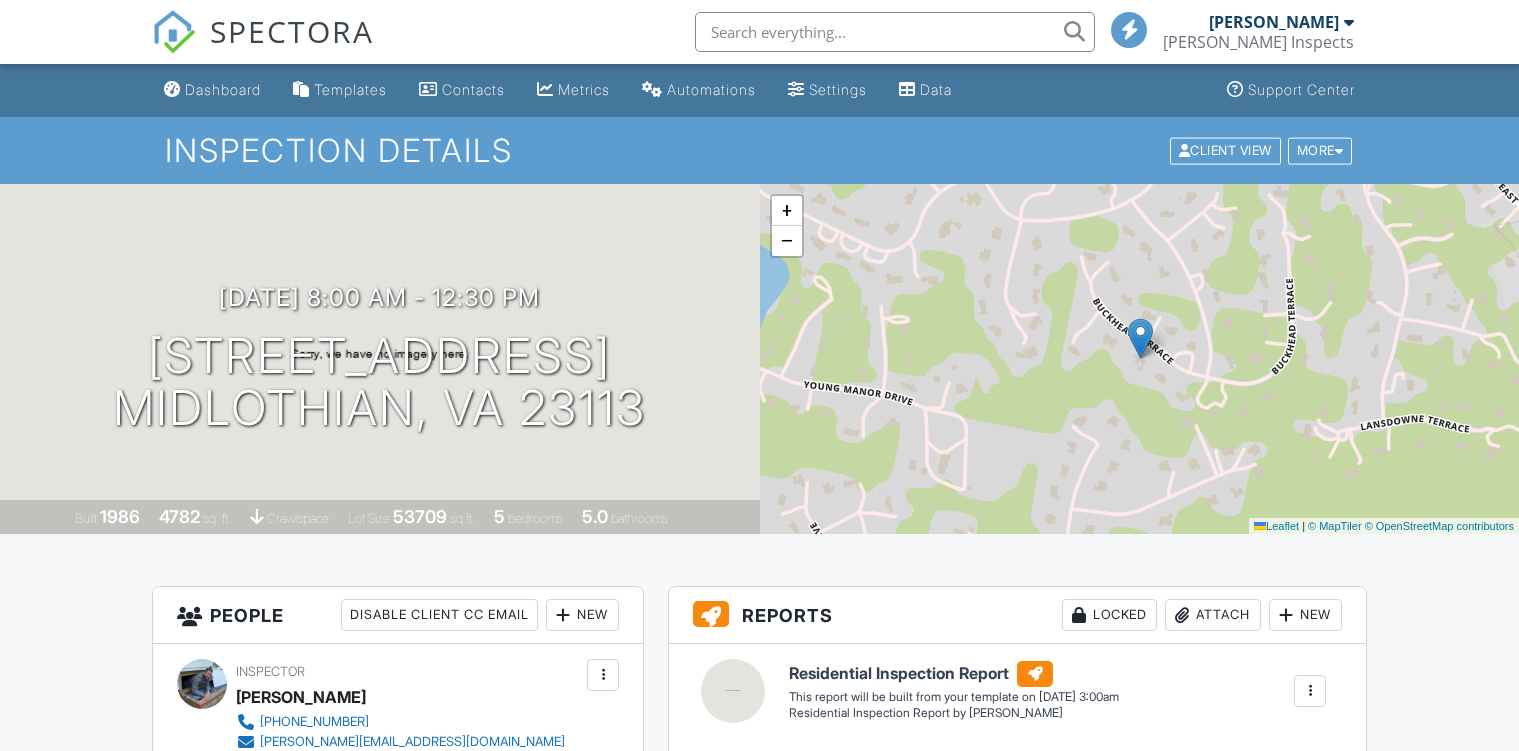 scroll, scrollTop: 0, scrollLeft: 0, axis: both 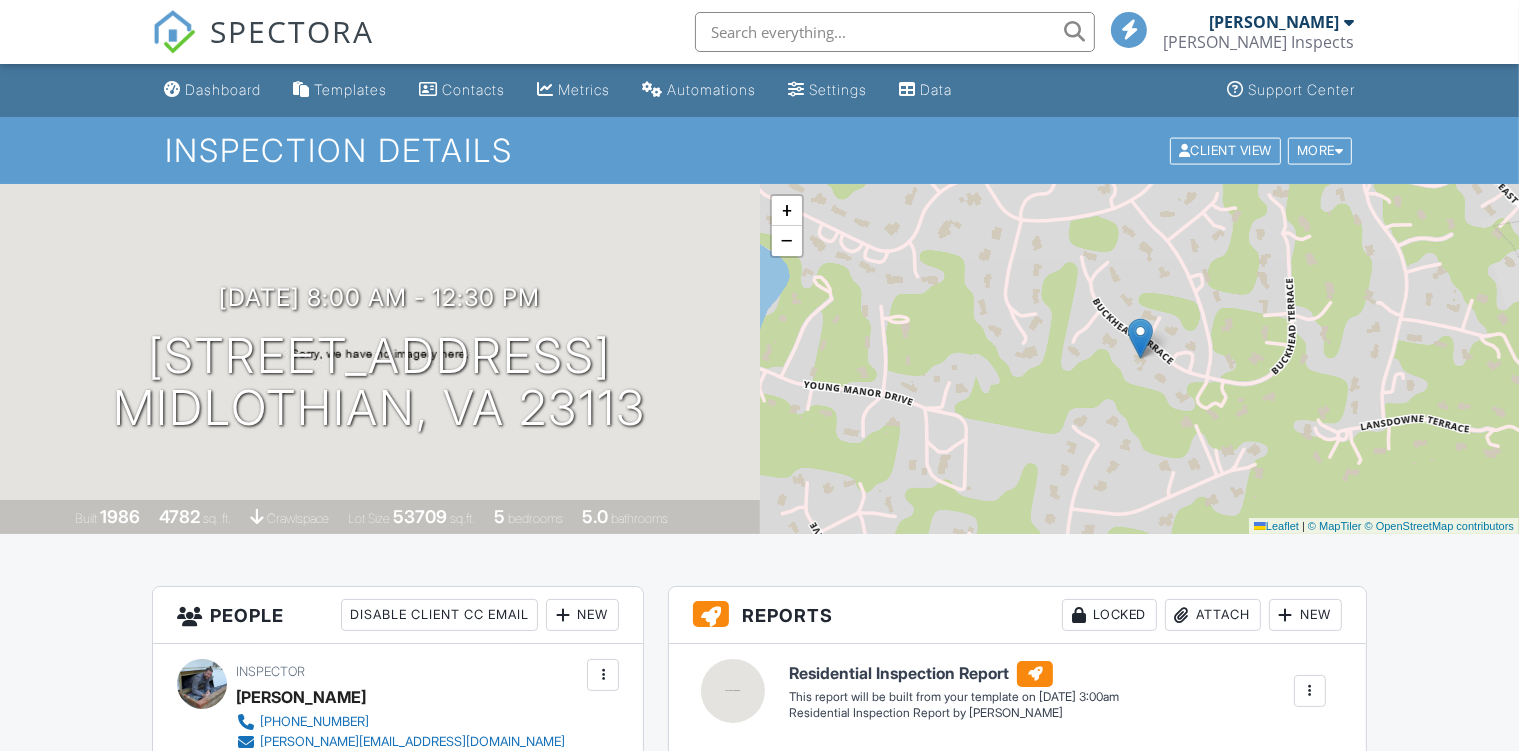 click on "Dashboard" at bounding box center (223, 89) 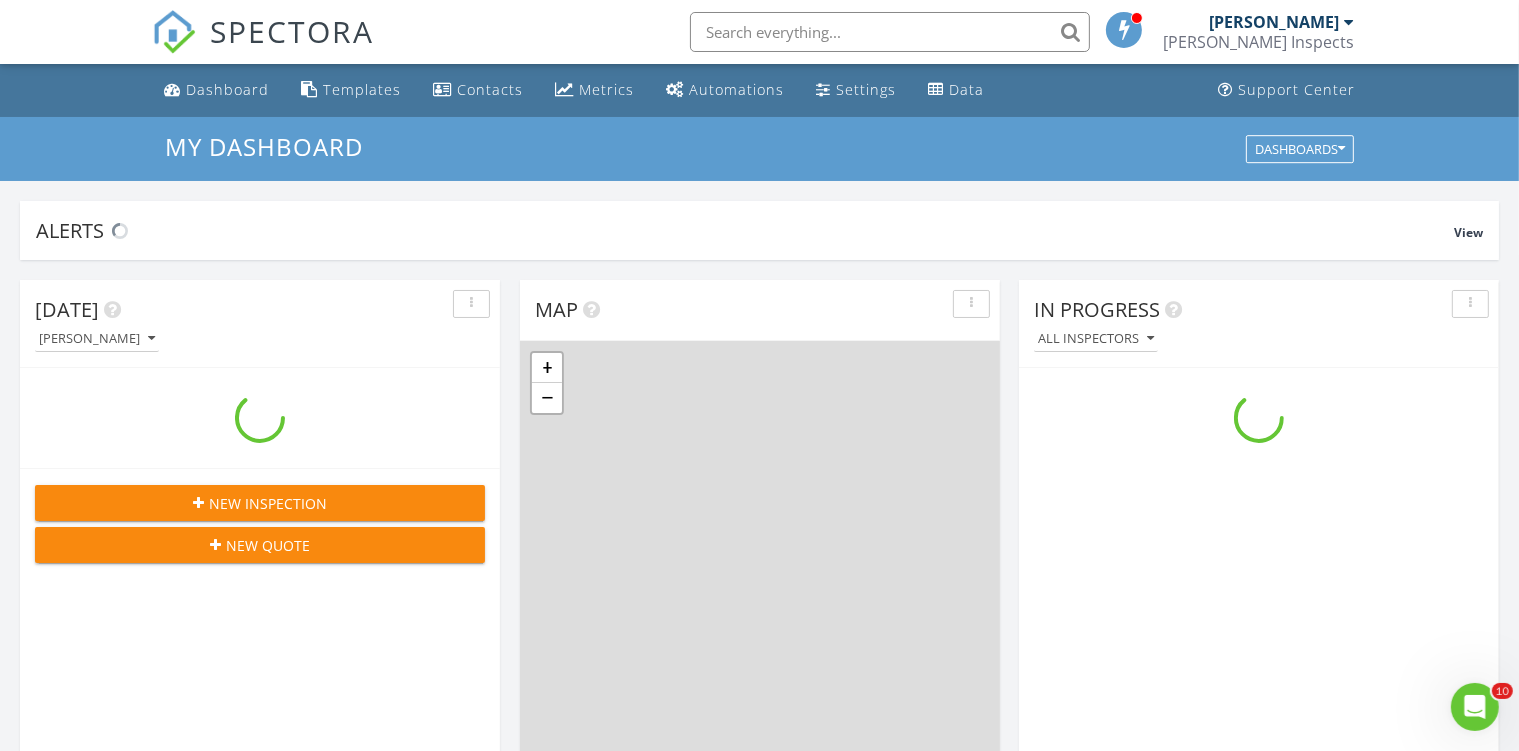 scroll, scrollTop: 0, scrollLeft: 0, axis: both 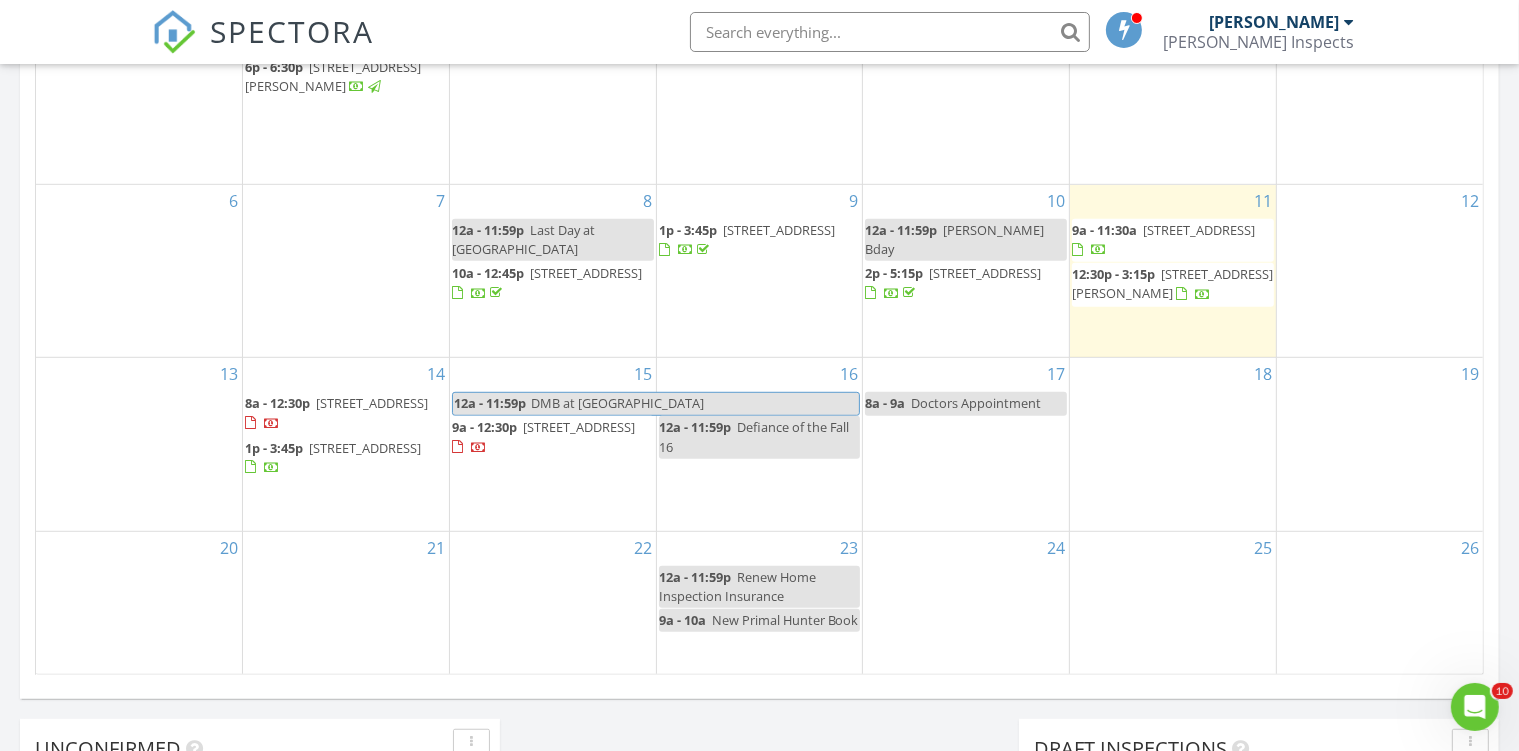 click on "19" at bounding box center [1380, 444] 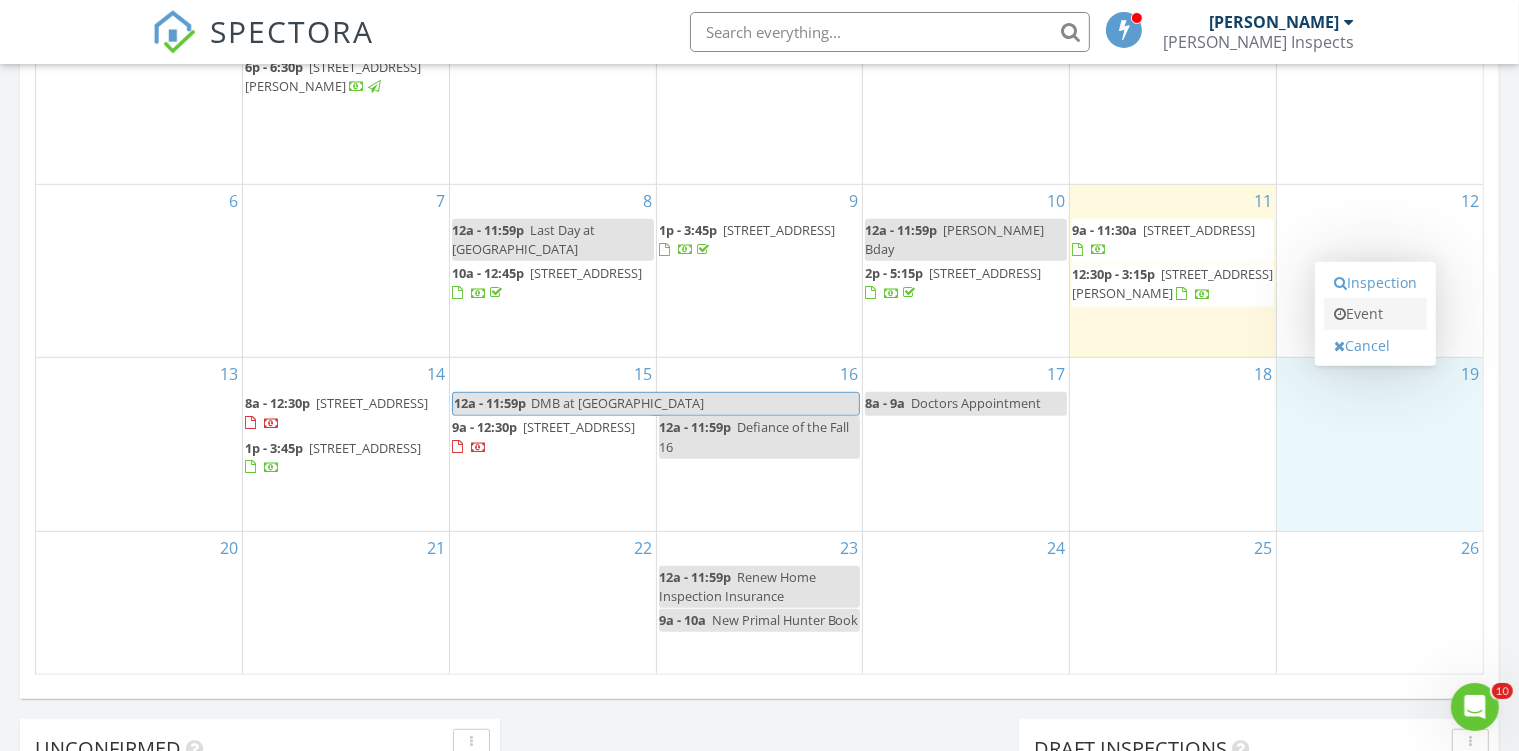 click on "Event" at bounding box center [1375, 314] 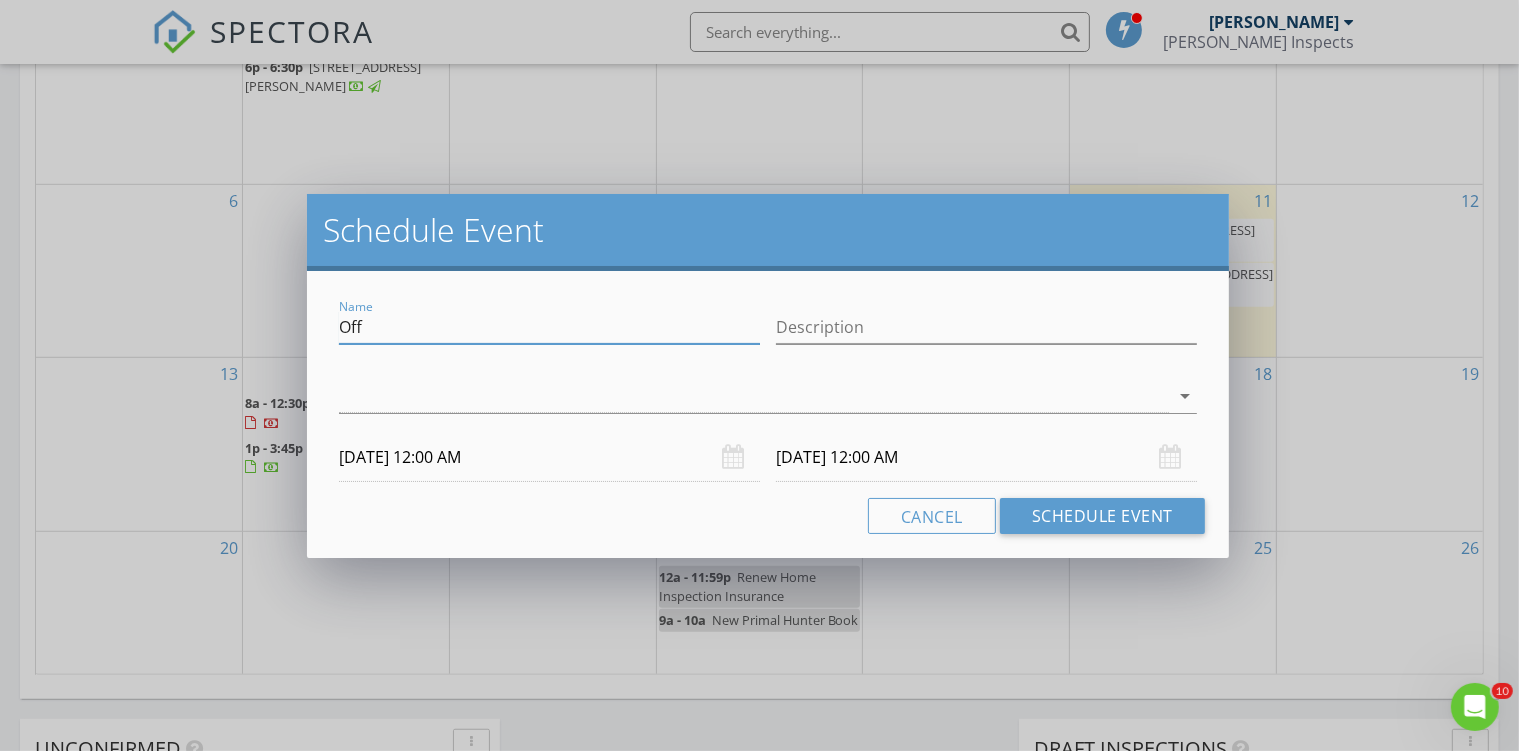 click on "Off" at bounding box center (549, 327) 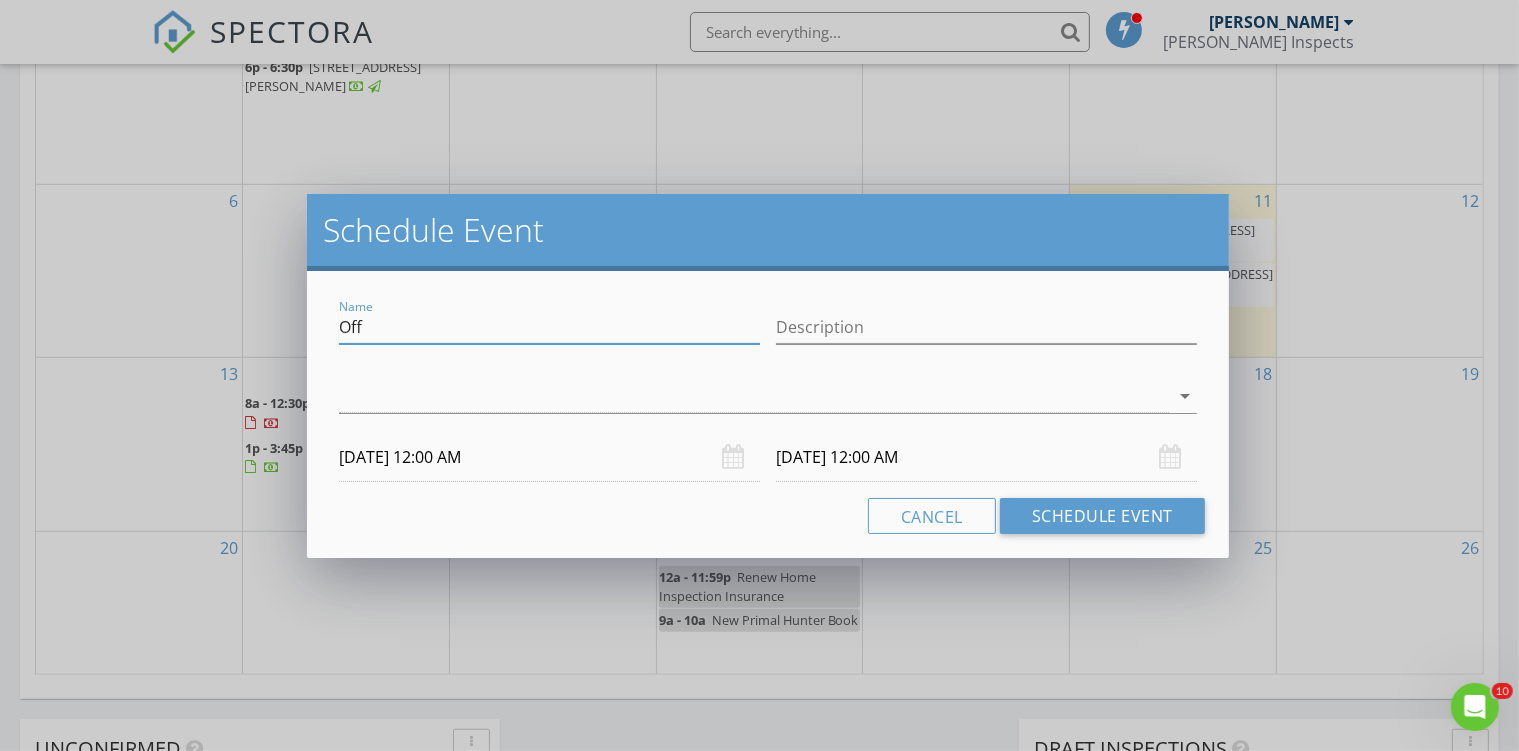 drag, startPoint x: 529, startPoint y: 334, endPoint x: 168, endPoint y: 319, distance: 361.3115 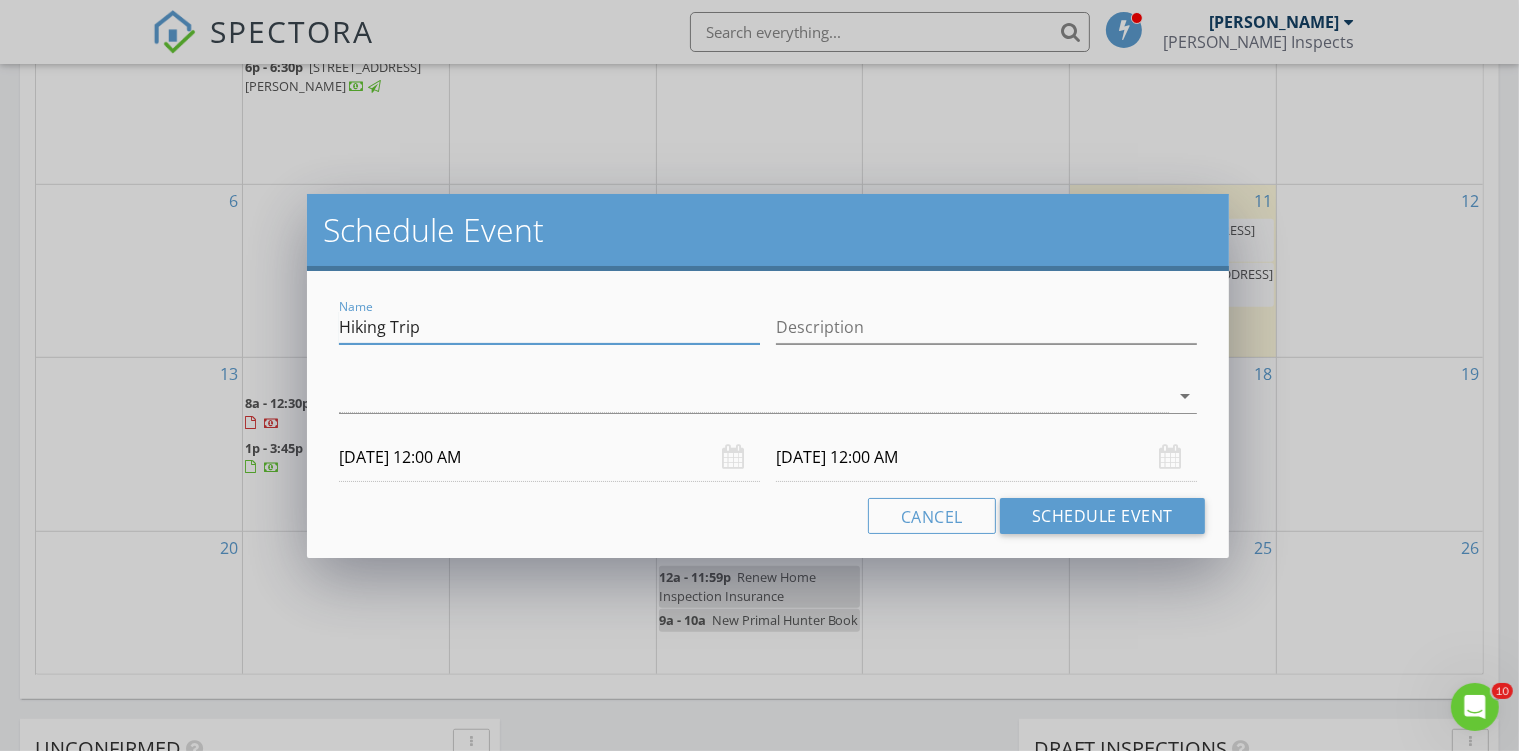 type on "Hiking Trip" 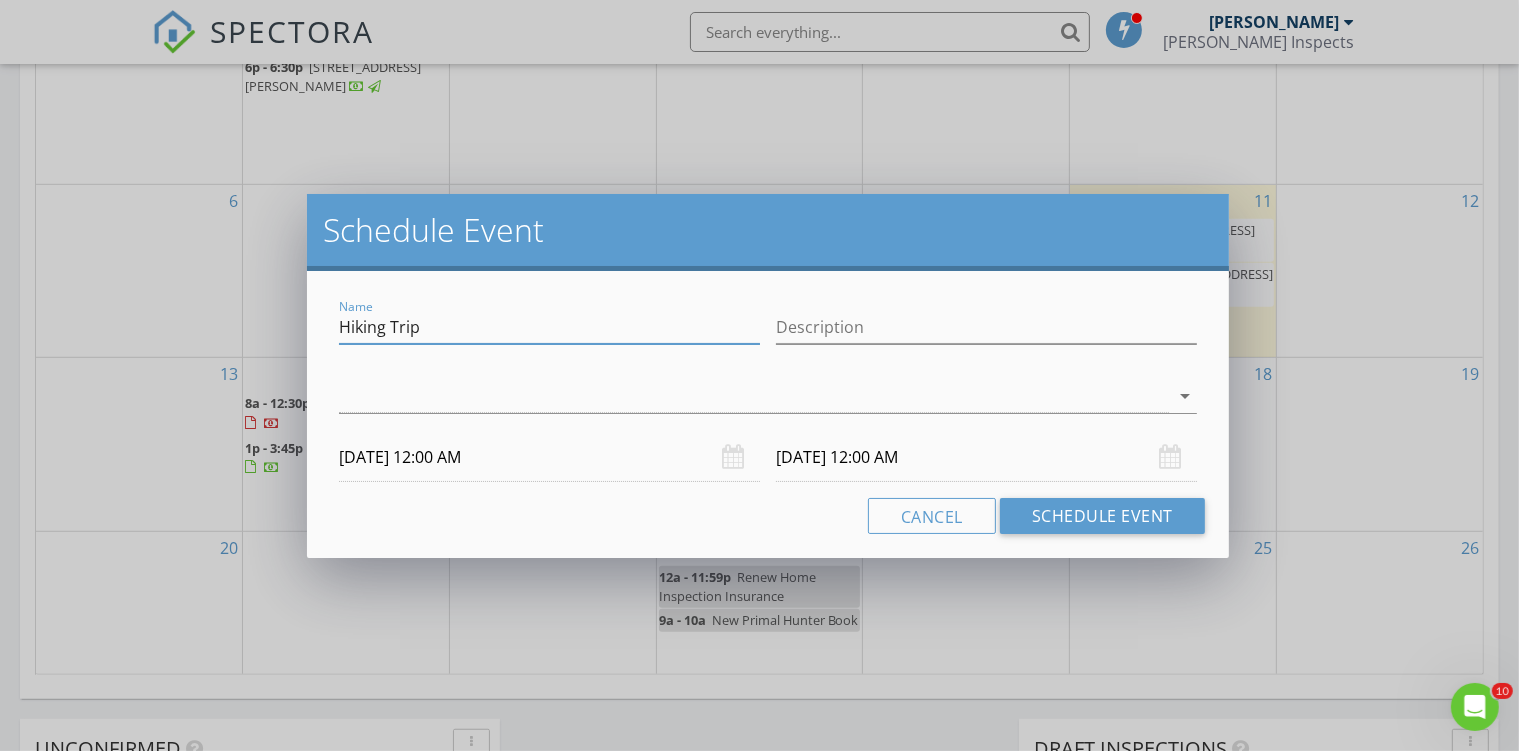 click on "07/20/2025 12:00 AM" at bounding box center [986, 457] 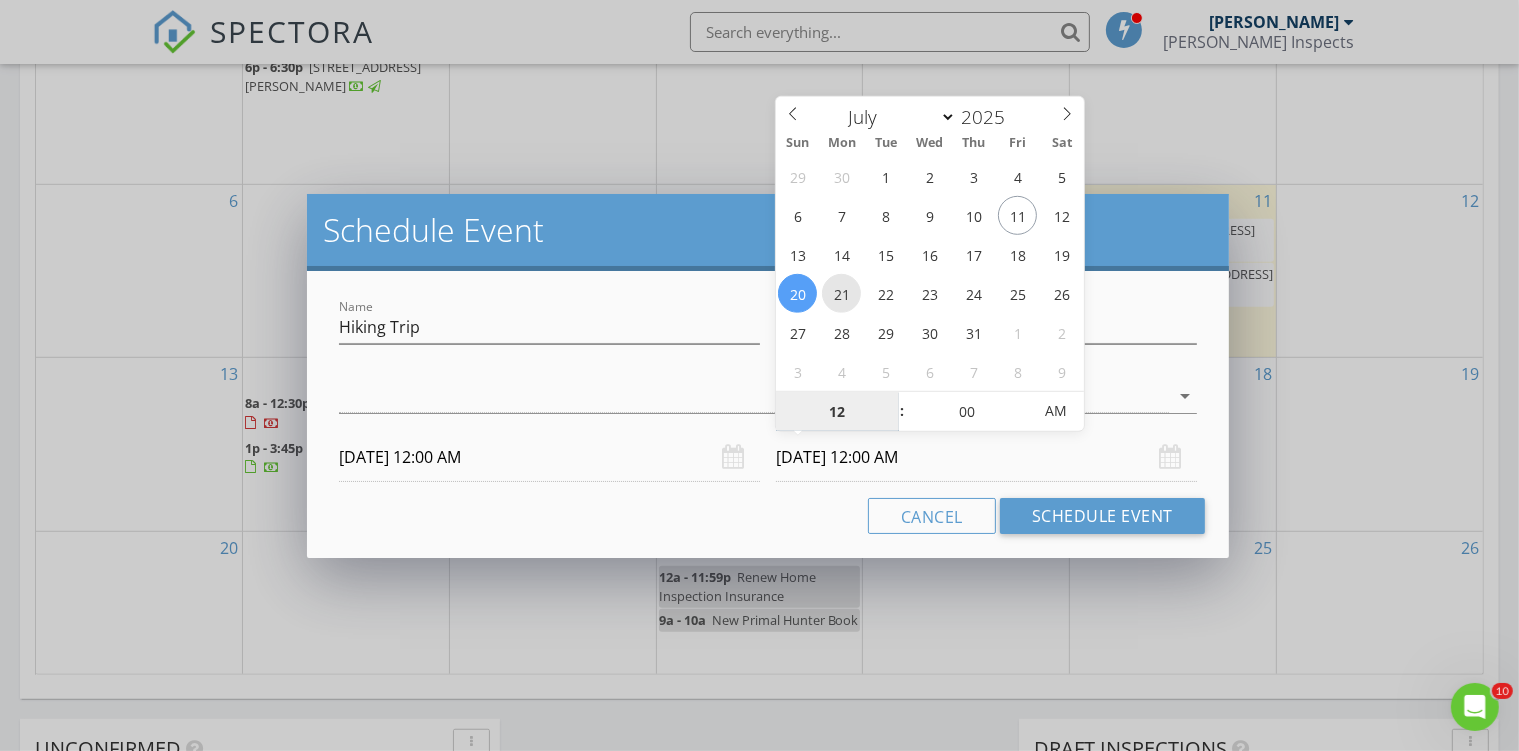 type on "07/21/2025 12:00 AM" 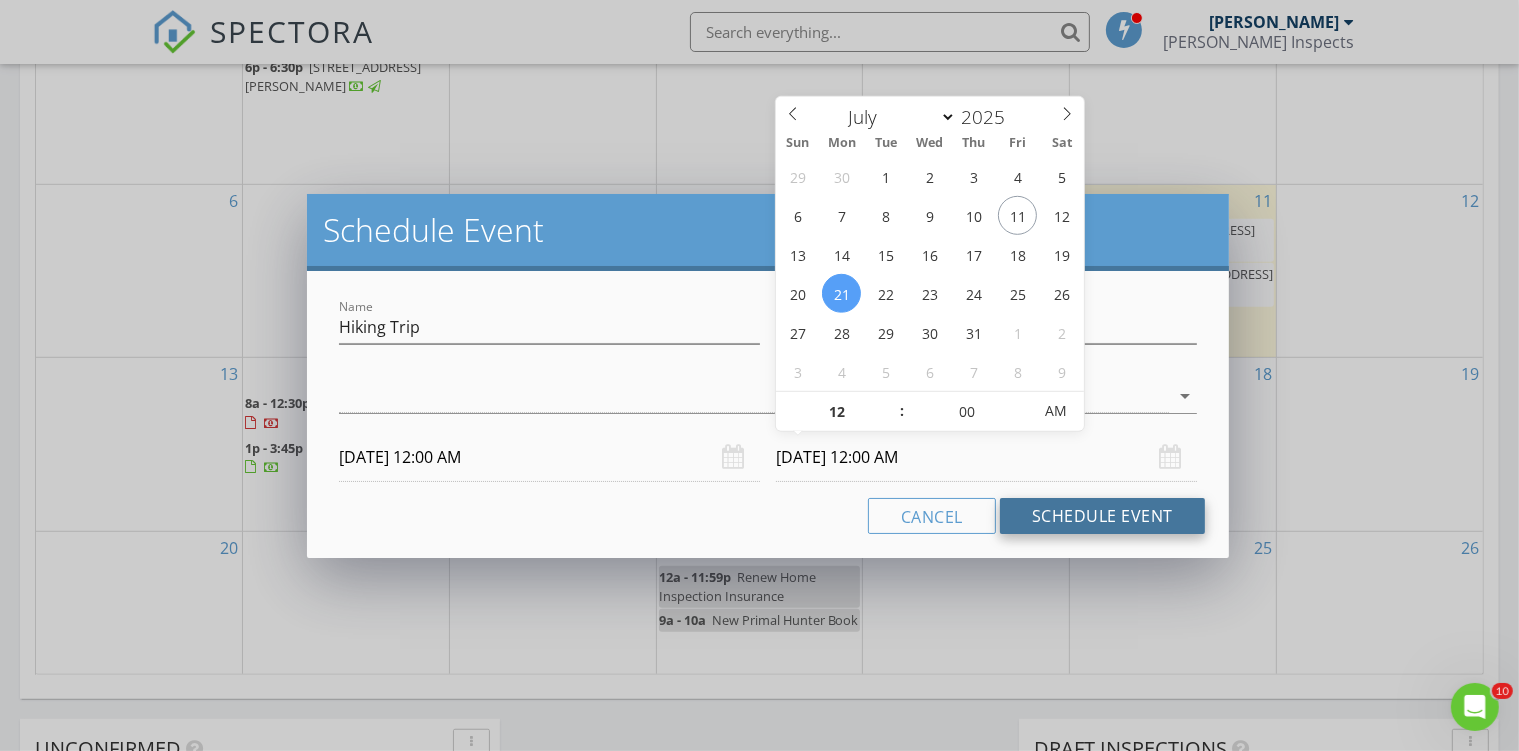 click on "Schedule Event" at bounding box center [1102, 516] 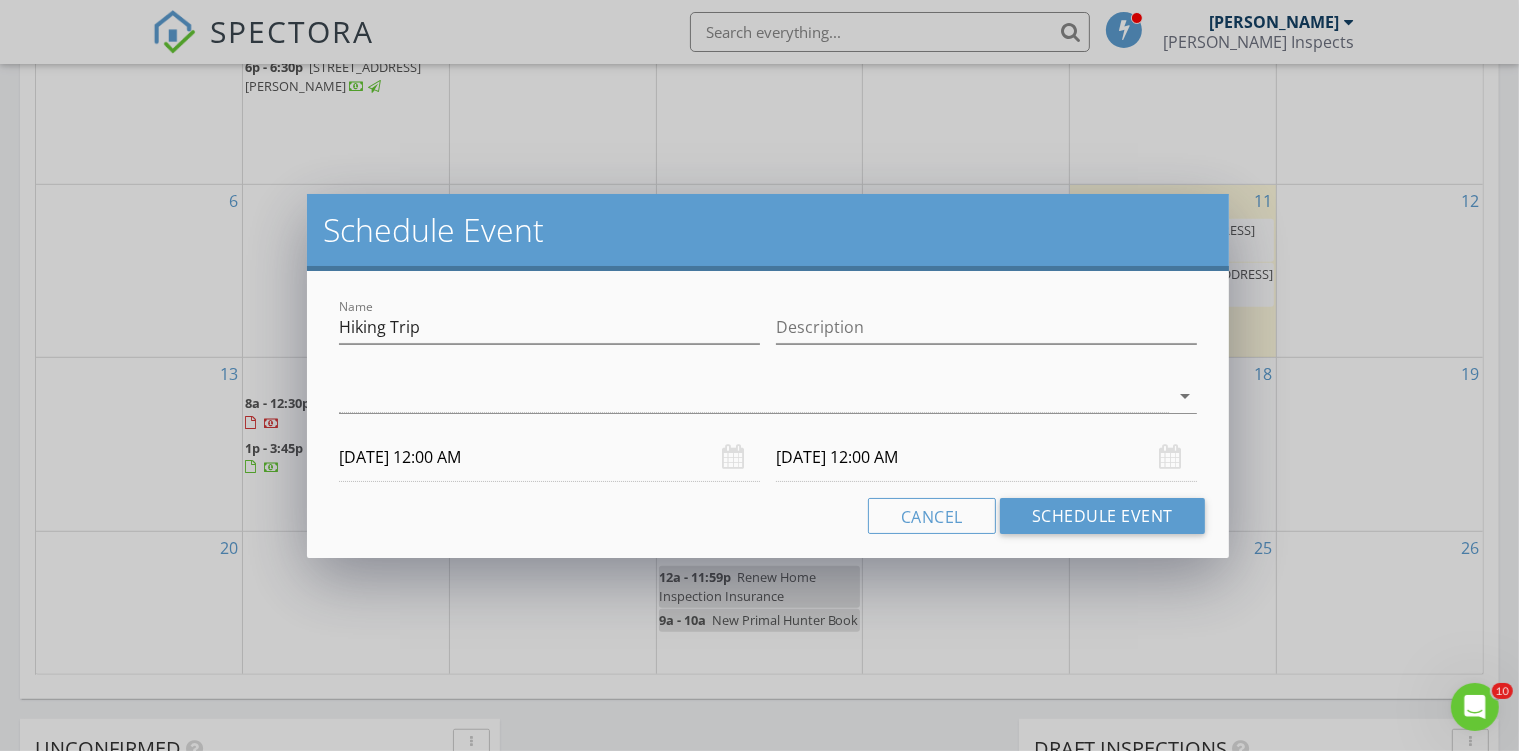 click on "check_box_outline_blank   Chris dePolo   arrow_drop_down" at bounding box center (768, 400) 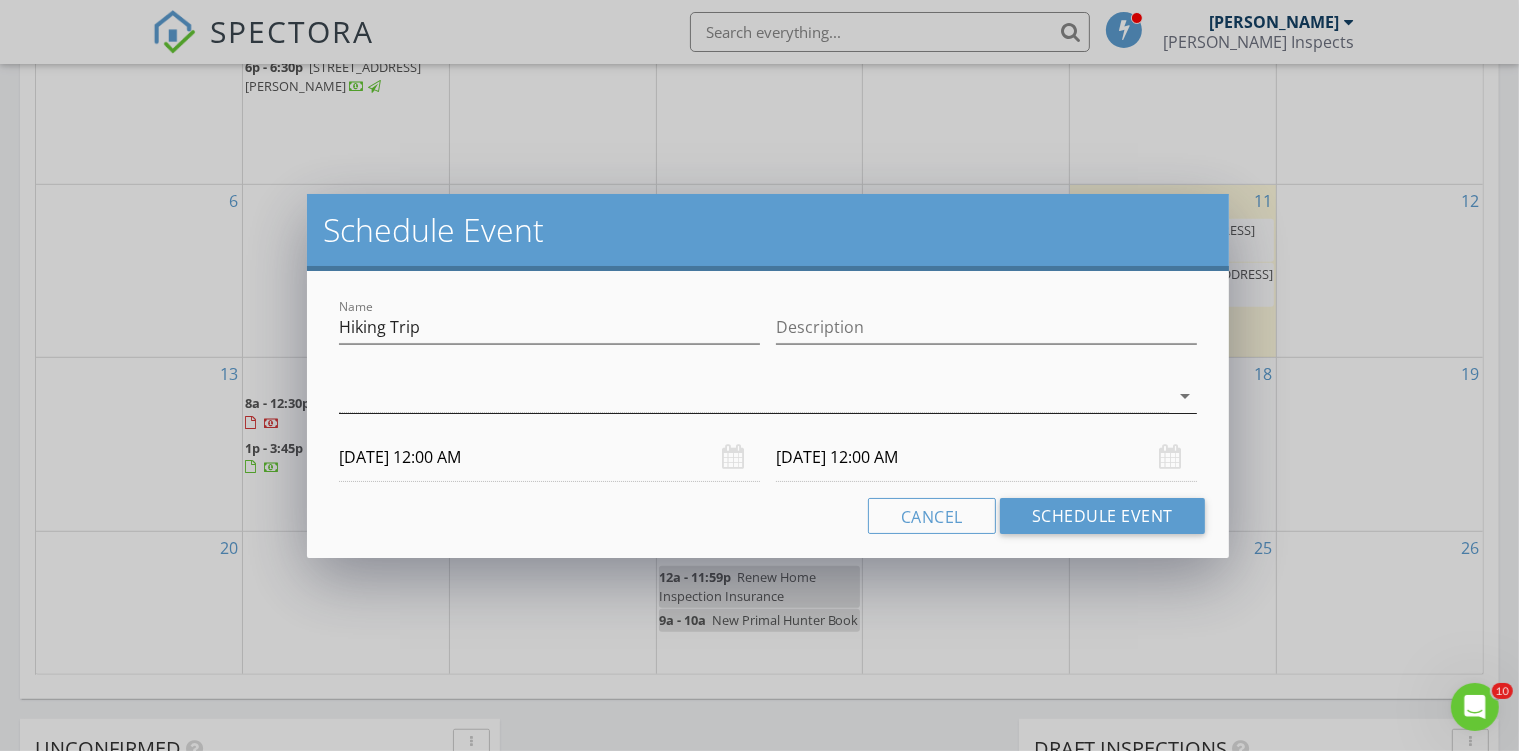 click at bounding box center (754, 396) 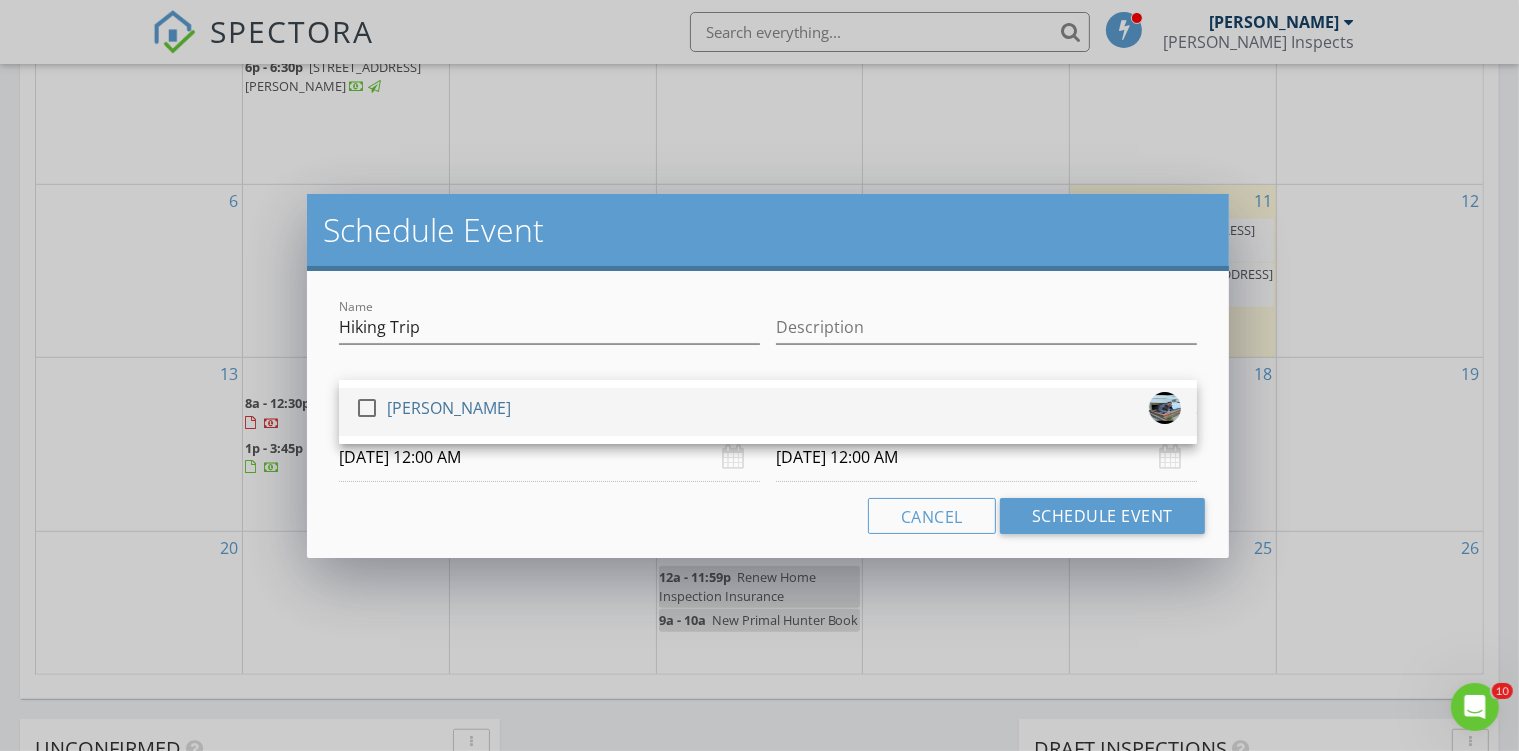click at bounding box center [367, 408] 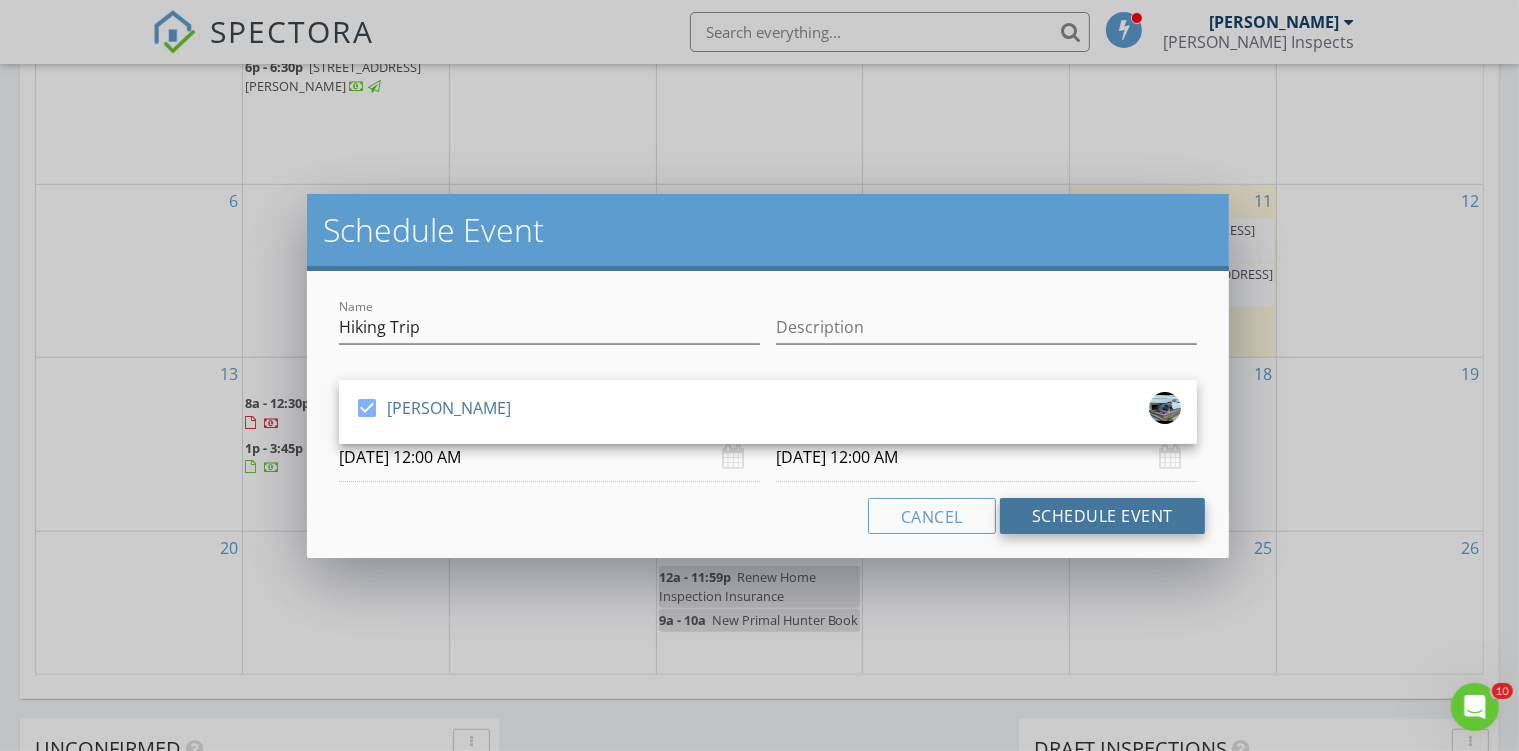 click on "Name Hiking Trip   Description     check_box   Chris dePolo   Chris dePolo arrow_drop_down   07/19/2025 12:00 AM   07/21/2025 12:00 AM         Cancel   Schedule Event" at bounding box center [768, 414] 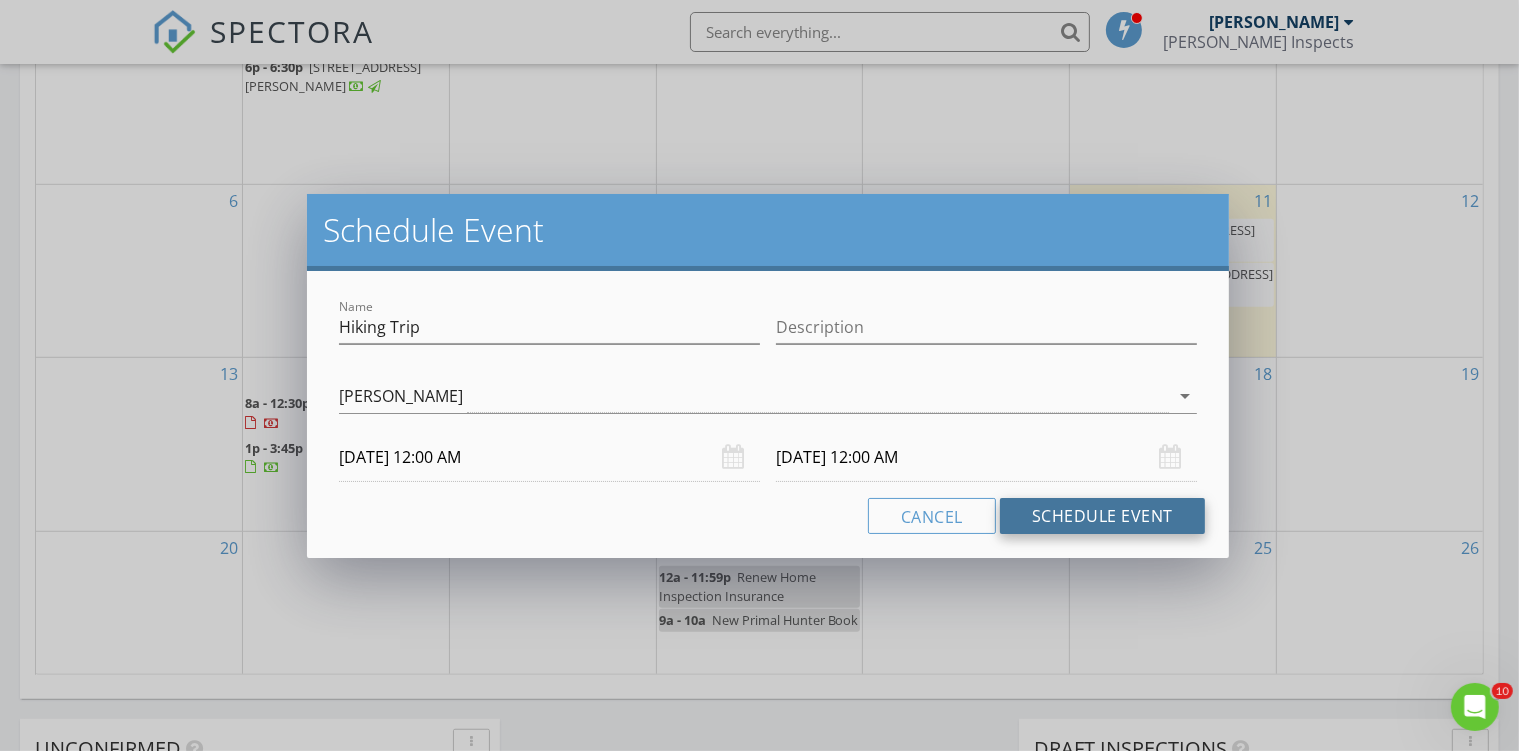 click on "Schedule Event" at bounding box center [1102, 516] 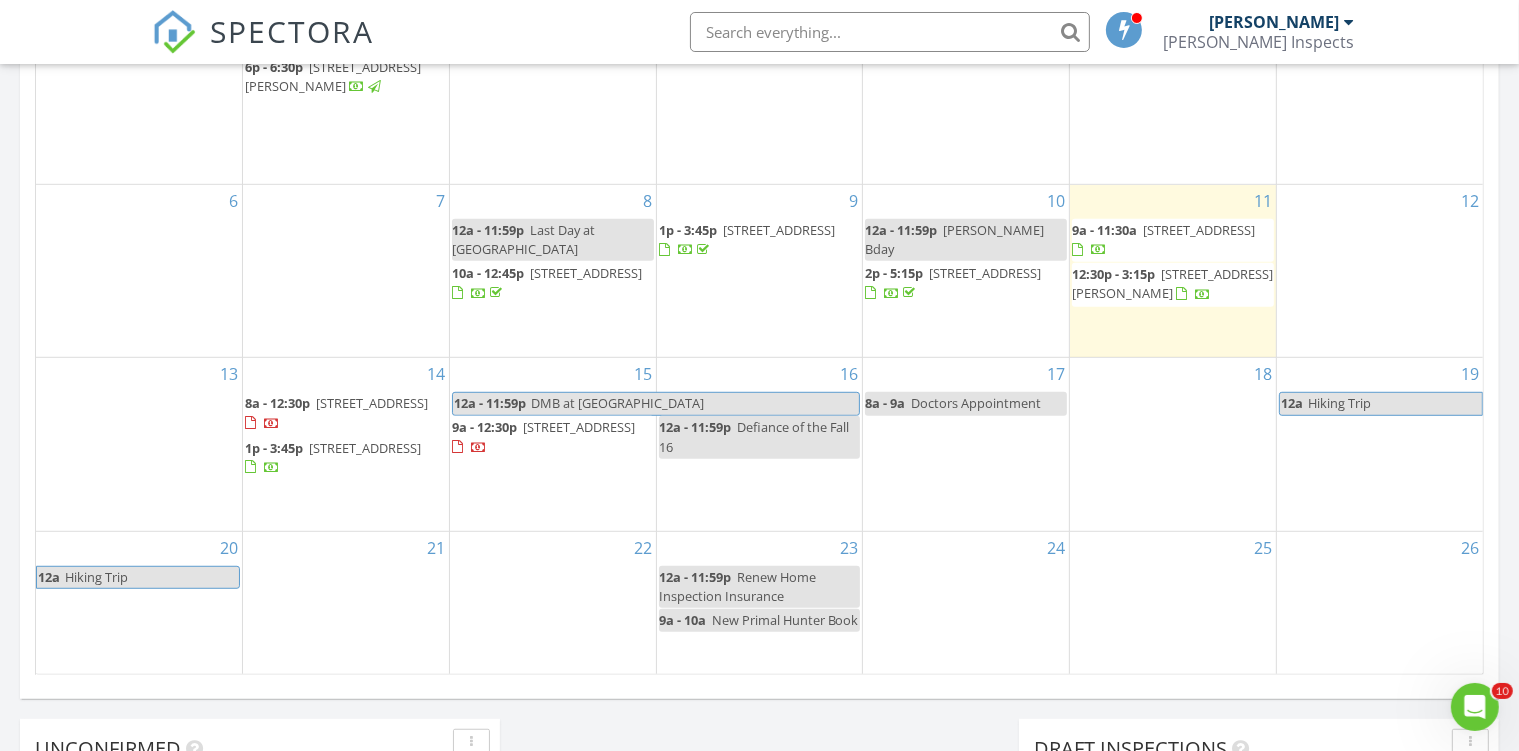 click on "Hiking Trip" at bounding box center [151, 577] 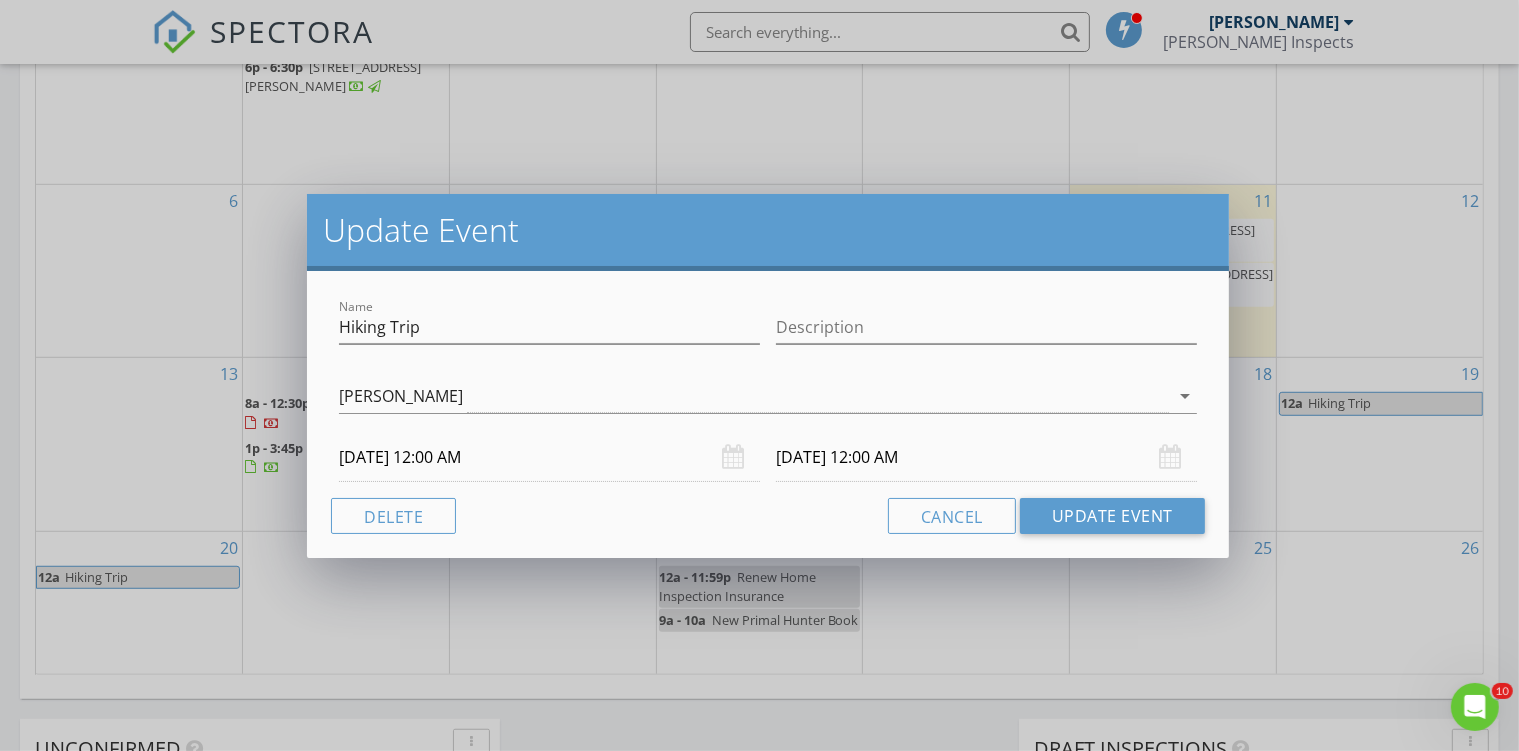 click on "07/21/2025 12:00 AM" at bounding box center [986, 457] 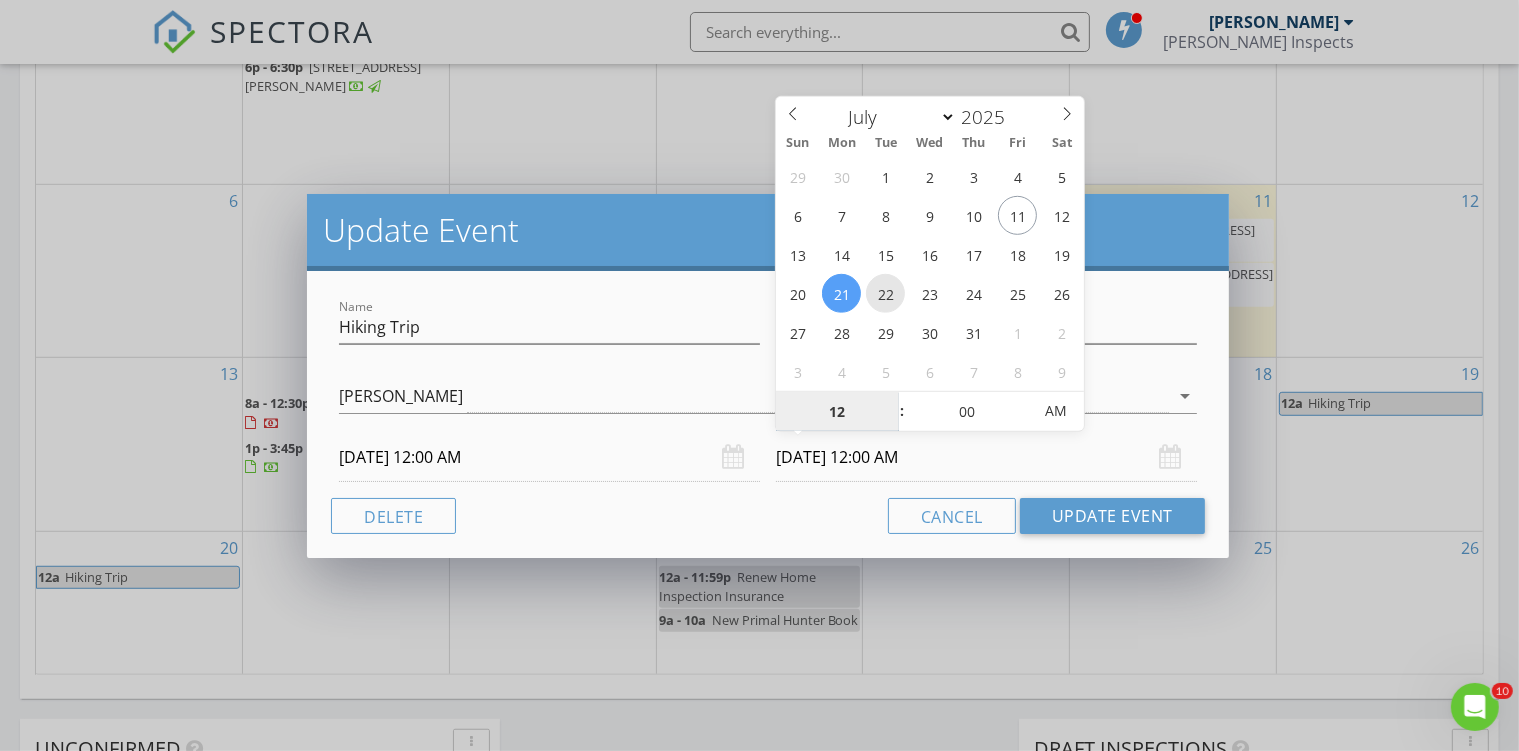 type on "07/22/2025 12:00 AM" 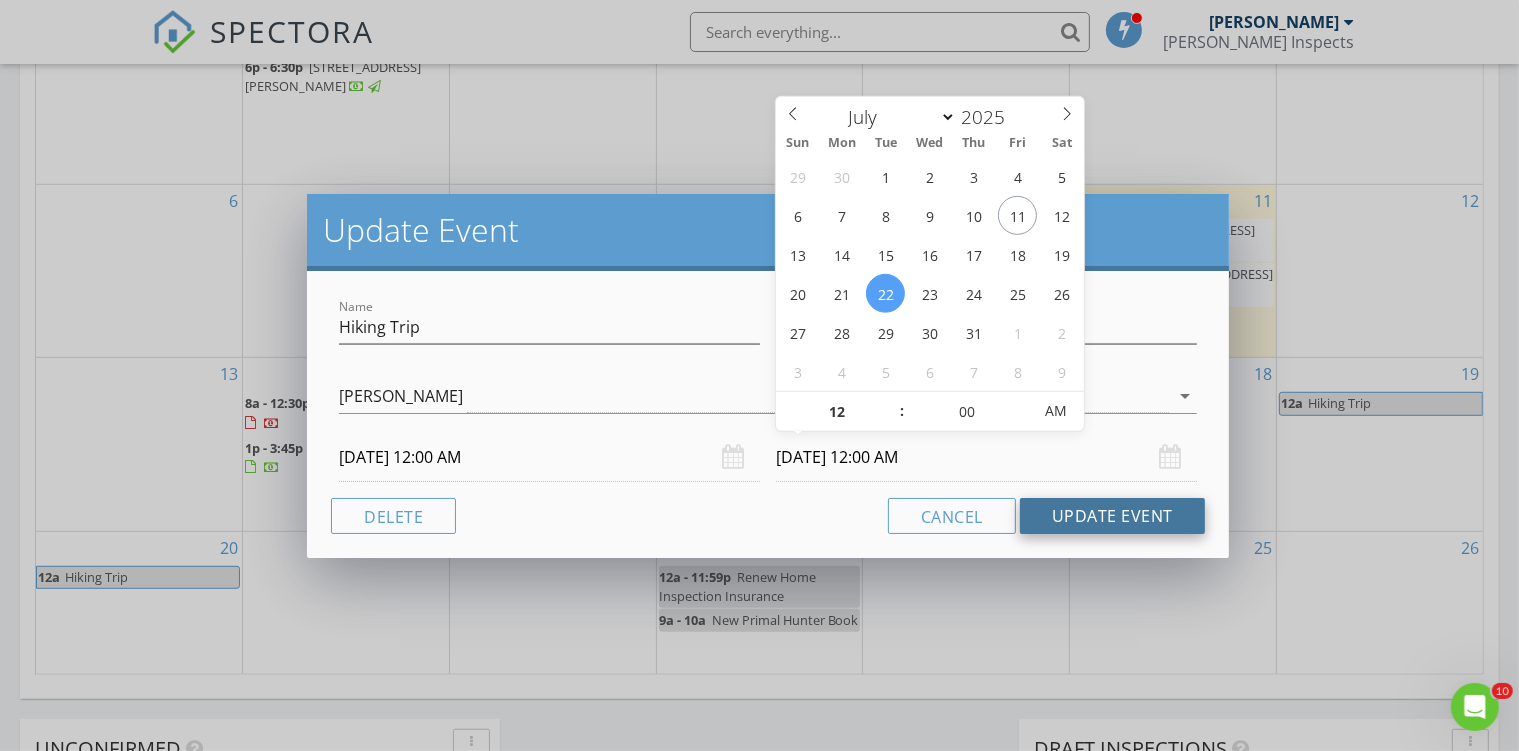 click on "Update Event" at bounding box center (1112, 516) 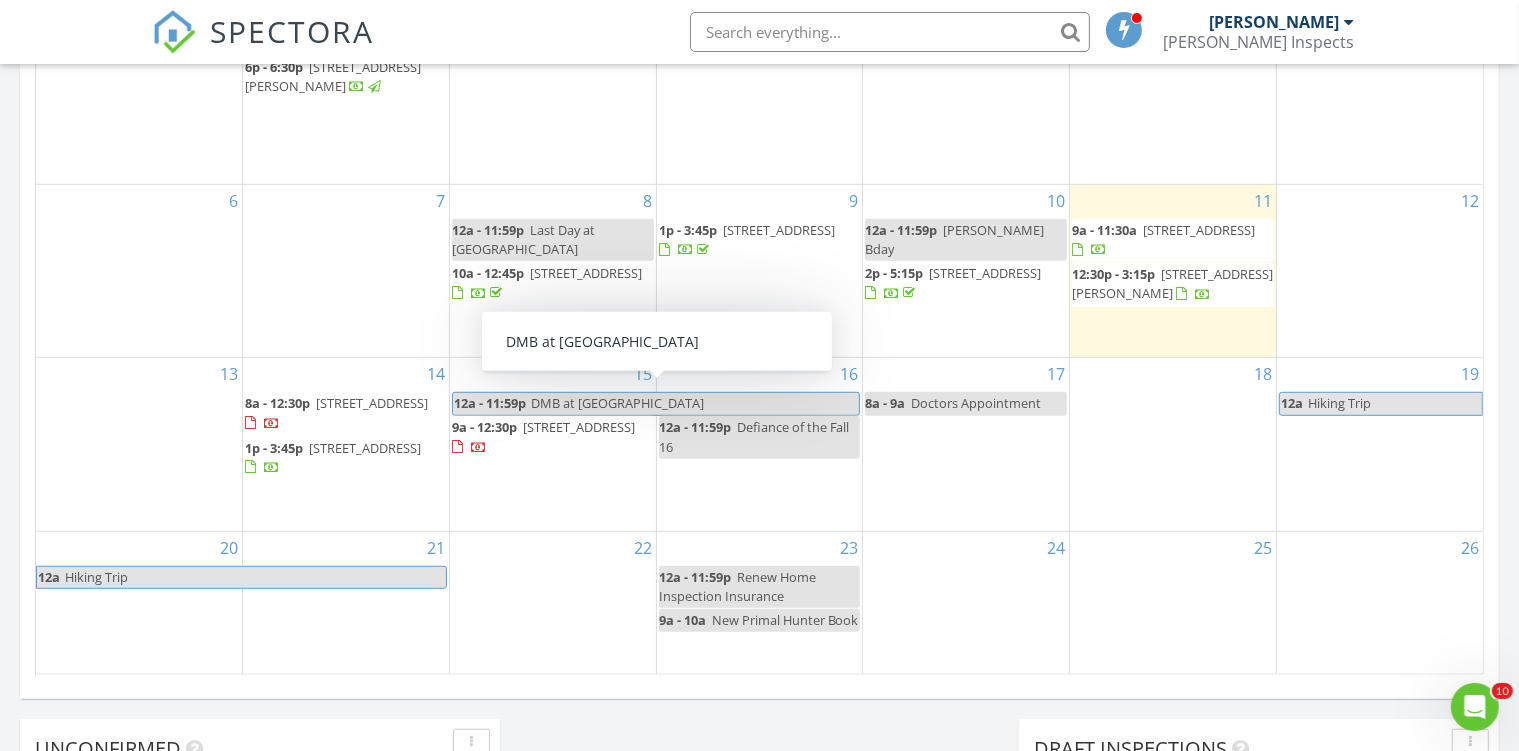 click on "DMB at Allianze" at bounding box center [694, 403] 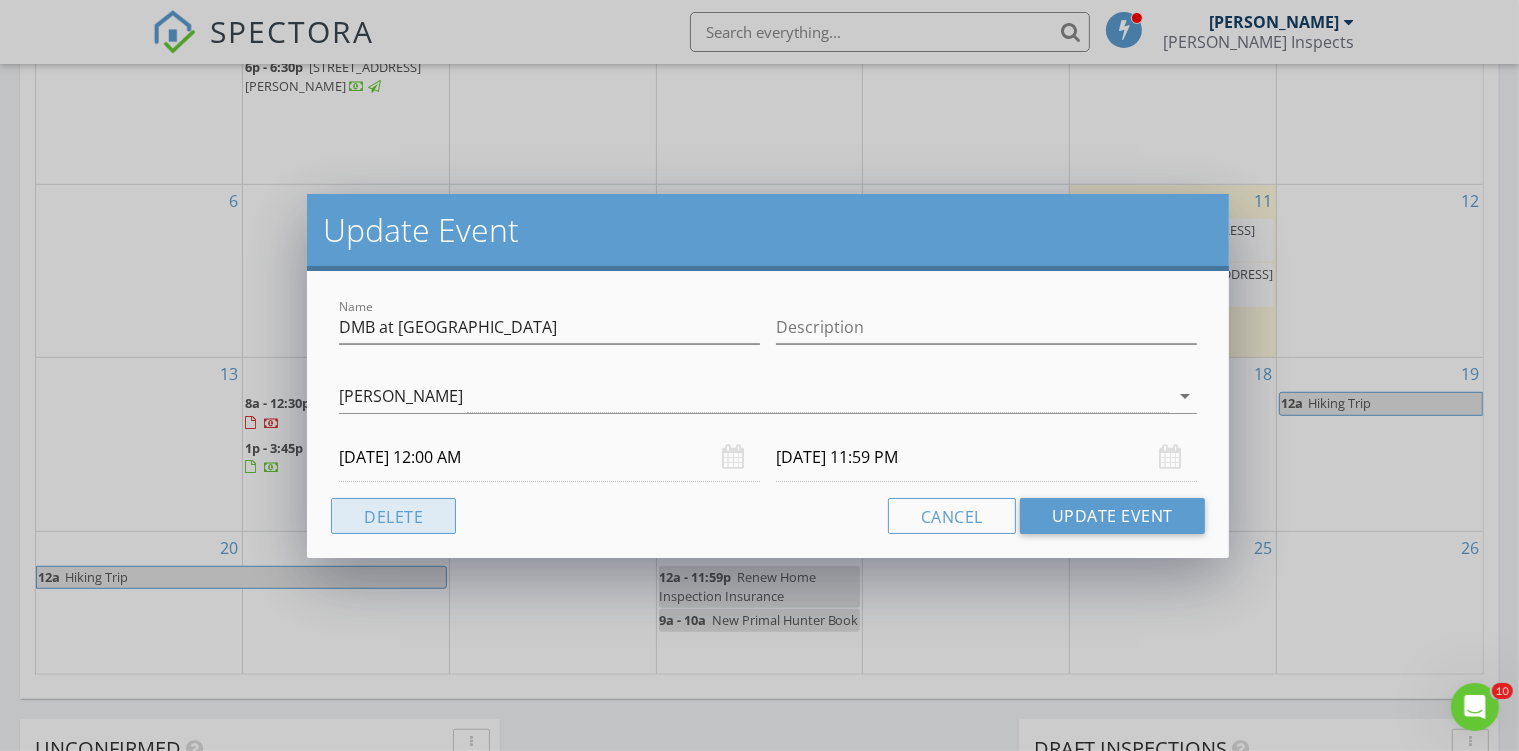 click on "Delete" at bounding box center (393, 516) 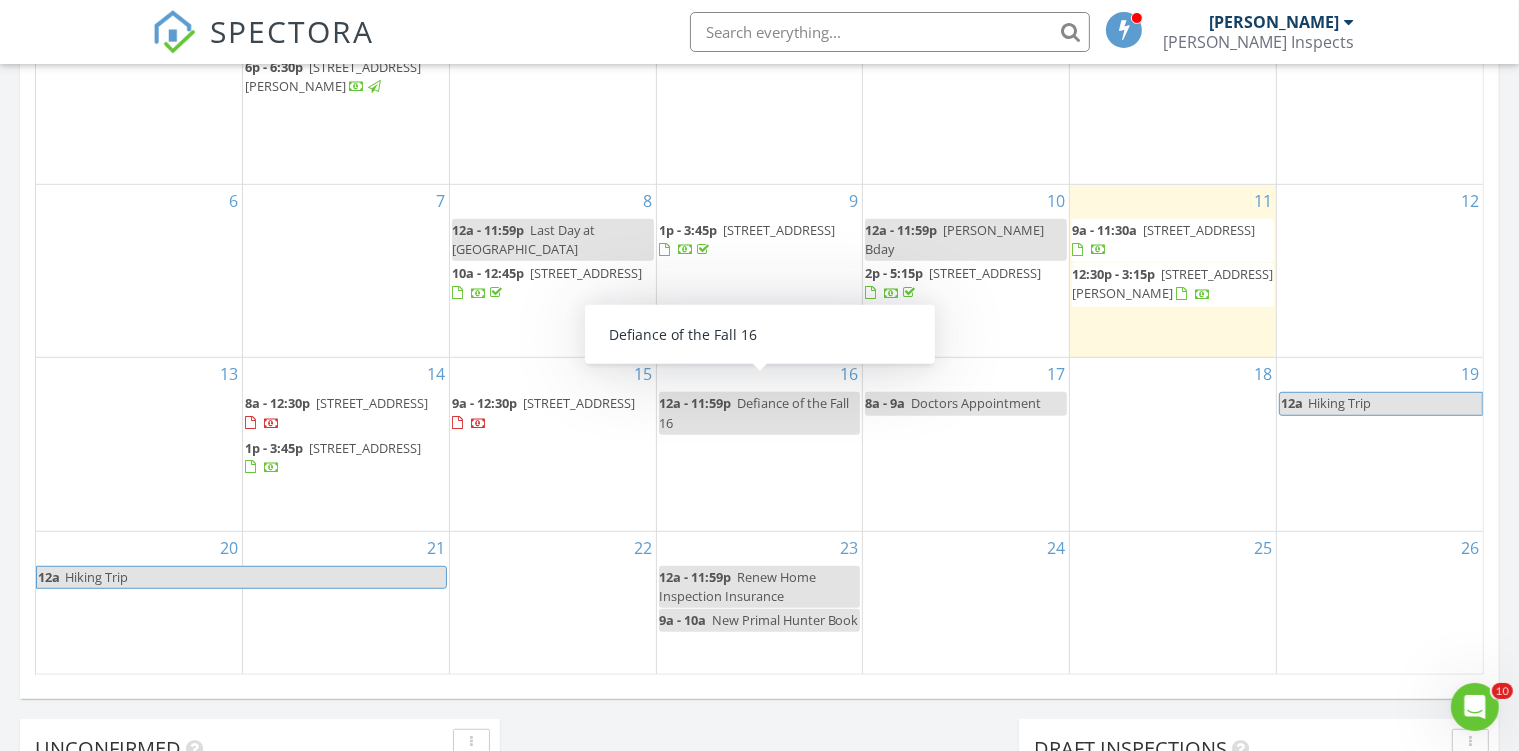 click on "12a - 11:59p
Defiance of the Fall 16" at bounding box center (760, 413) 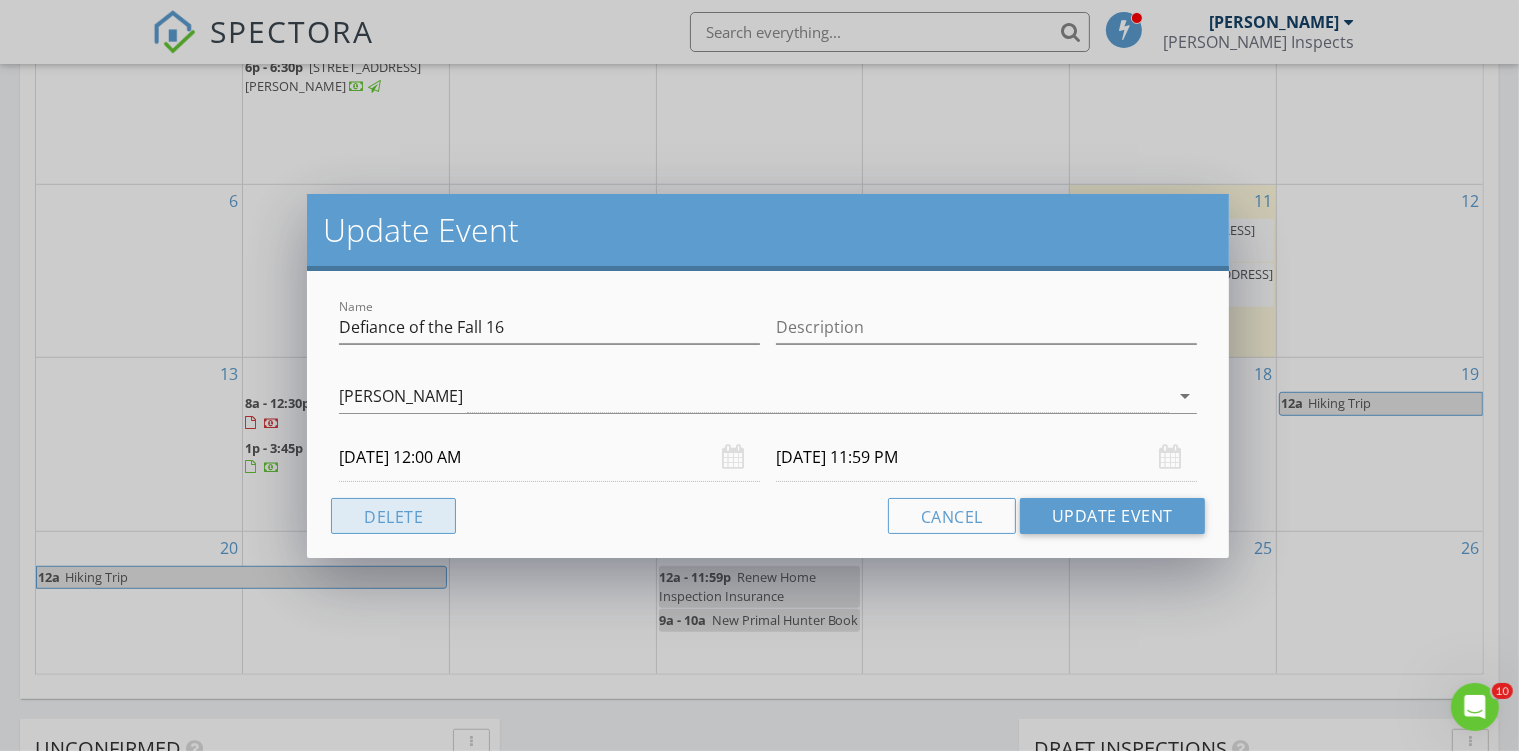 click on "Delete" at bounding box center (393, 516) 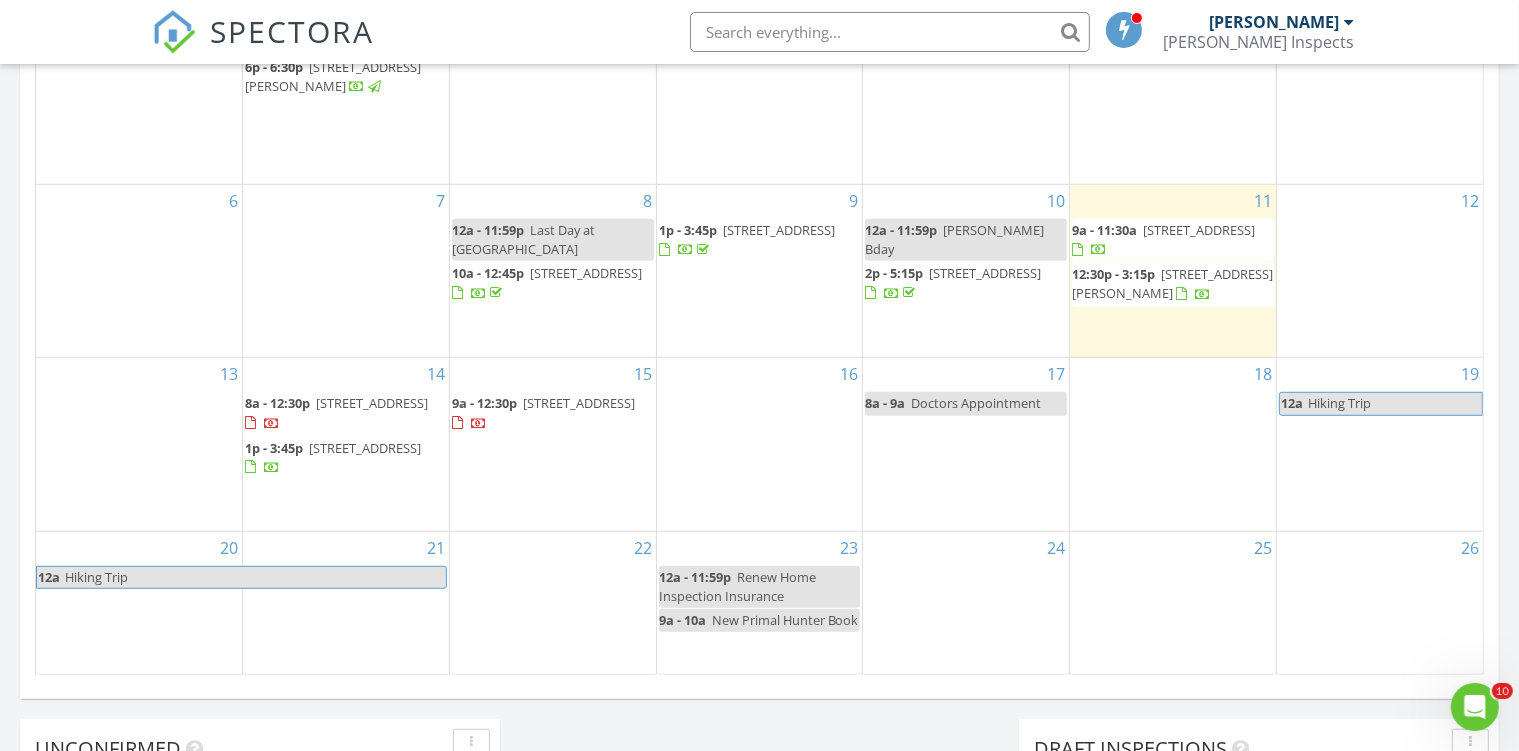 click on "SPECTORA" at bounding box center [292, 31] 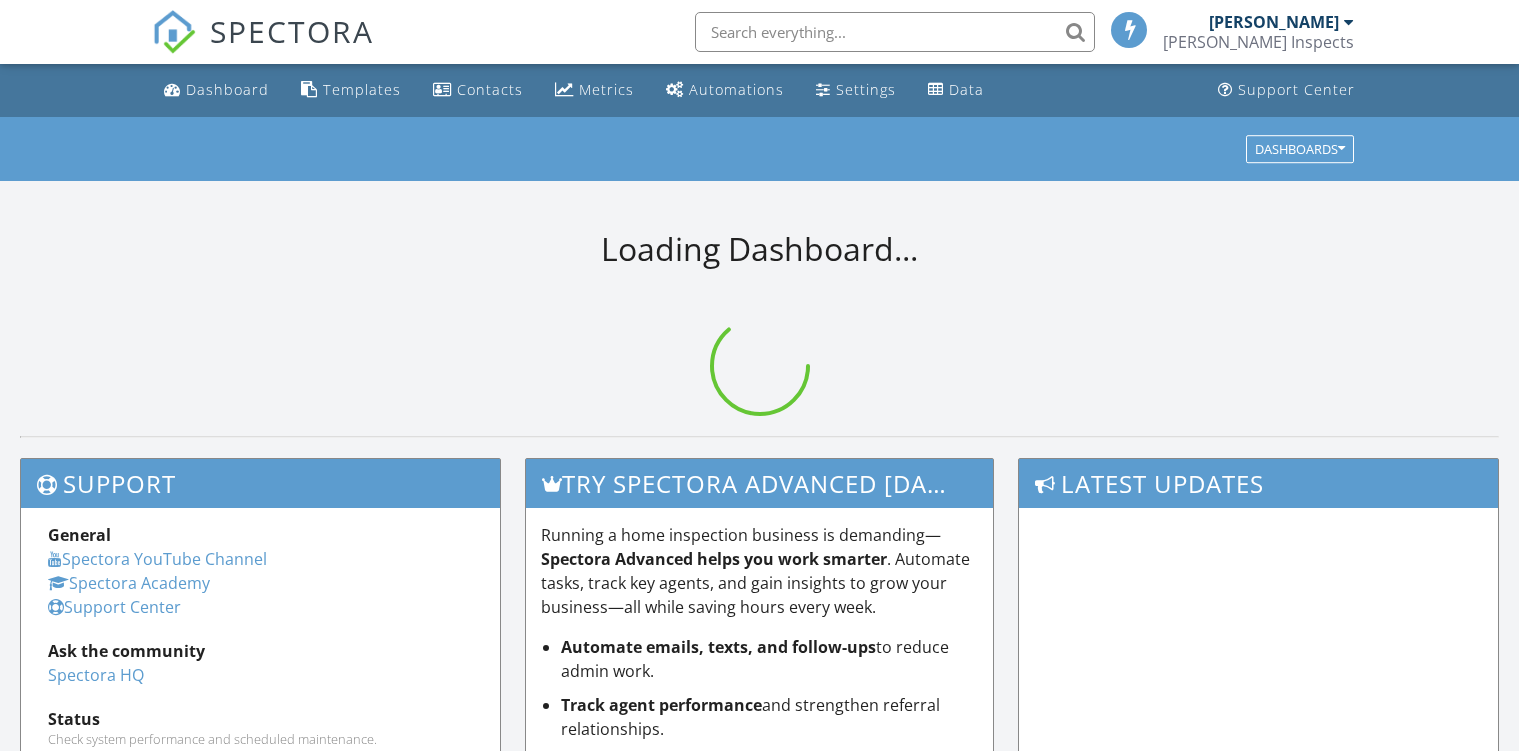 scroll, scrollTop: 0, scrollLeft: 0, axis: both 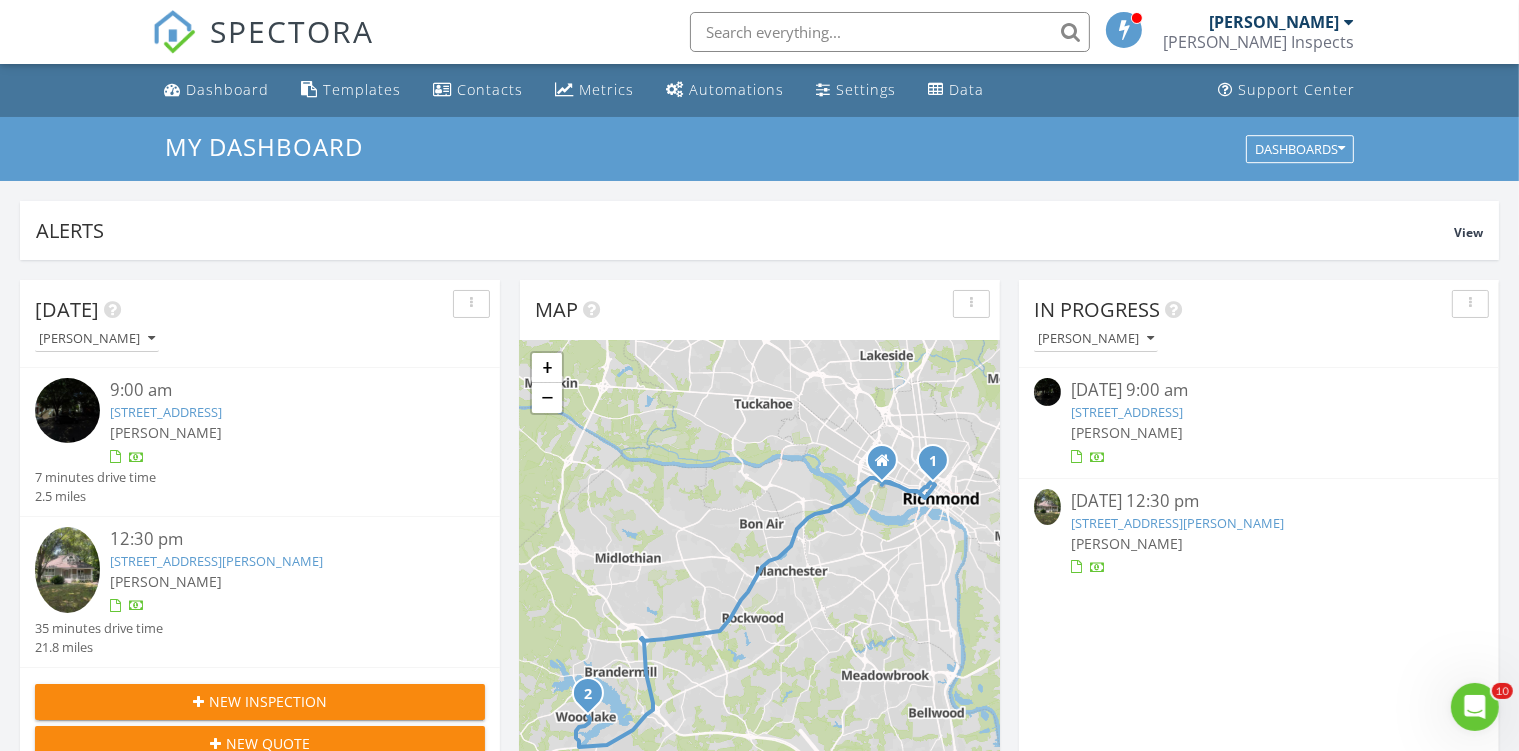 click on "[STREET_ADDRESS]" at bounding box center (1127, 412) 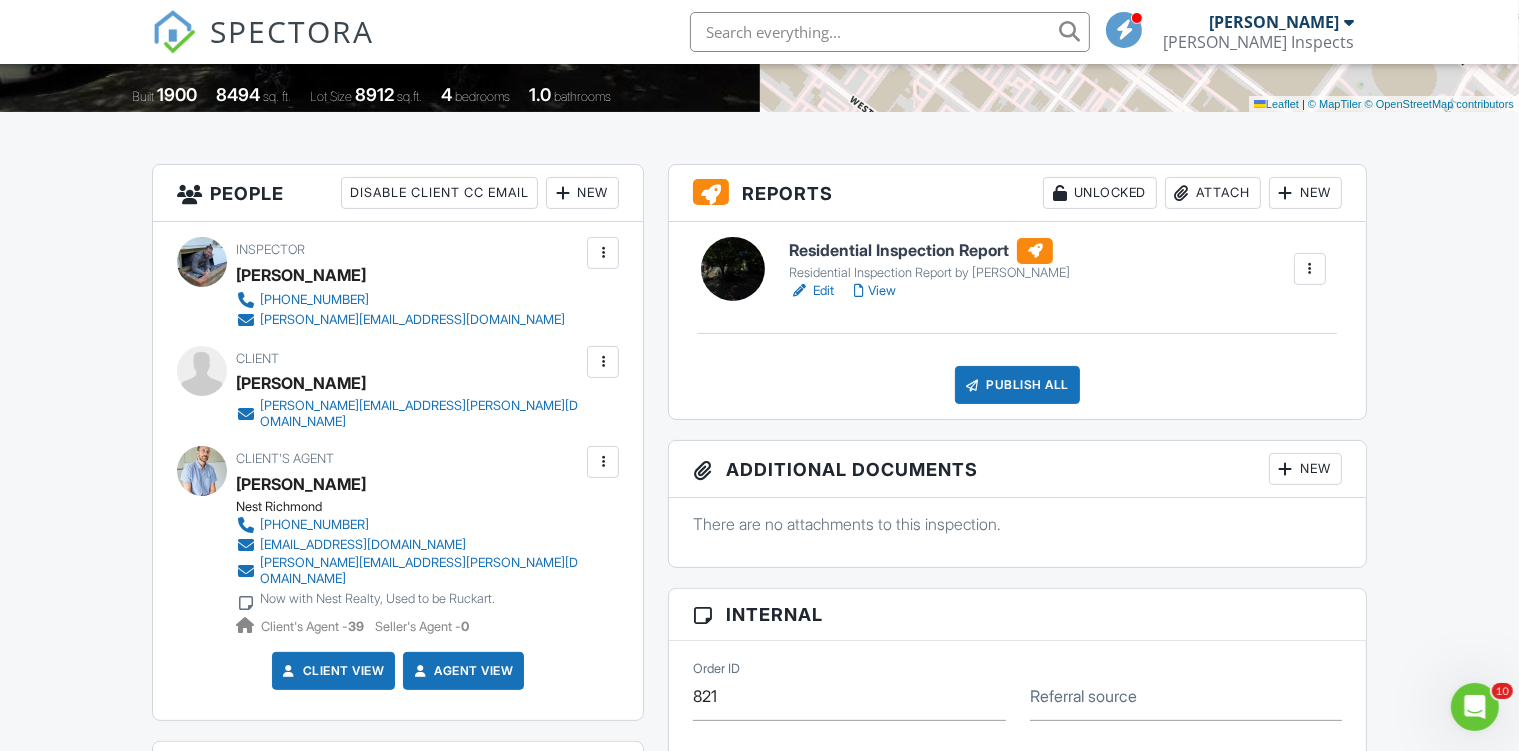 scroll, scrollTop: 0, scrollLeft: 0, axis: both 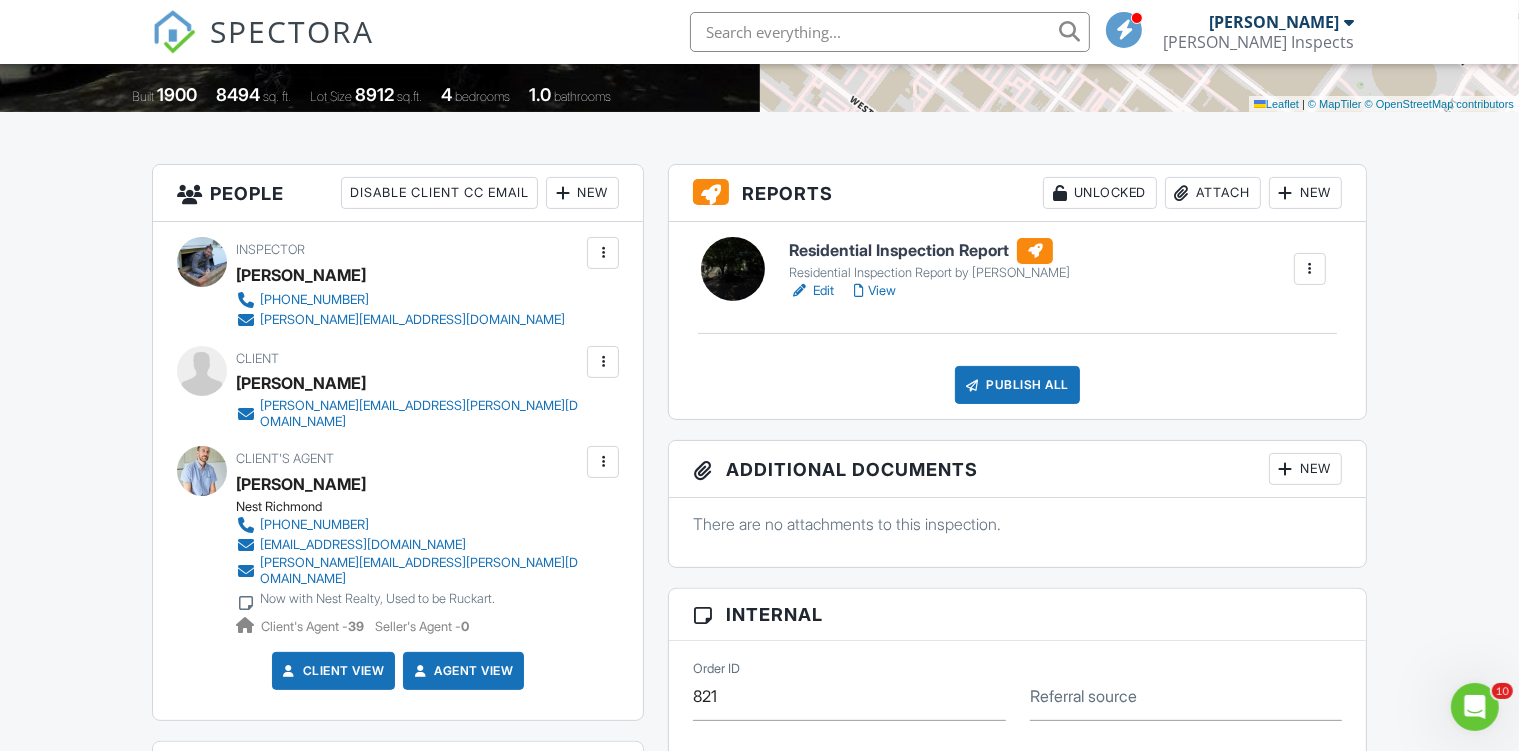 click on "Edit" at bounding box center [811, 291] 